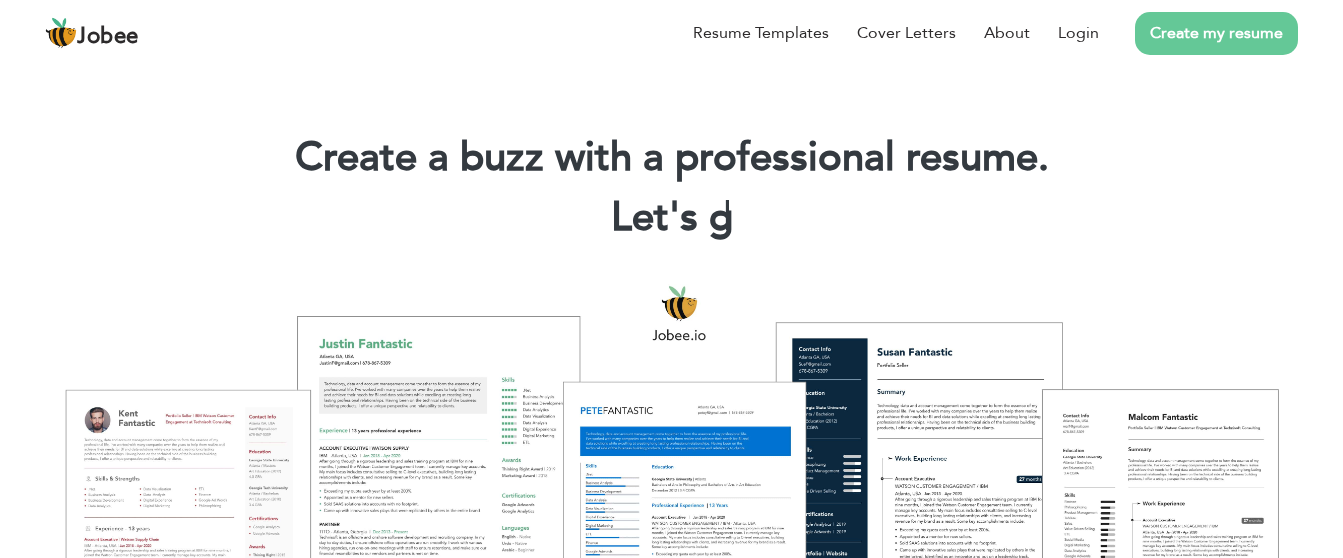 scroll, scrollTop: 0, scrollLeft: 0, axis: both 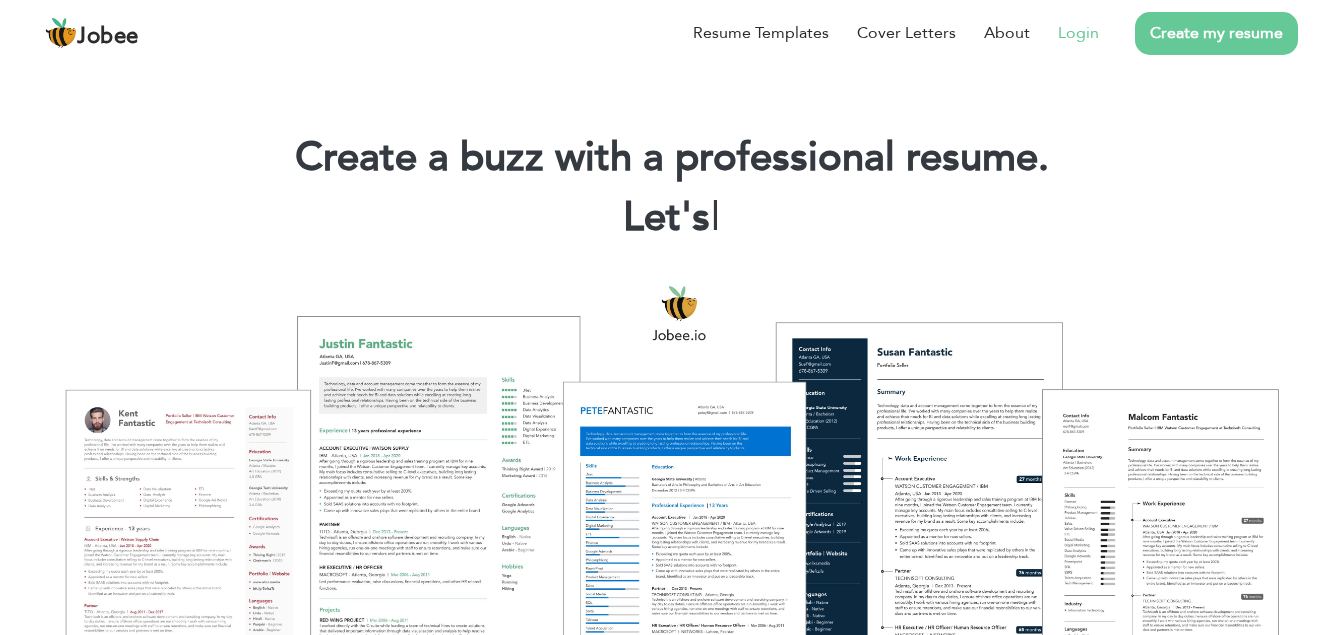 click on "Login" at bounding box center (1078, 33) 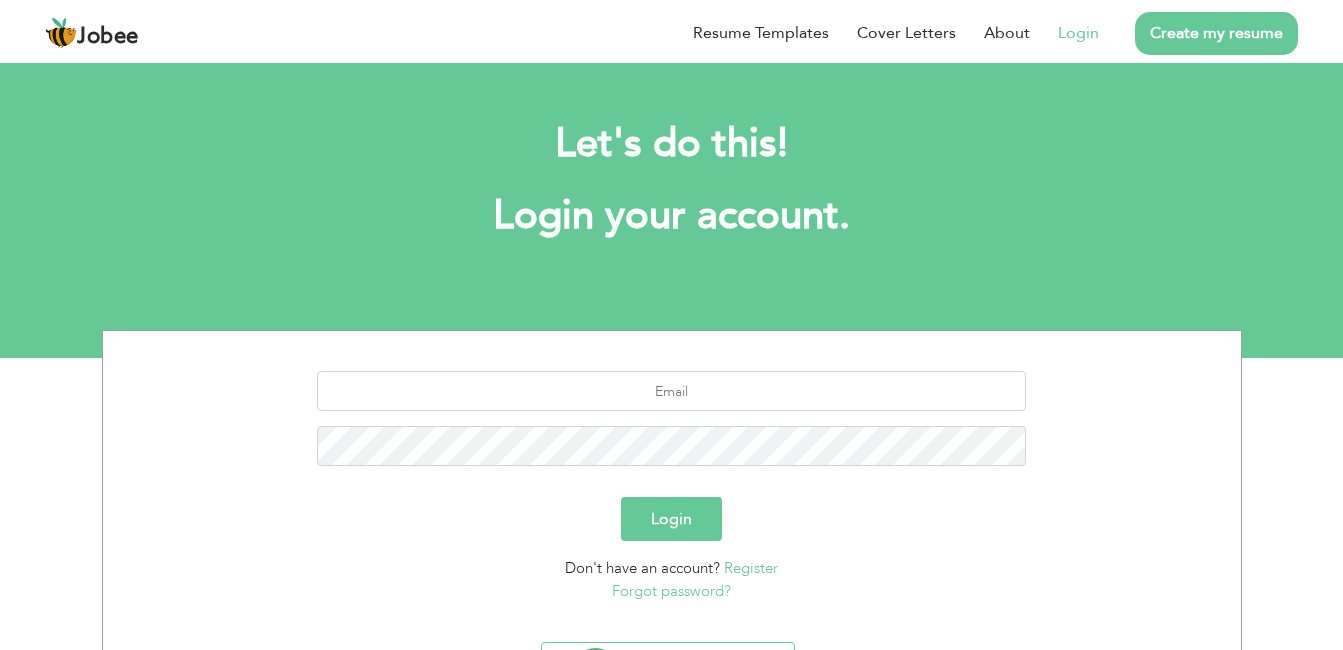 scroll, scrollTop: 0, scrollLeft: 0, axis: both 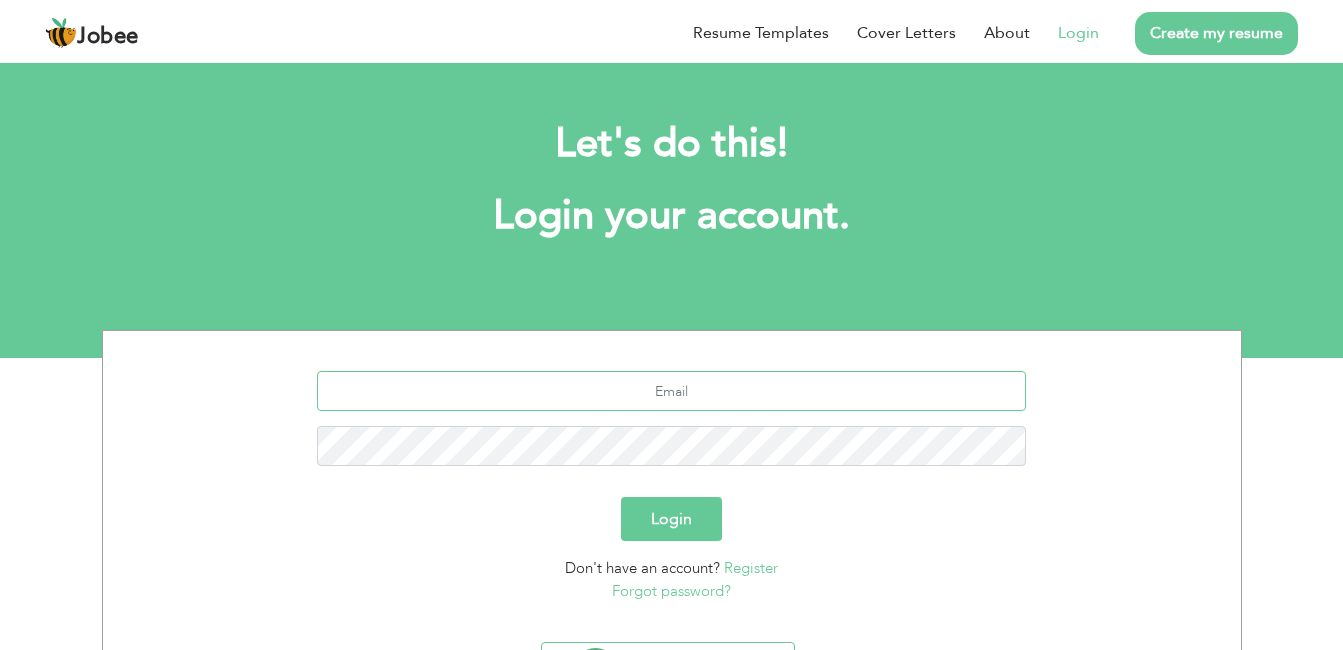 click at bounding box center (671, 391) 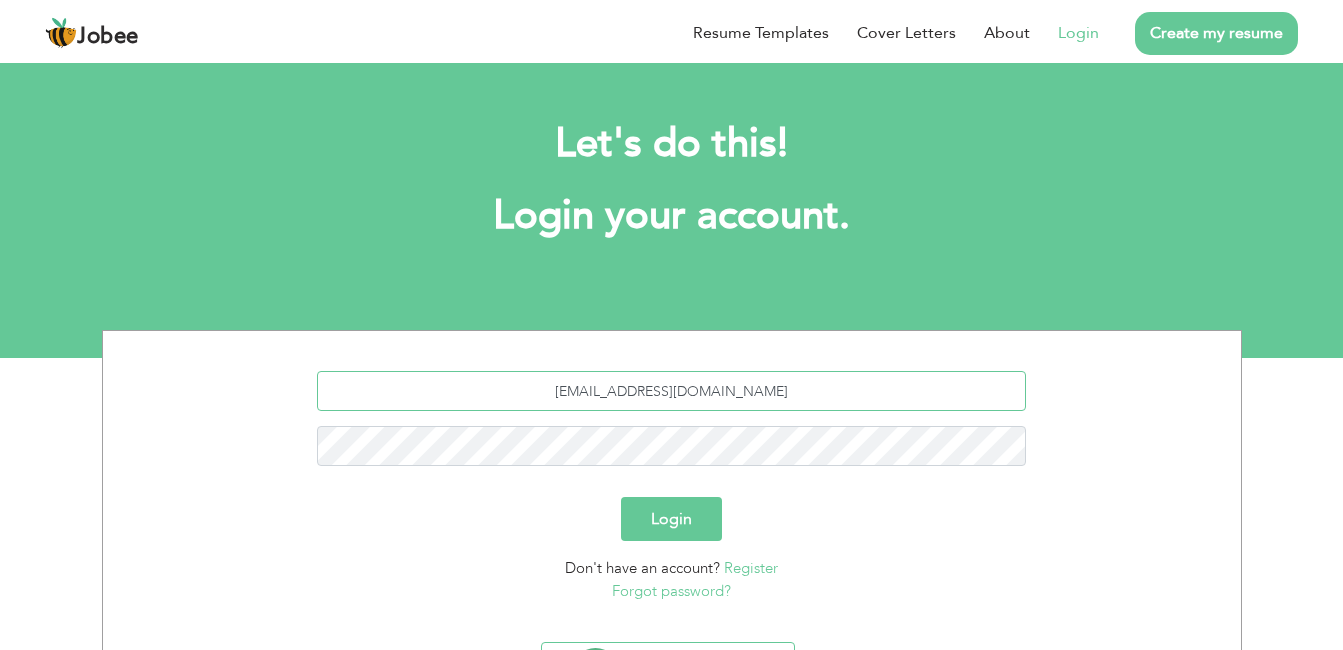 type on "faisalch2458@gmail.com" 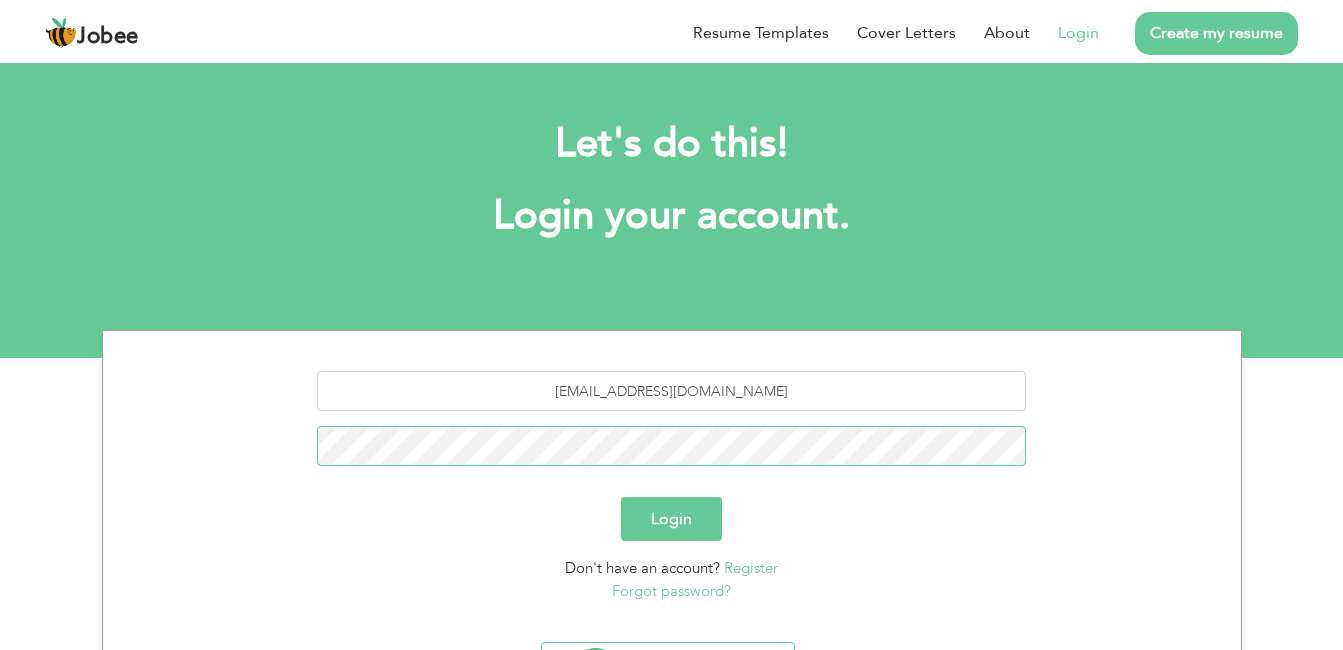 click on "Login" at bounding box center [671, 519] 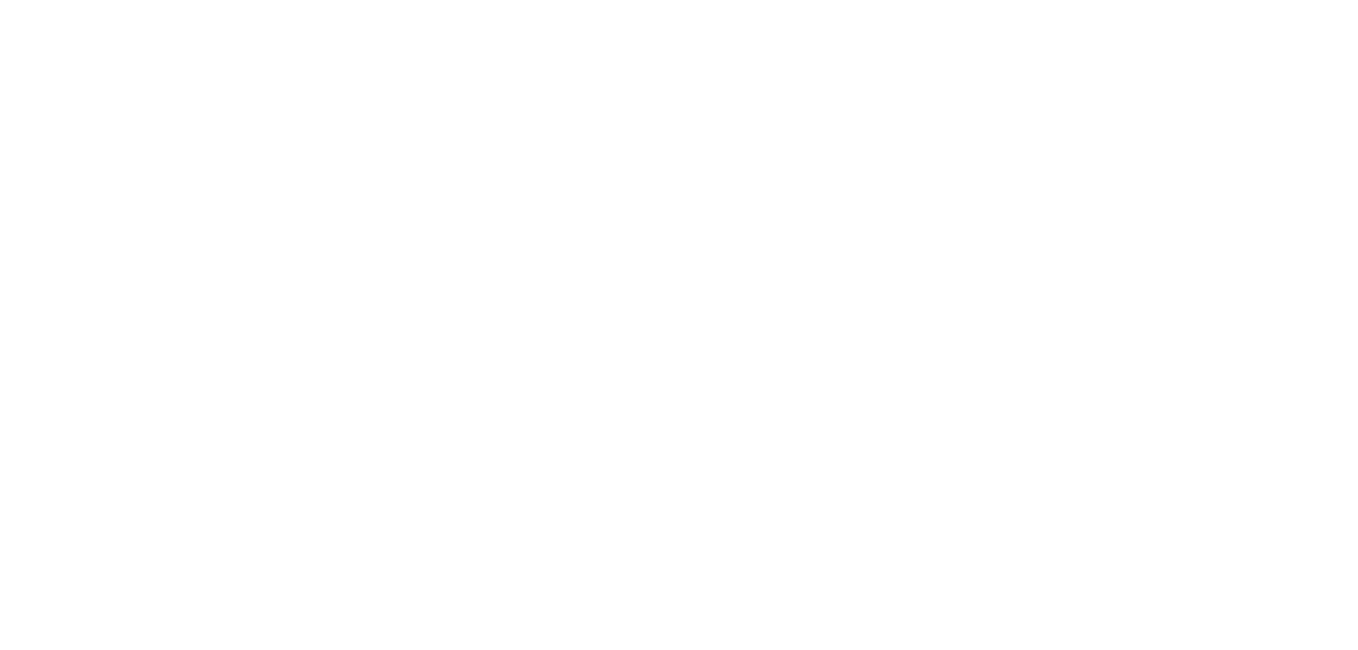 scroll, scrollTop: 0, scrollLeft: 0, axis: both 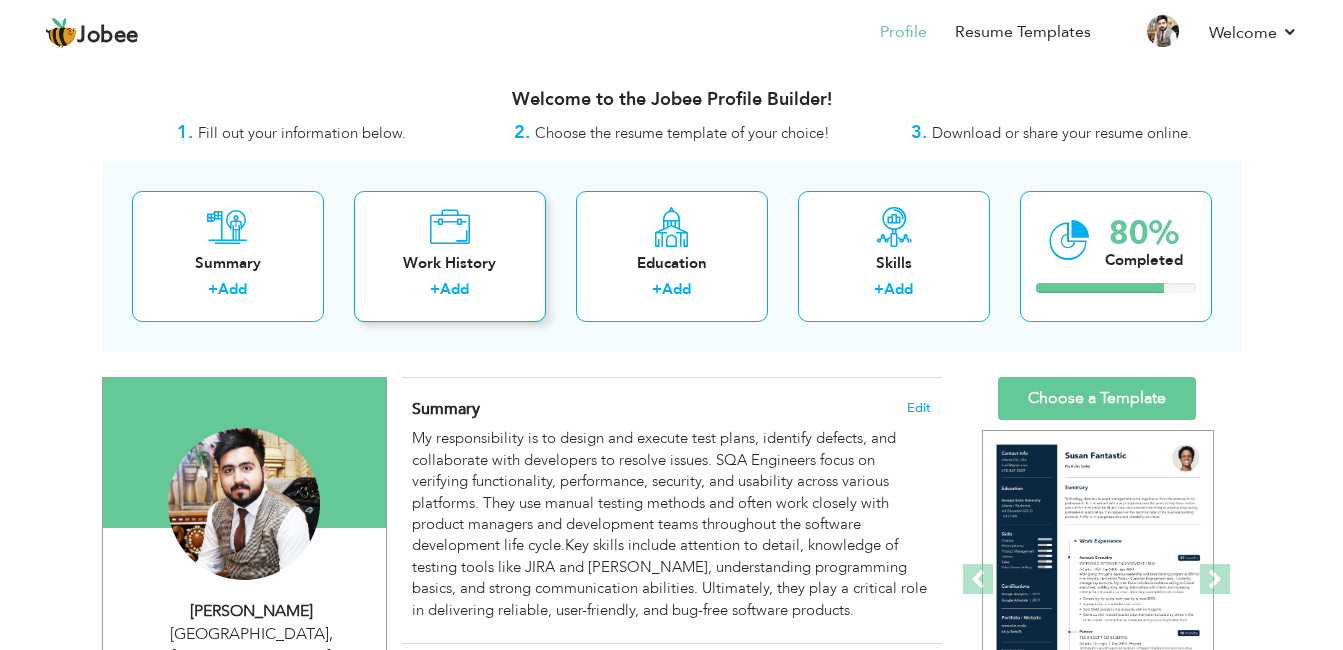 click on "Work History" at bounding box center [450, 263] 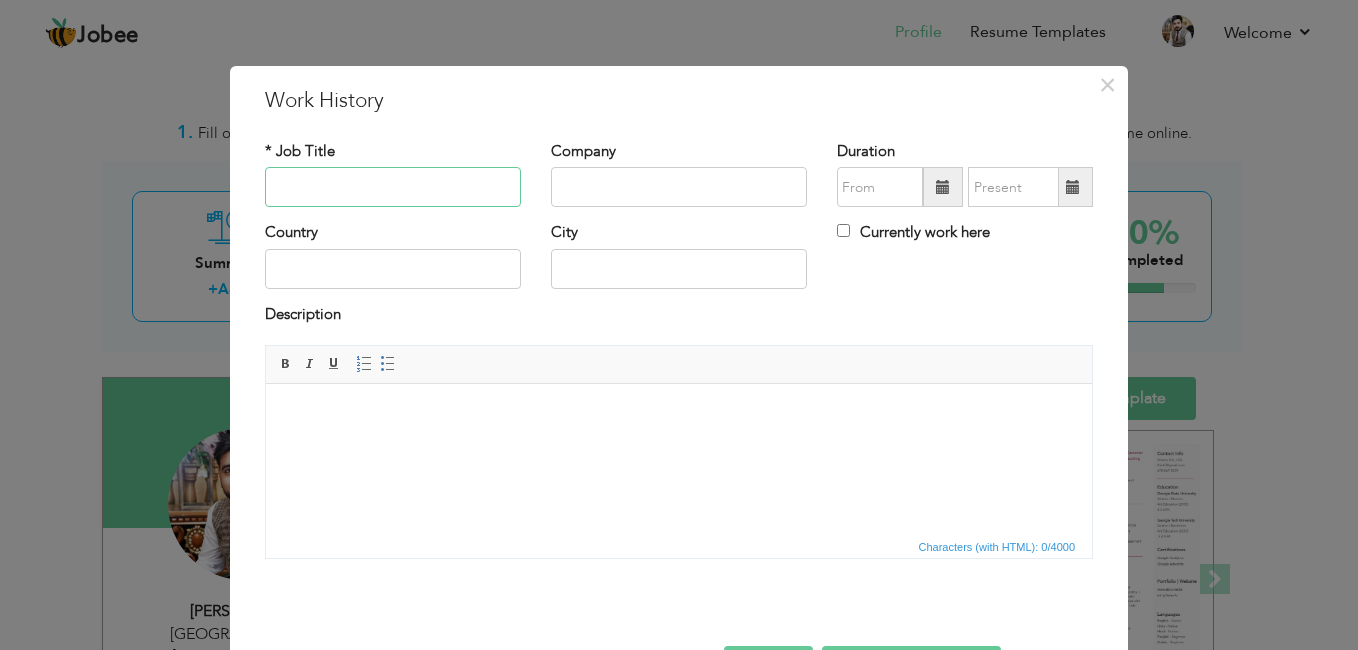 click at bounding box center (393, 187) 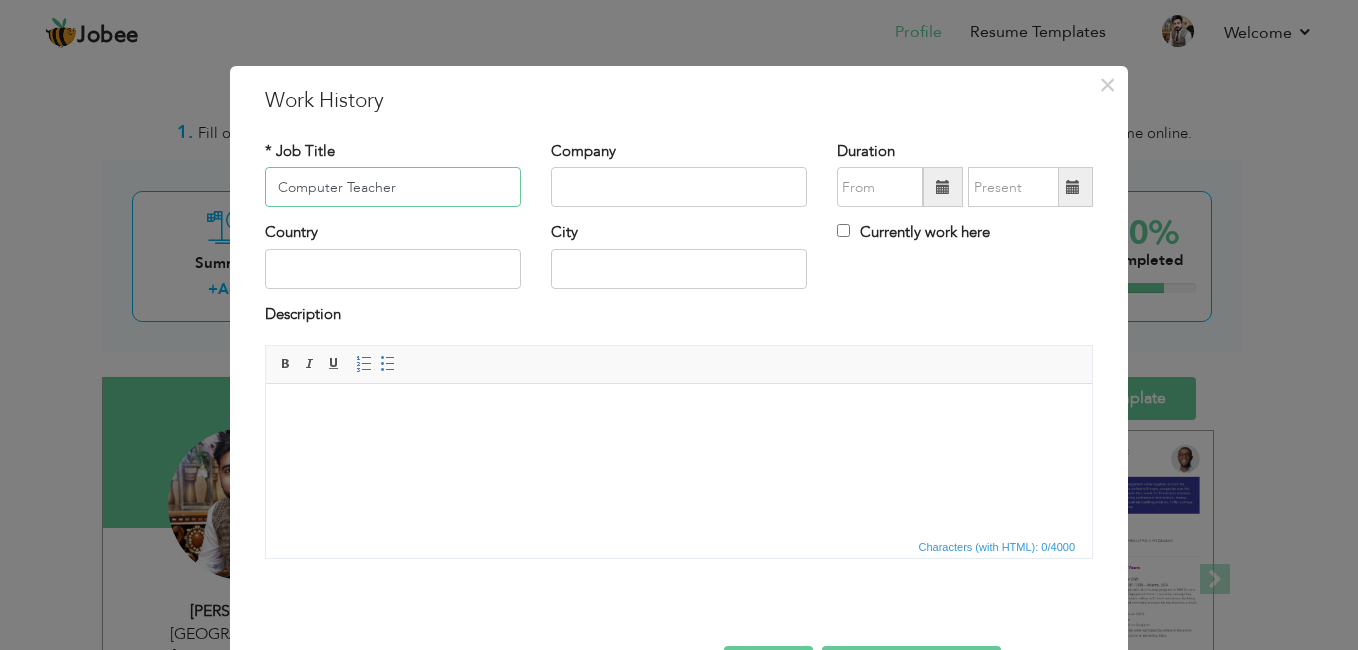 type on "Computer Teacher" 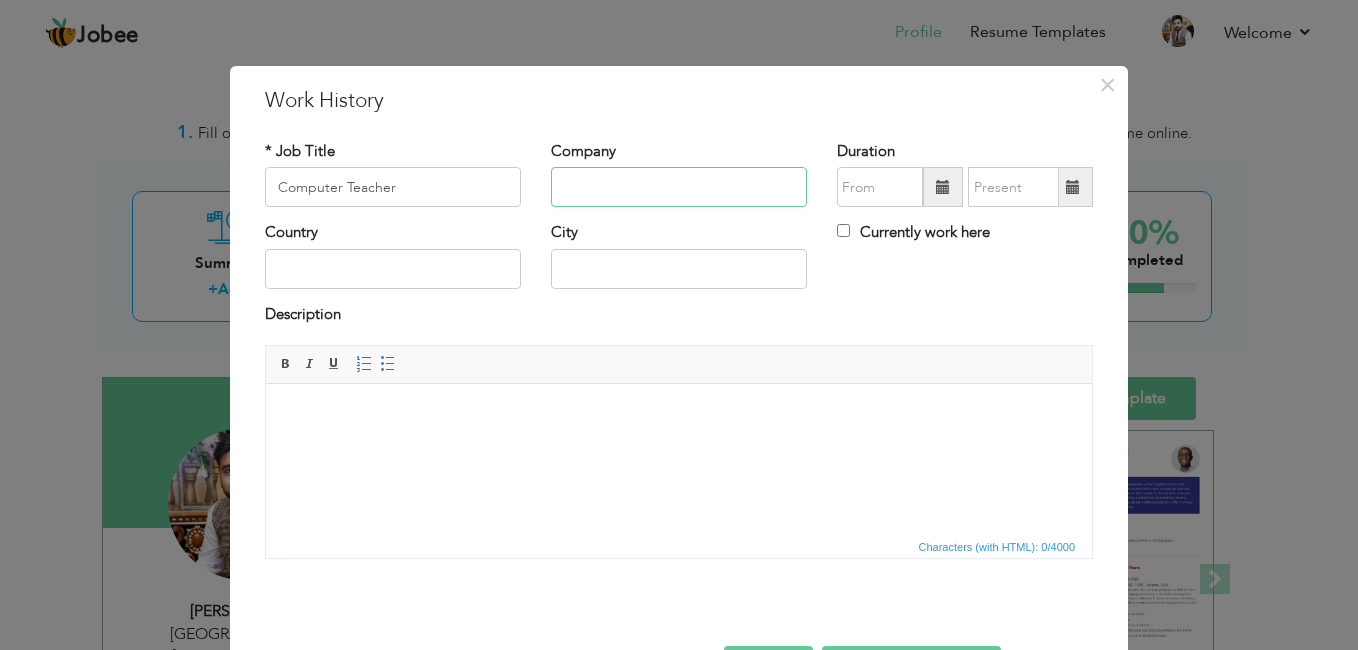 click at bounding box center (679, 187) 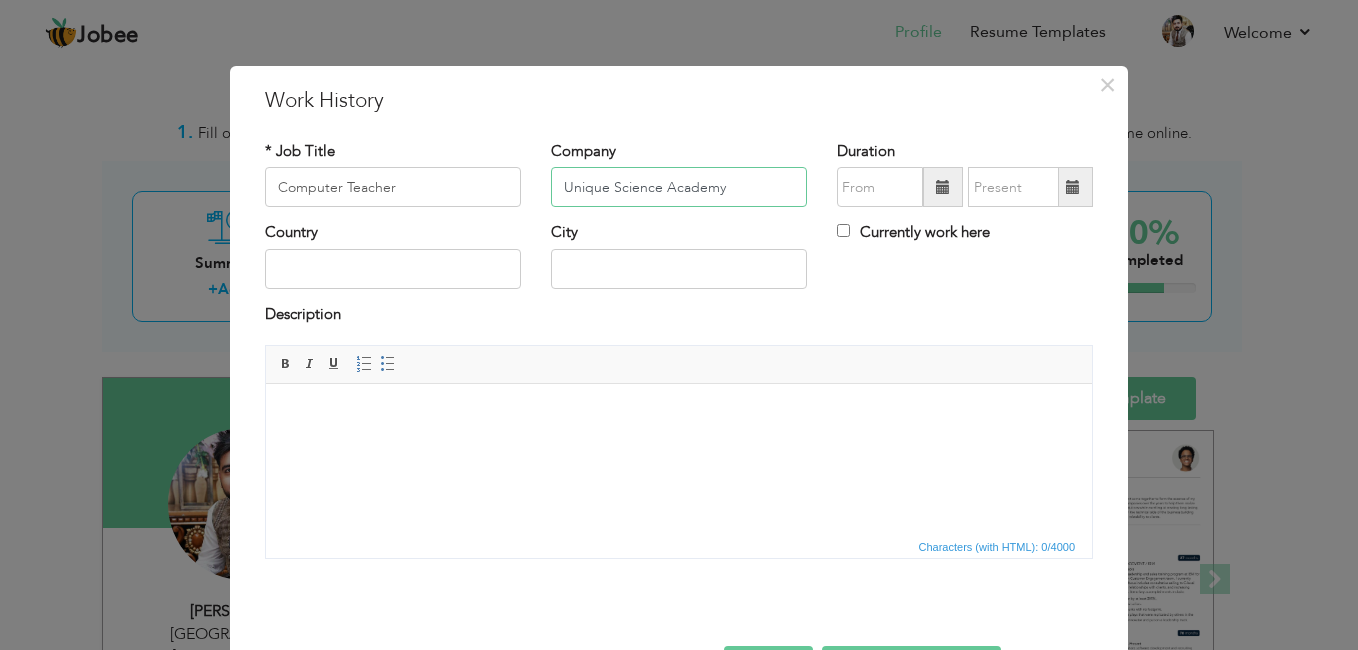 type on "Unique Science Academy" 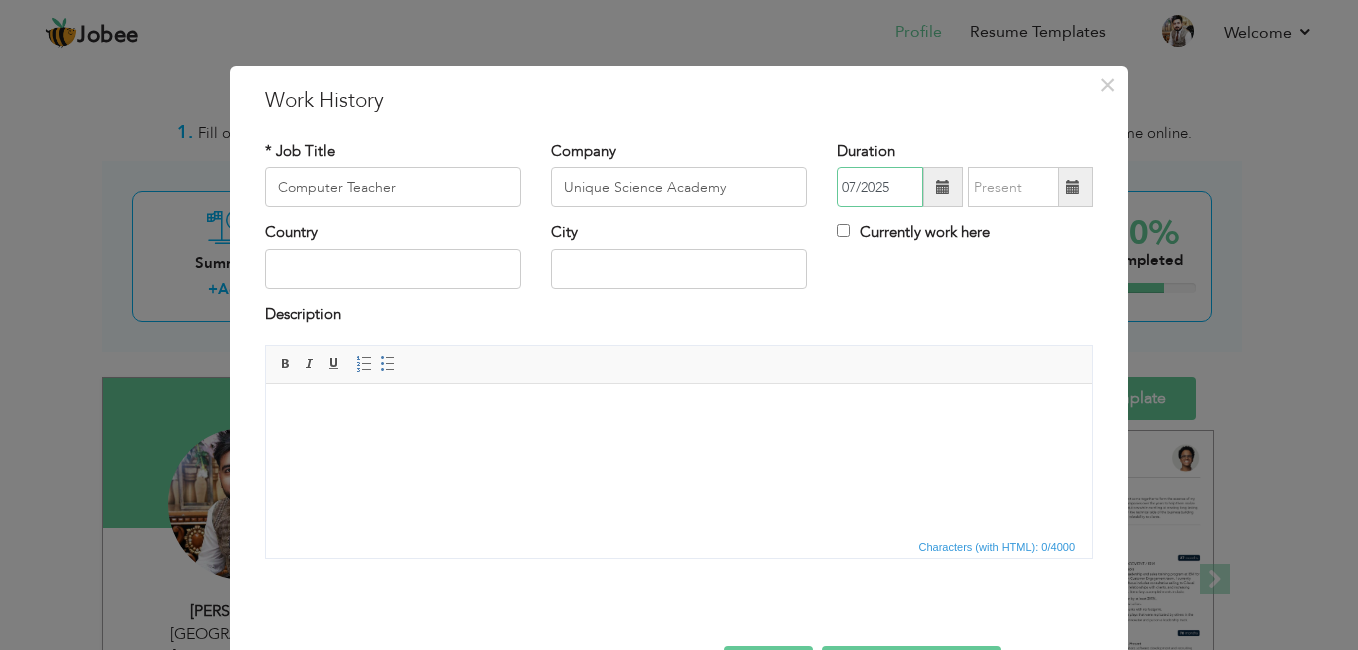 click on "07/2025" at bounding box center [880, 187] 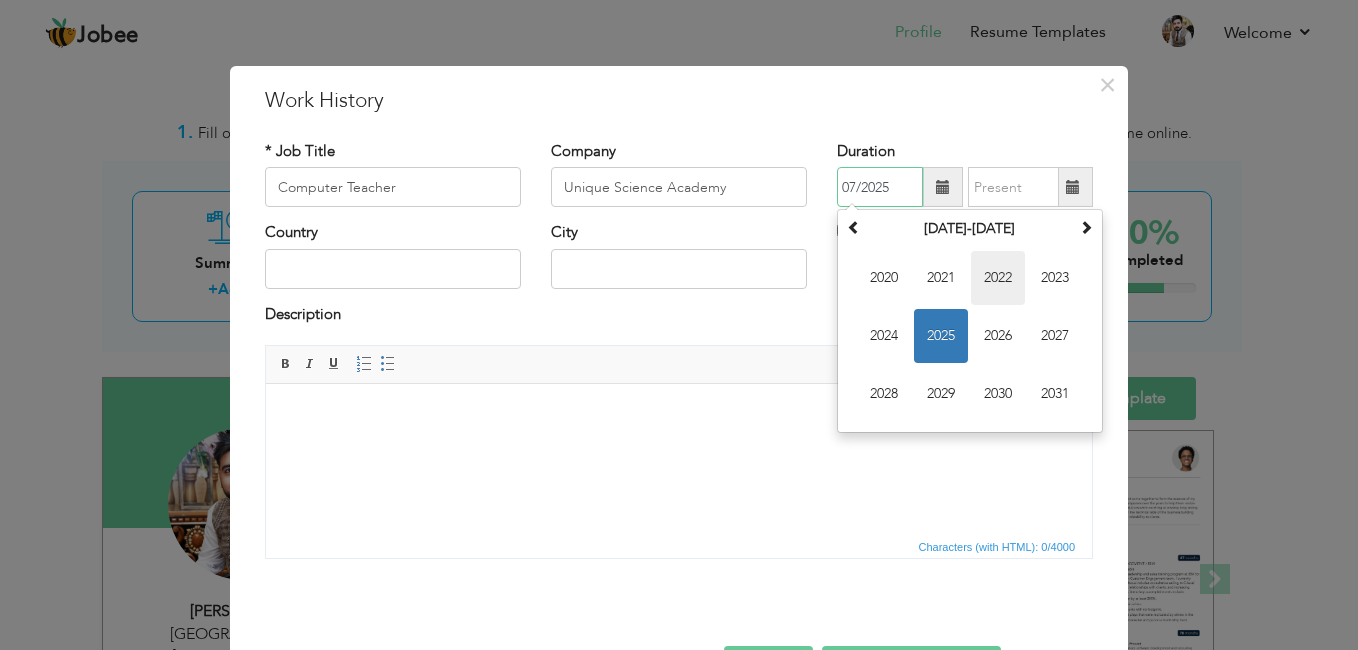 click on "2022" at bounding box center (998, 278) 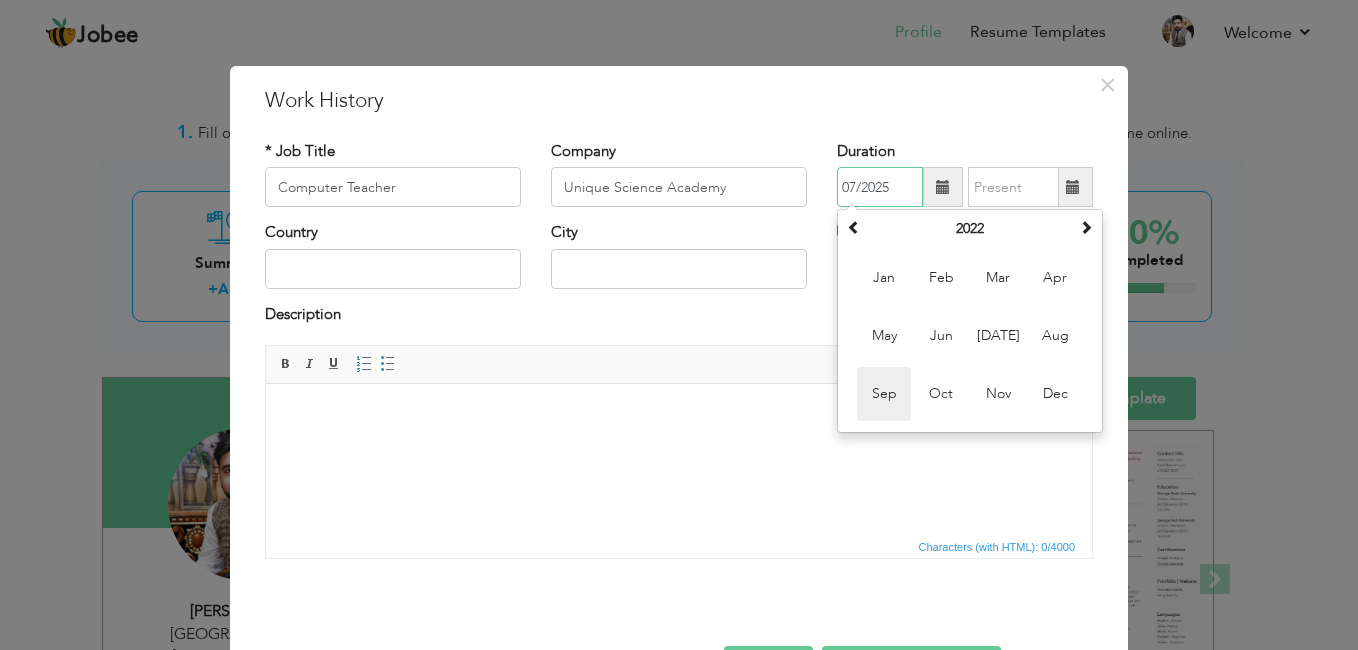 click on "Sep" at bounding box center [884, 394] 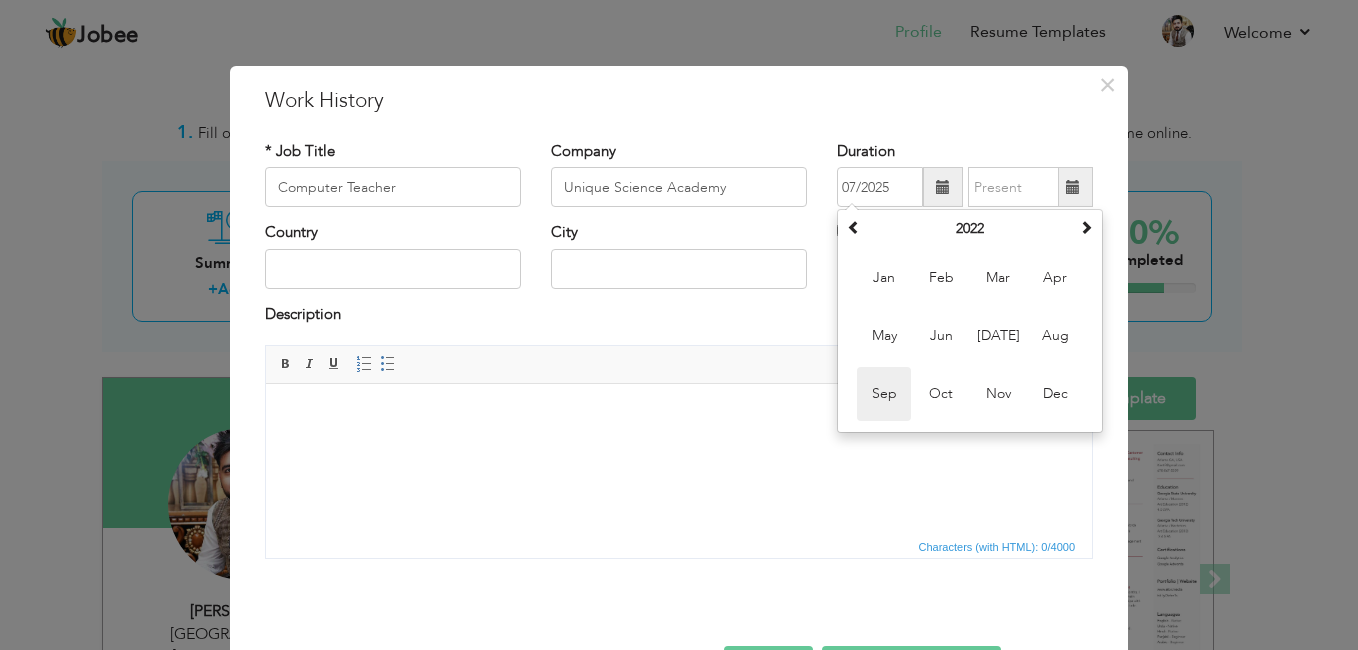 type on "09/2022" 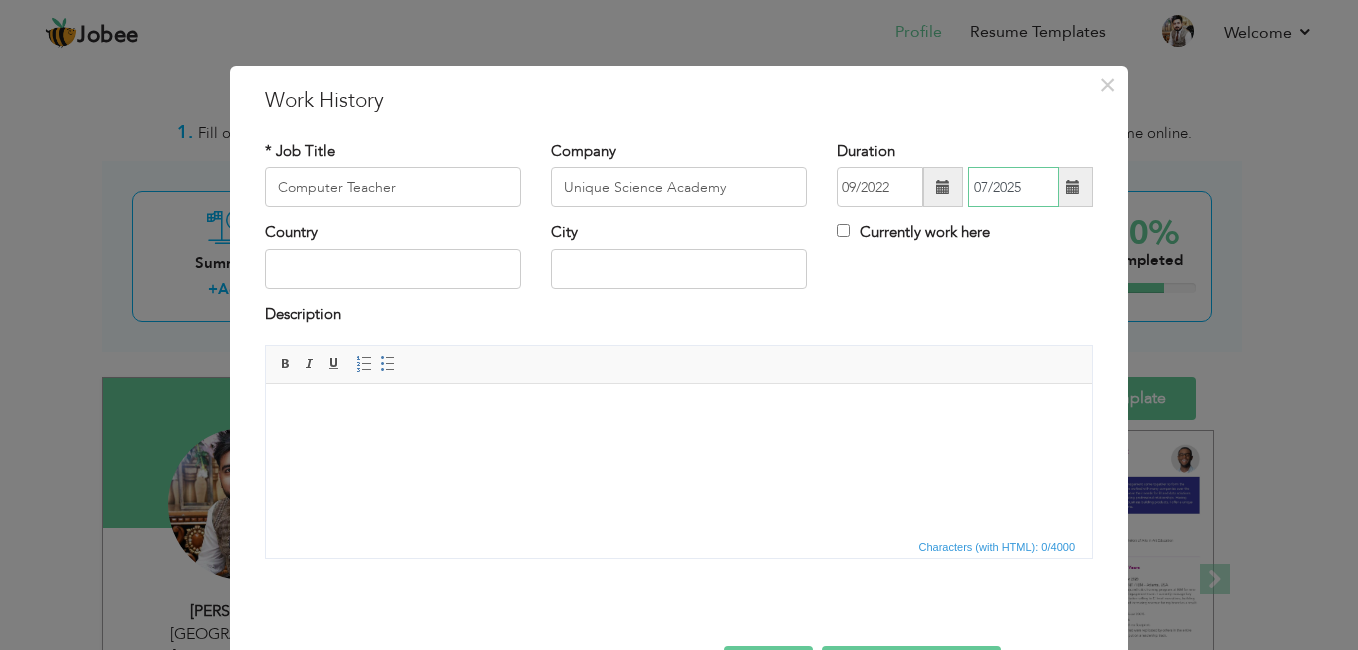 click on "07/2025" at bounding box center (1013, 187) 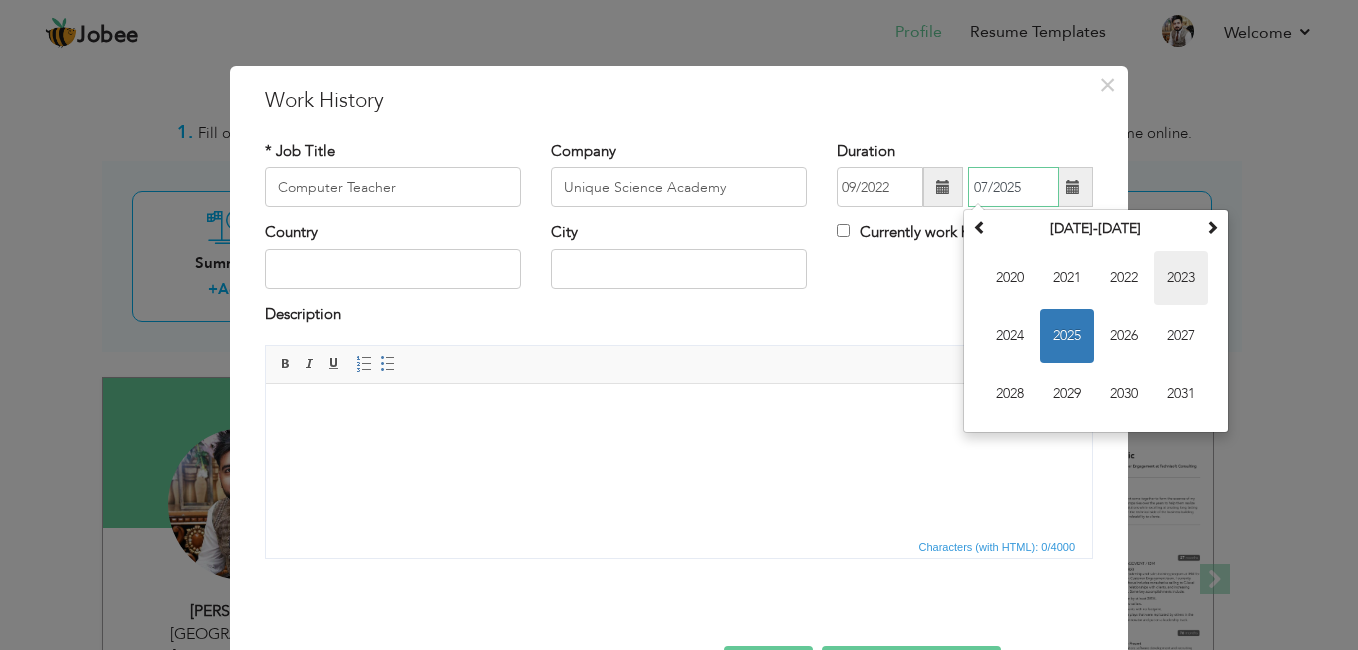 click on "2023" at bounding box center [1181, 278] 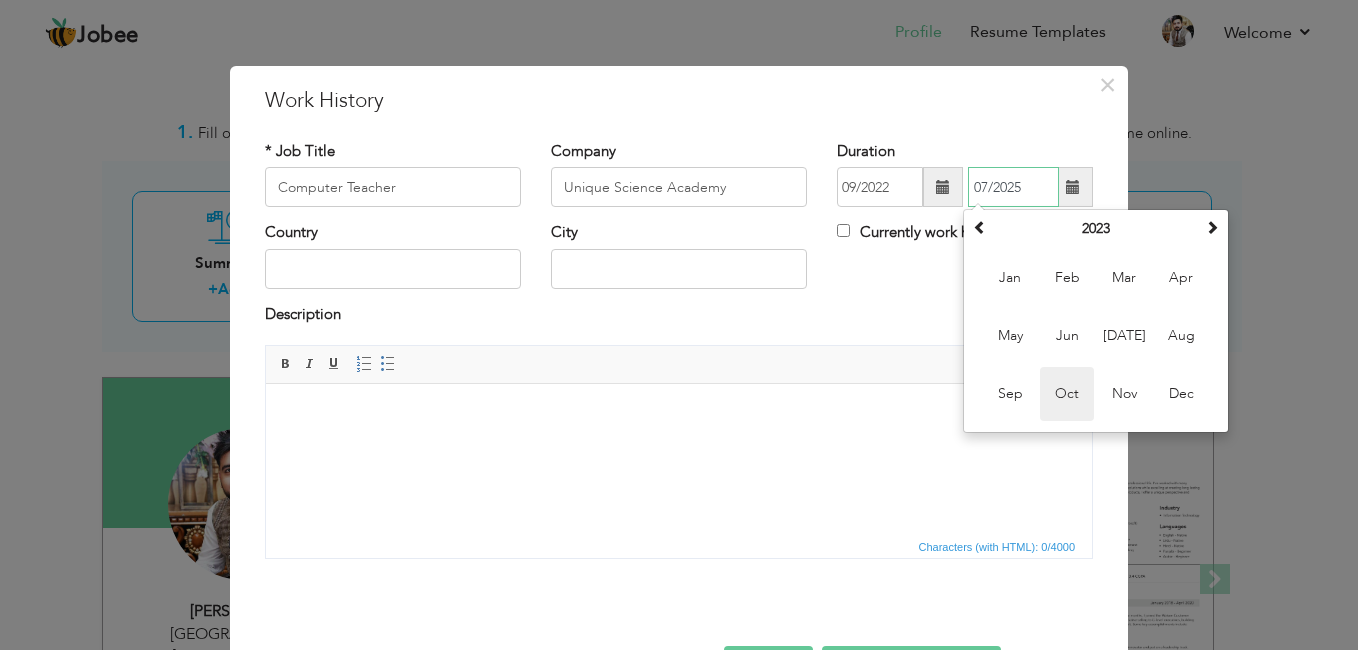 click on "Oct" at bounding box center [1067, 394] 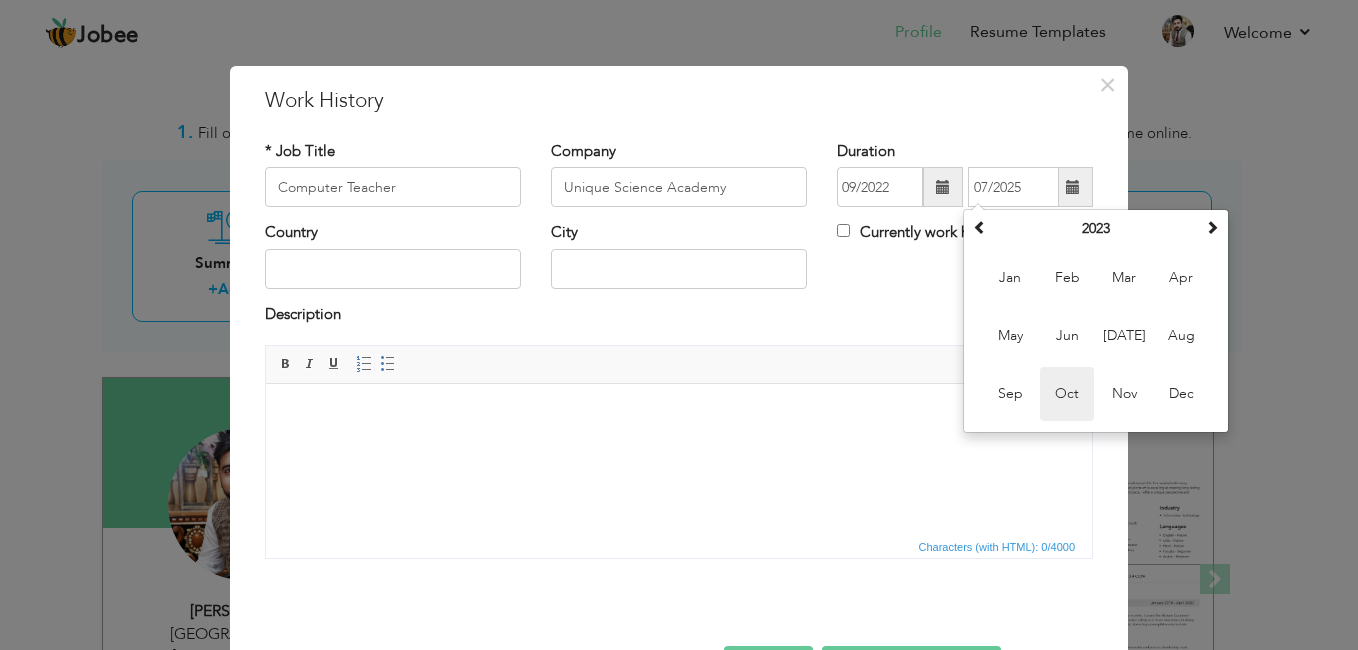 type on "10/2023" 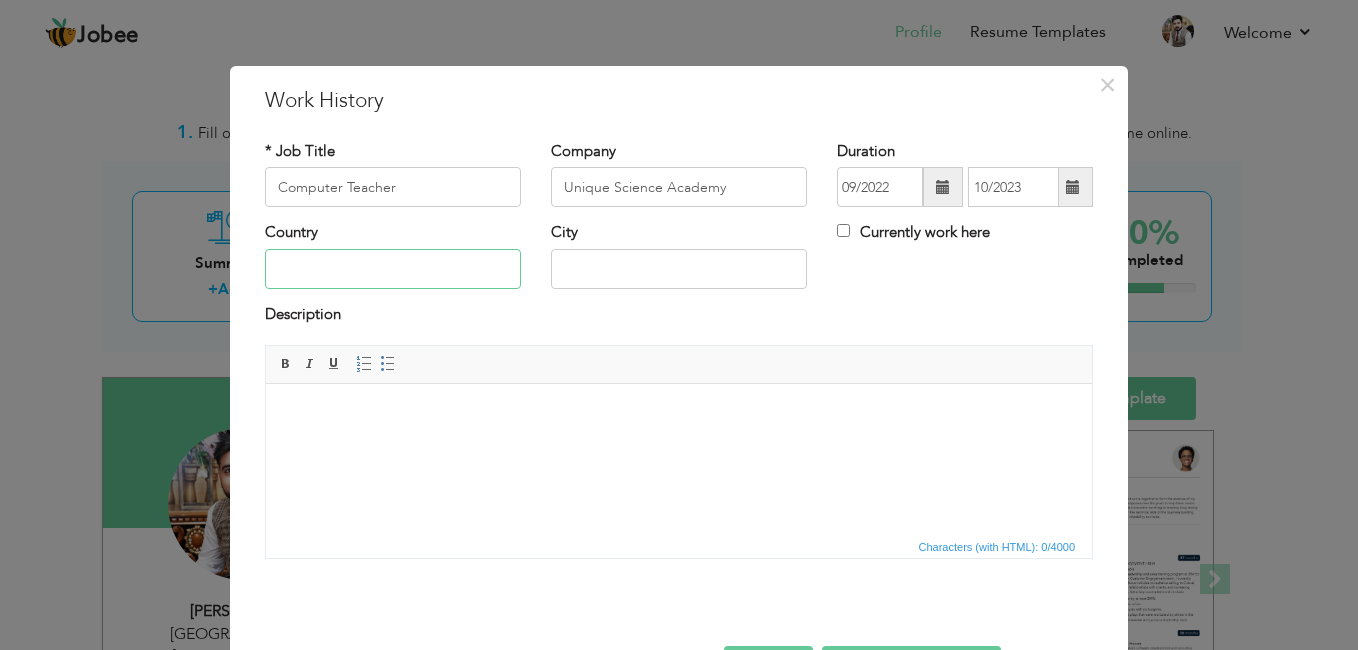 click at bounding box center [393, 269] 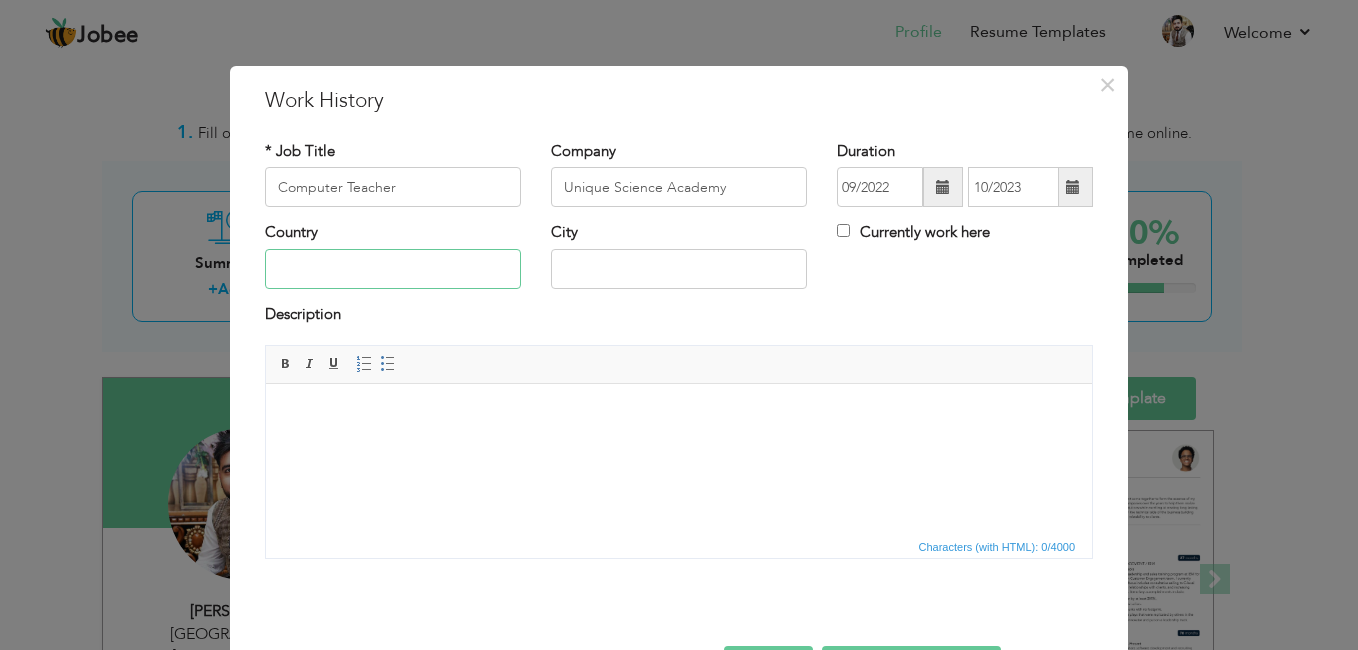 type on "[GEOGRAPHIC_DATA]" 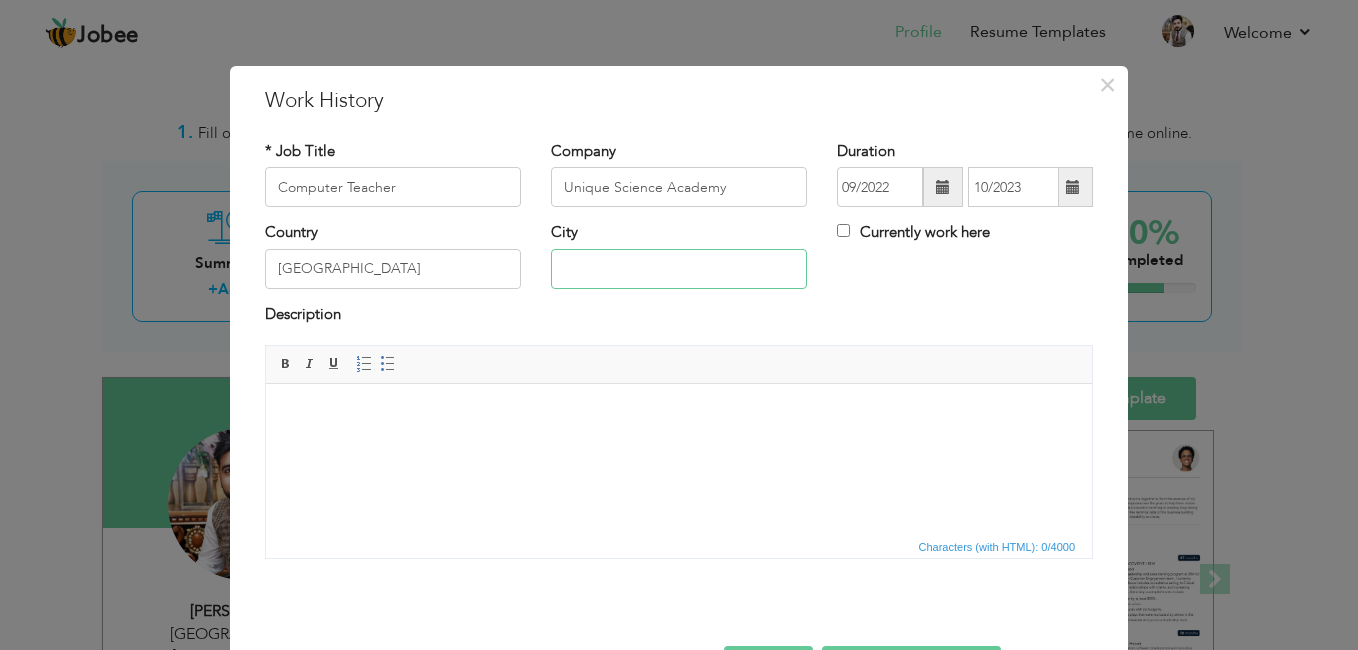 click at bounding box center [679, 269] 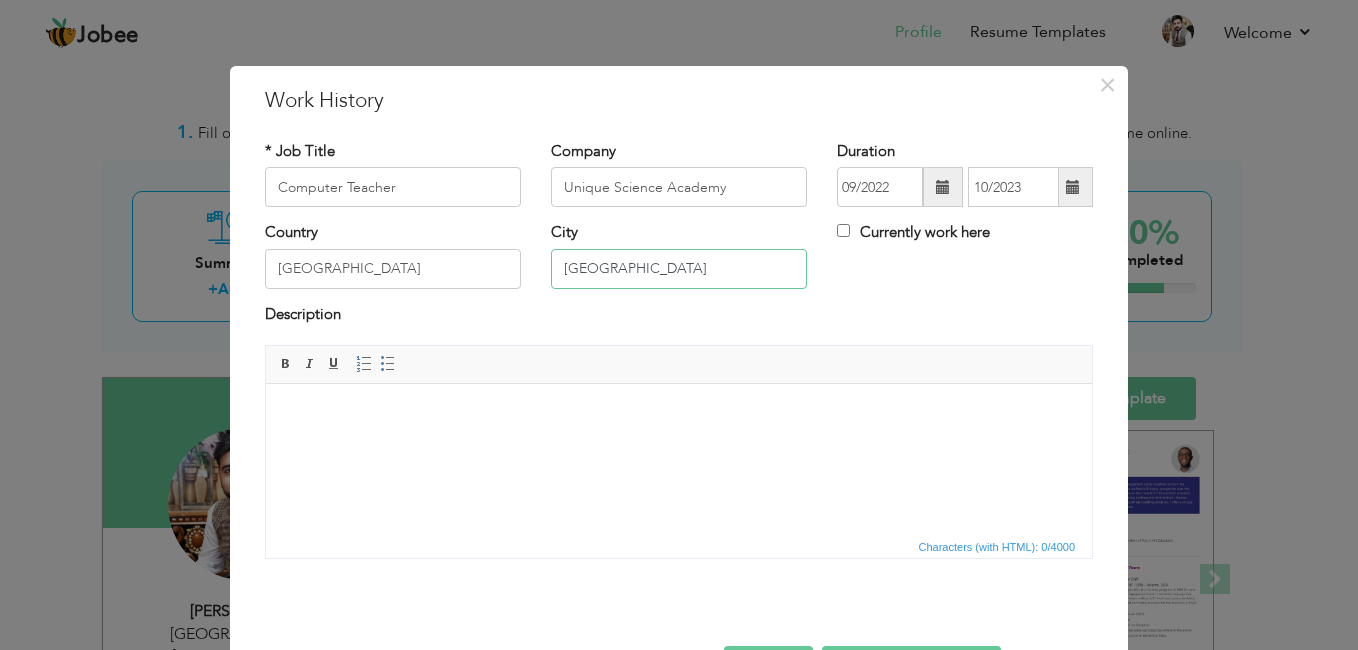 type on "[GEOGRAPHIC_DATA]" 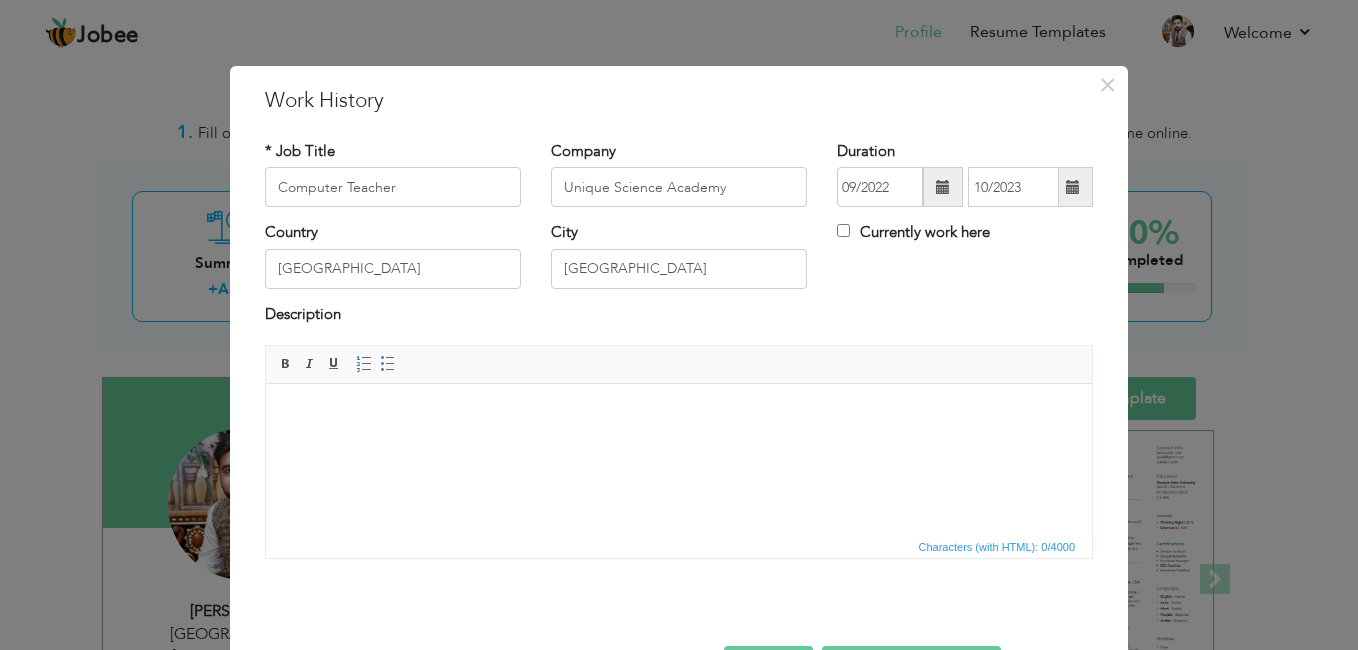 click at bounding box center (679, 414) 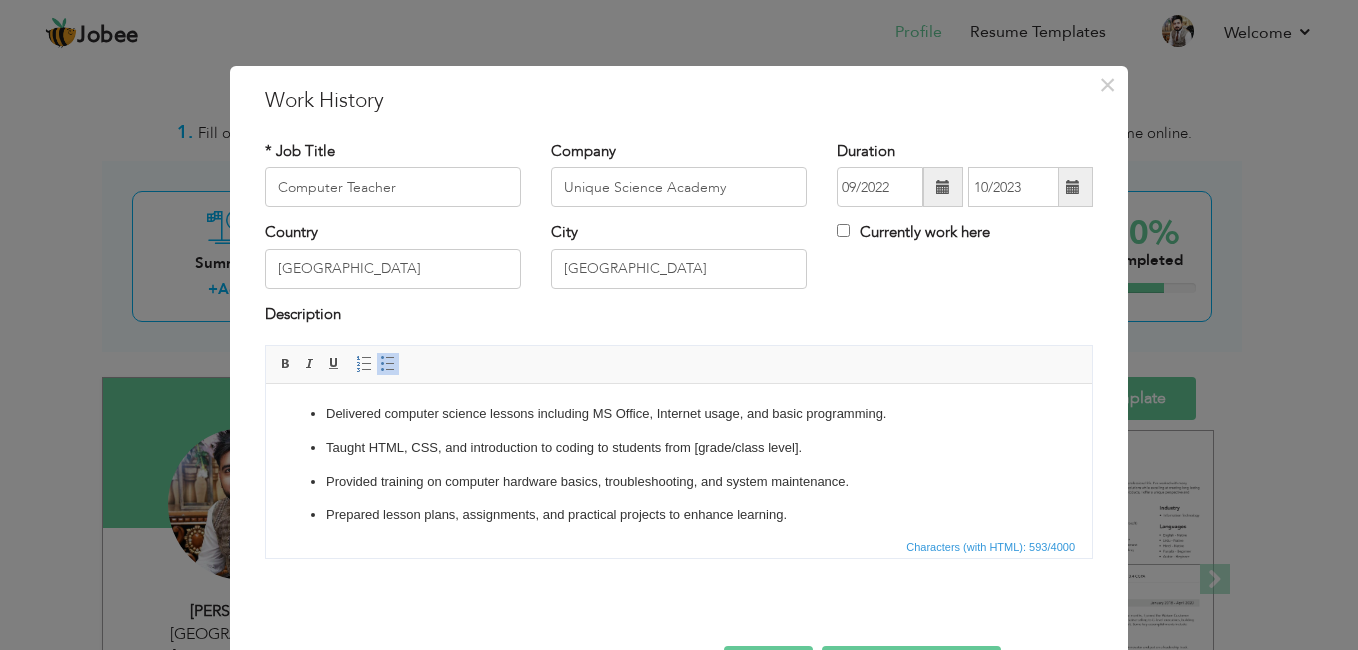 scroll, scrollTop: 80, scrollLeft: 0, axis: vertical 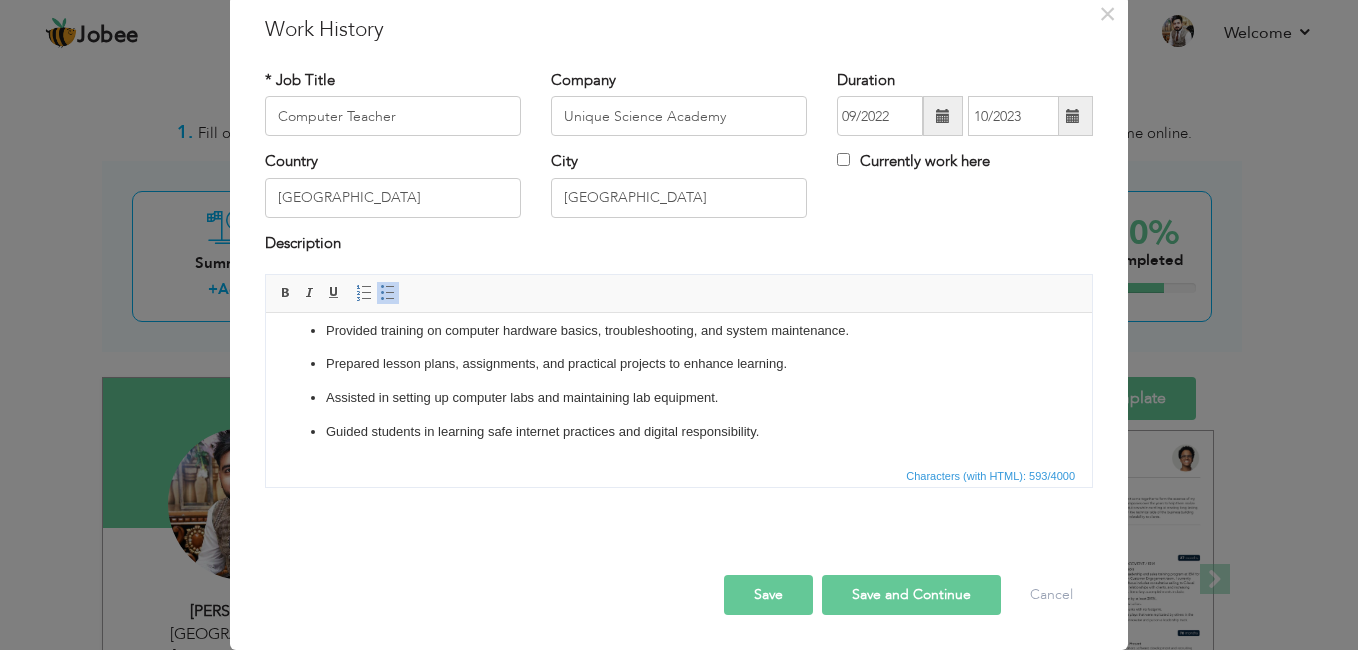 click on "Save and Continue" at bounding box center (911, 595) 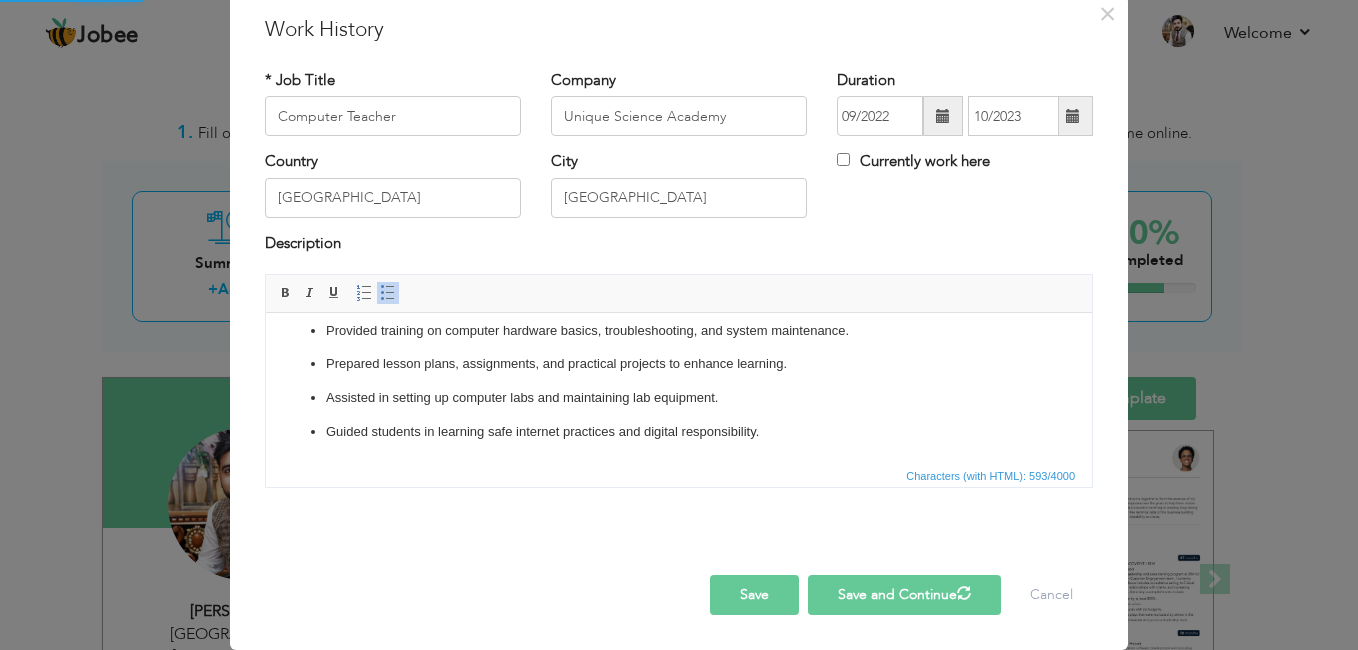 type 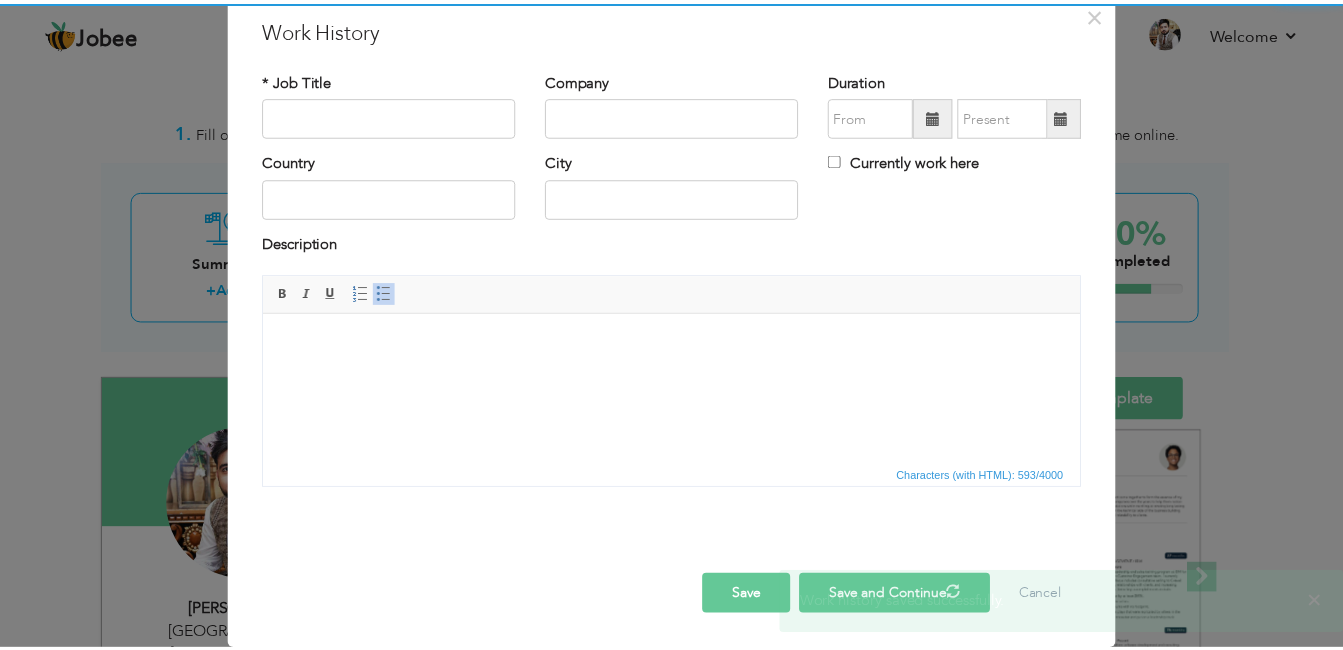 scroll, scrollTop: 0, scrollLeft: 0, axis: both 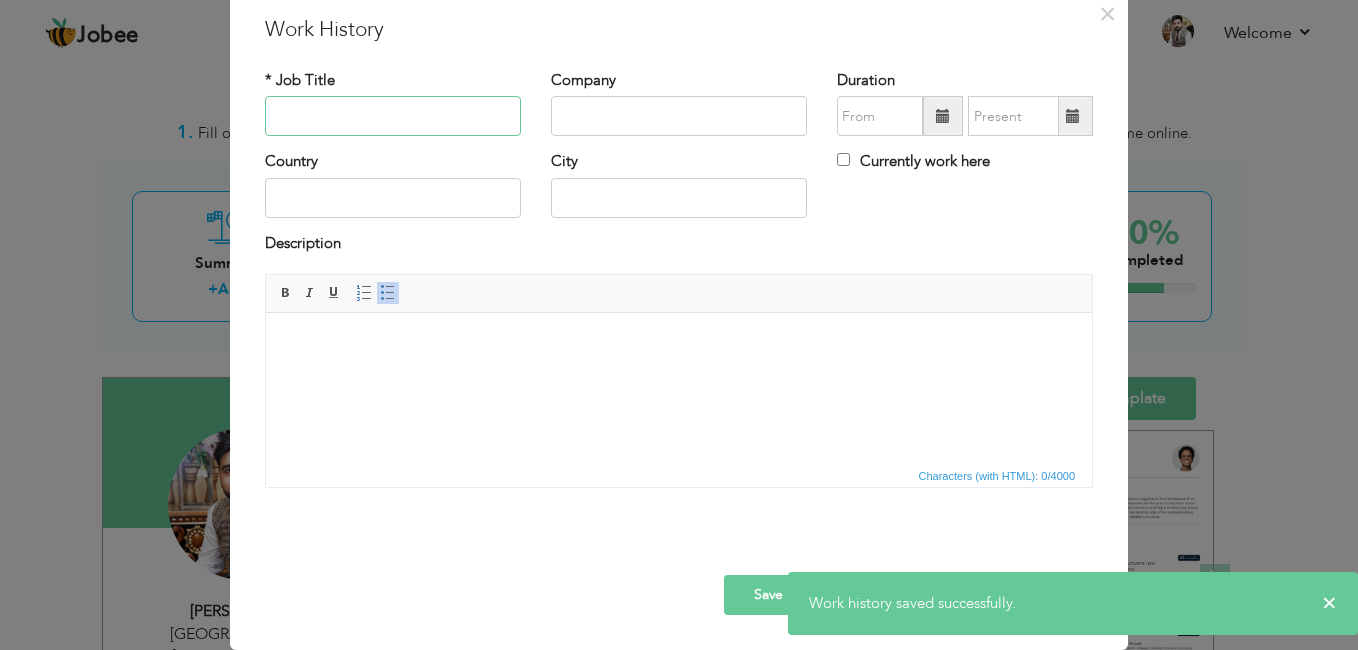click at bounding box center (393, 116) 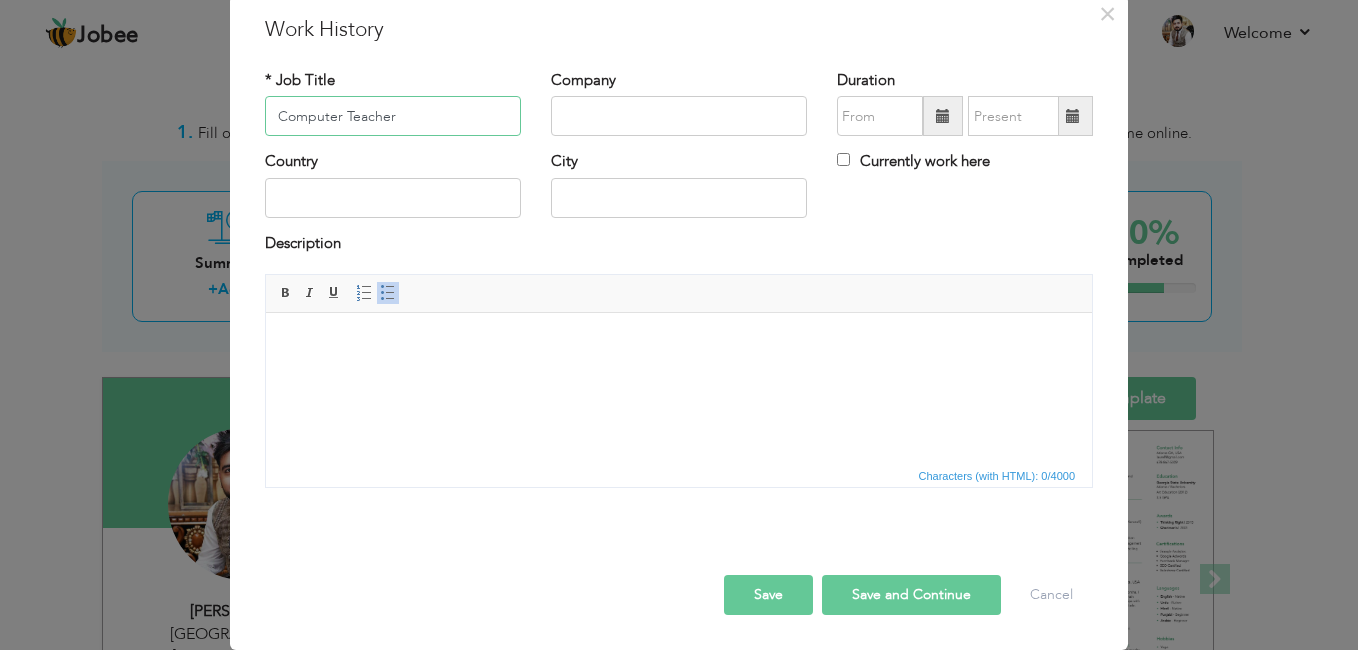 type on "Computer Teacher" 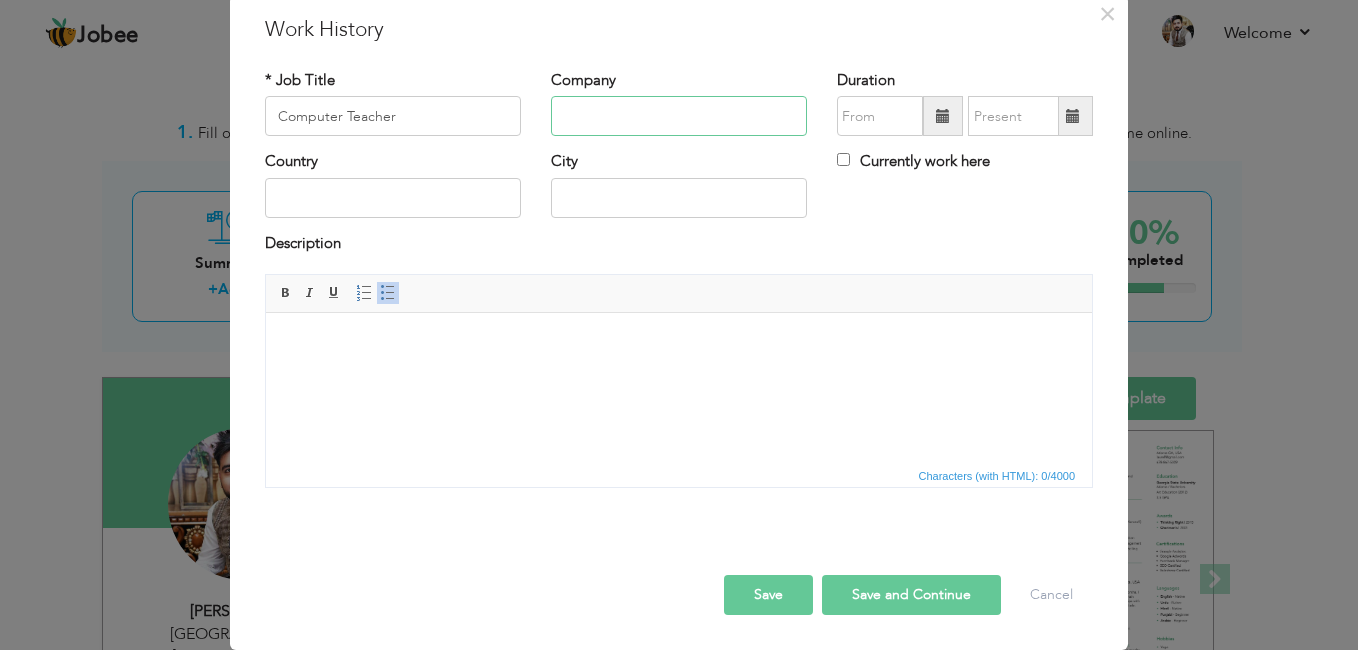 click at bounding box center [679, 116] 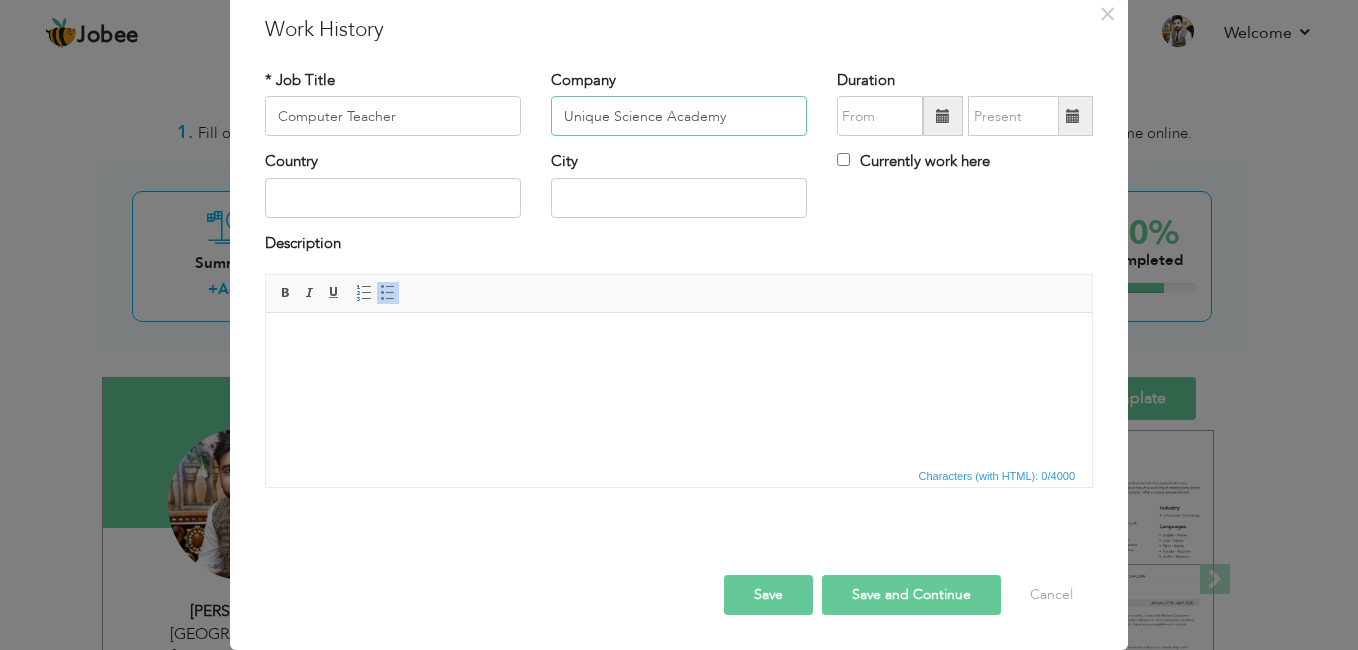 type on "Unique Science Academy" 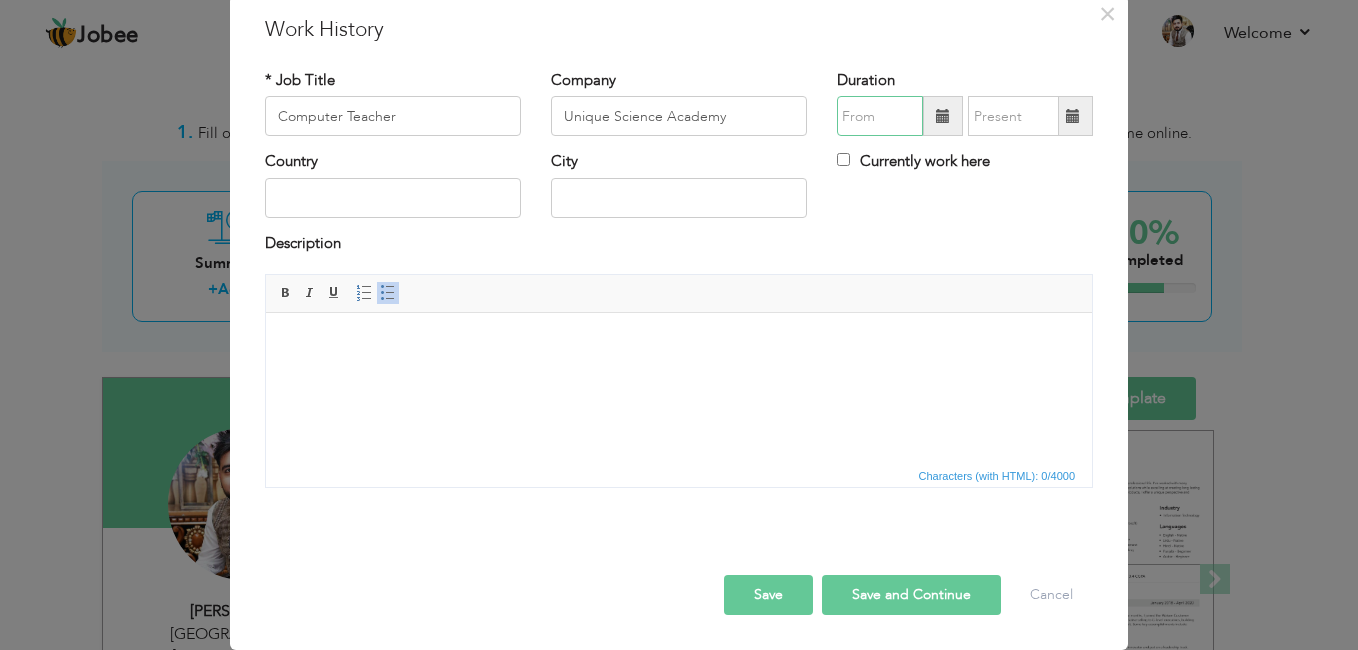 click at bounding box center (880, 116) 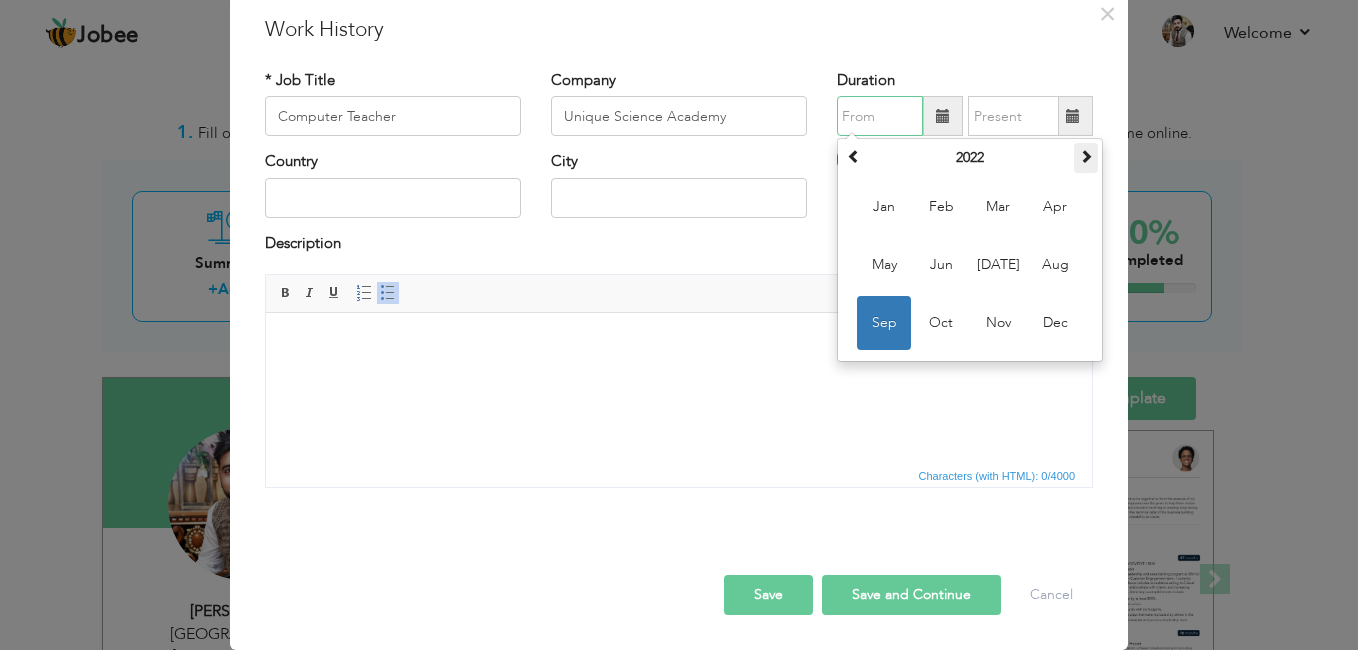 click at bounding box center [1086, 156] 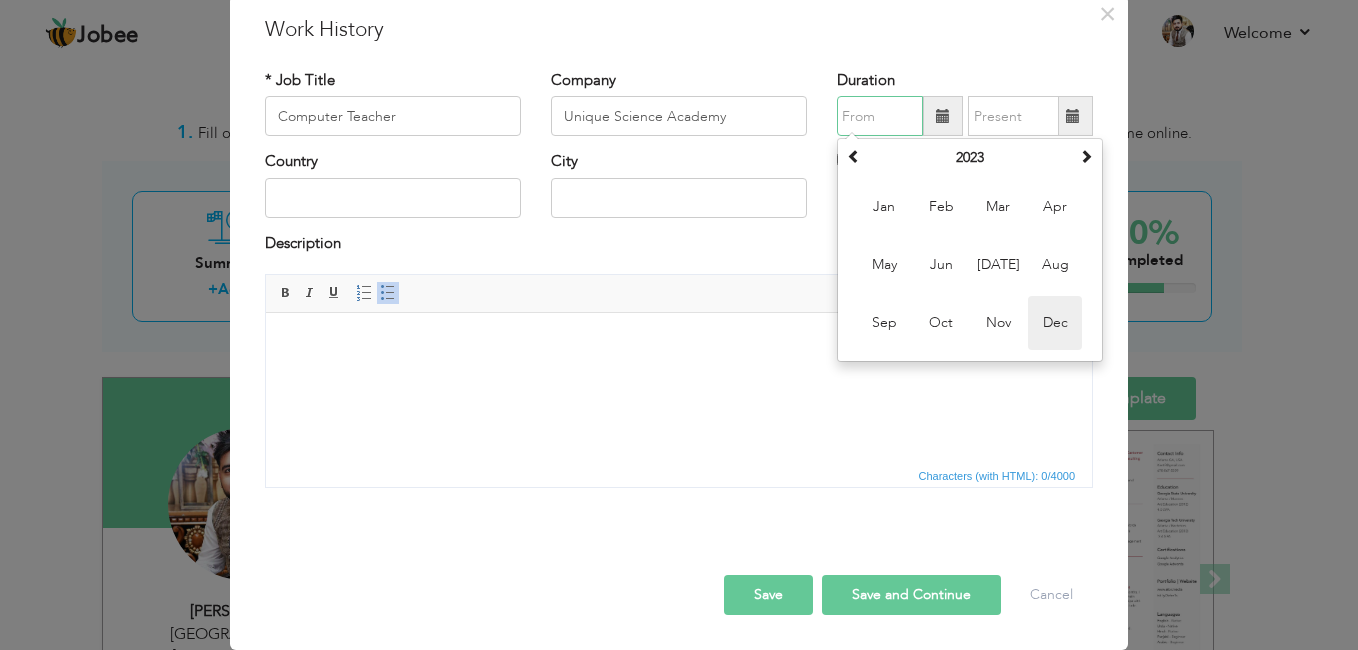 click on "Dec" at bounding box center [1055, 323] 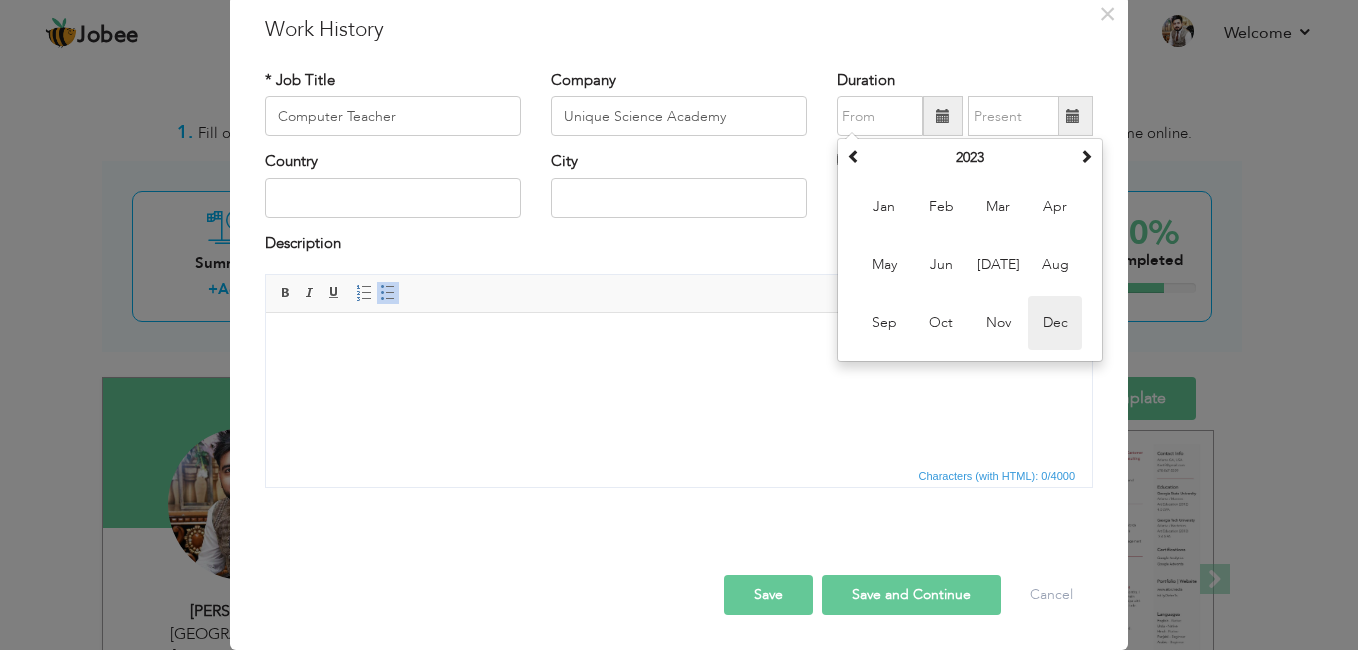 type on "12/2023" 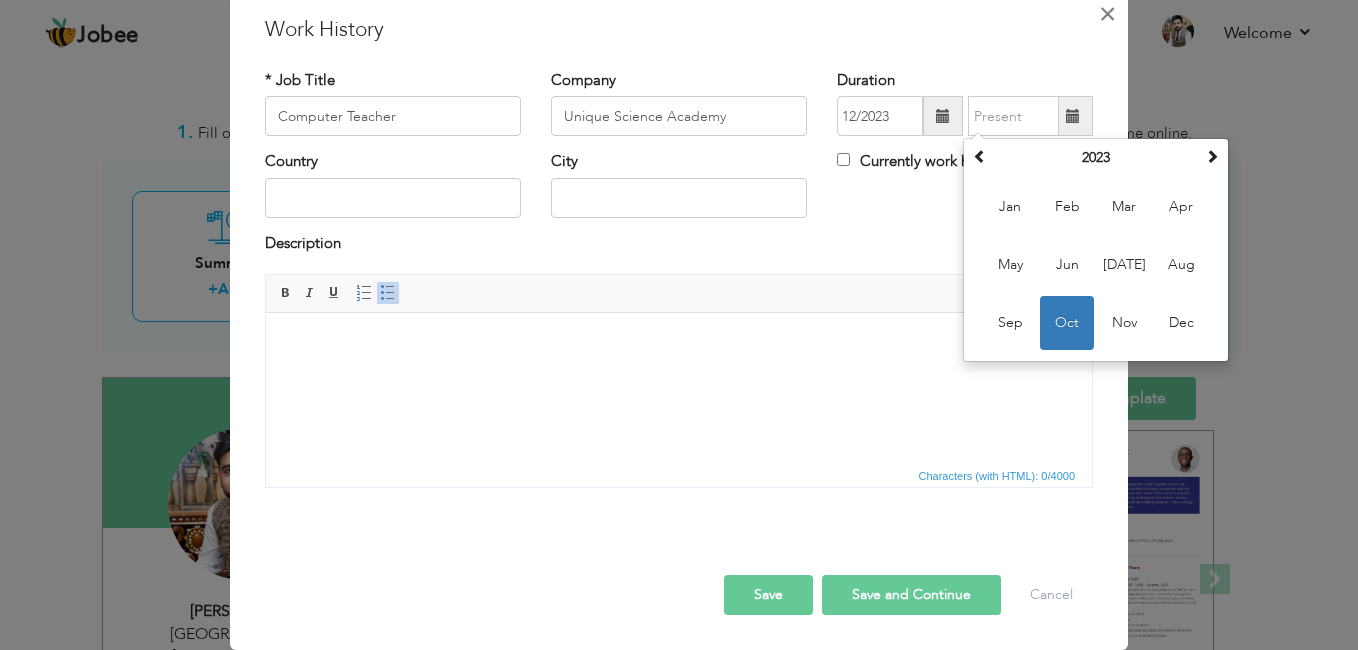 click on "×" at bounding box center (1107, 14) 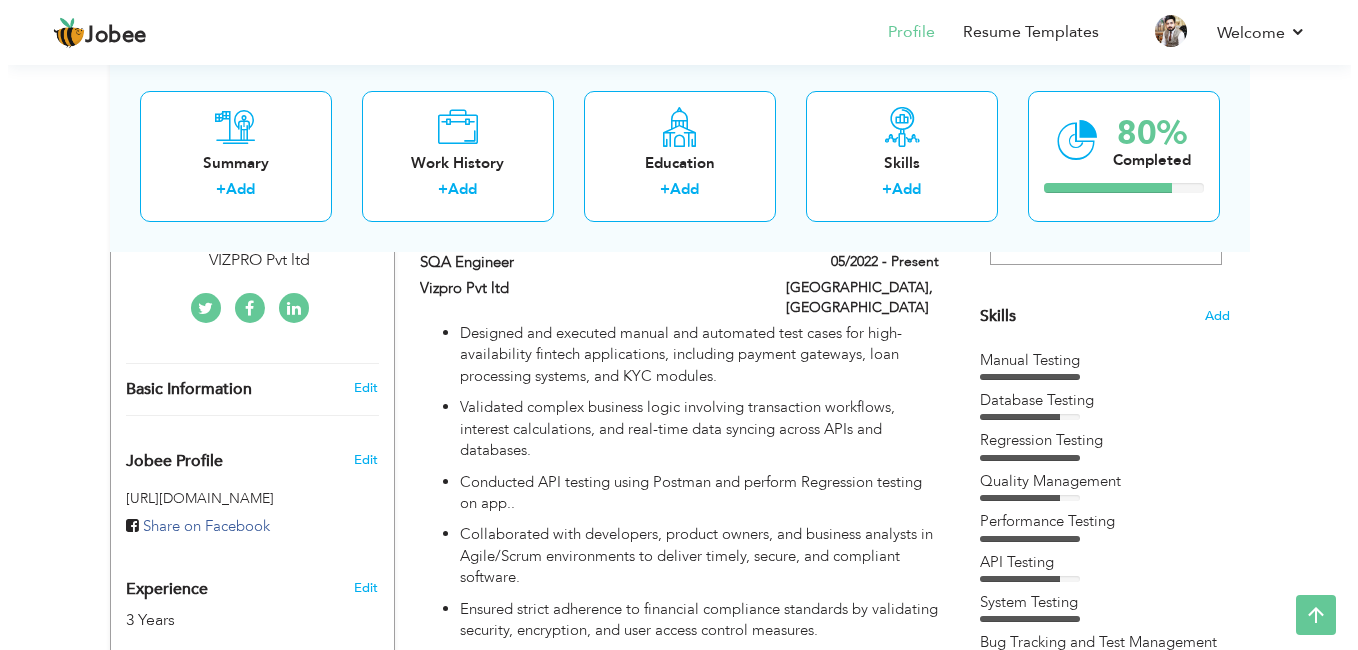 scroll, scrollTop: 0, scrollLeft: 0, axis: both 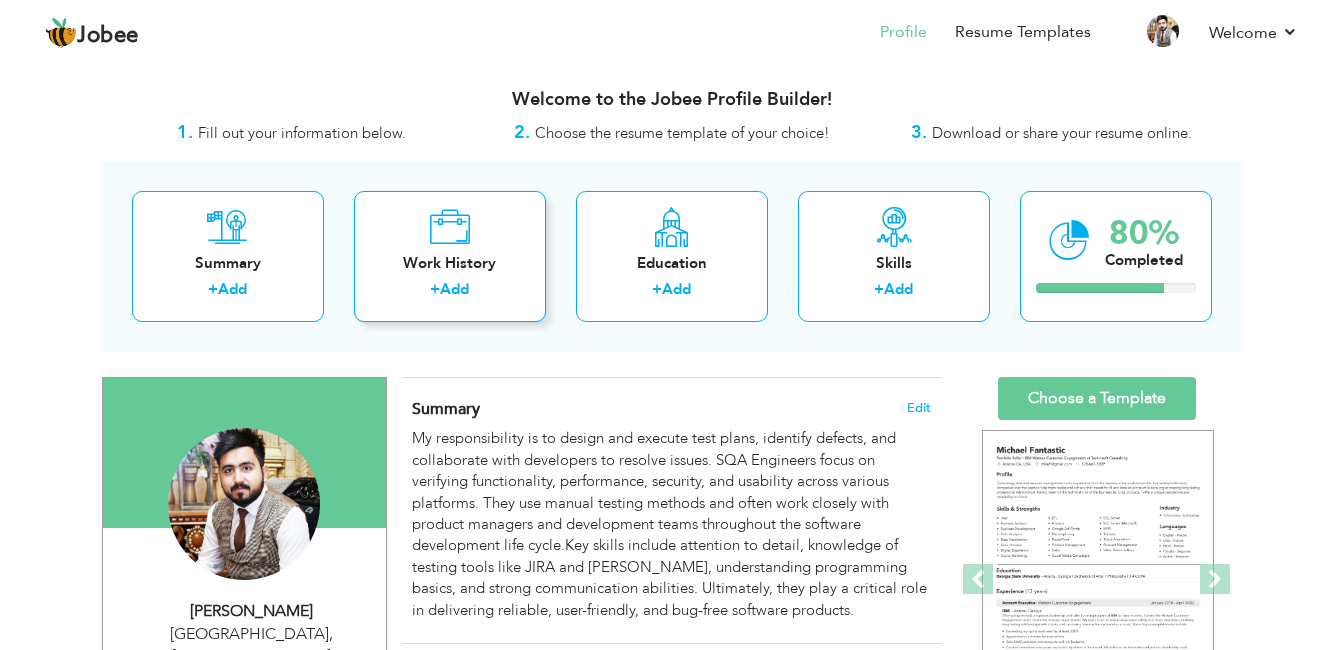 click on "Work History
+  Add" at bounding box center [450, 256] 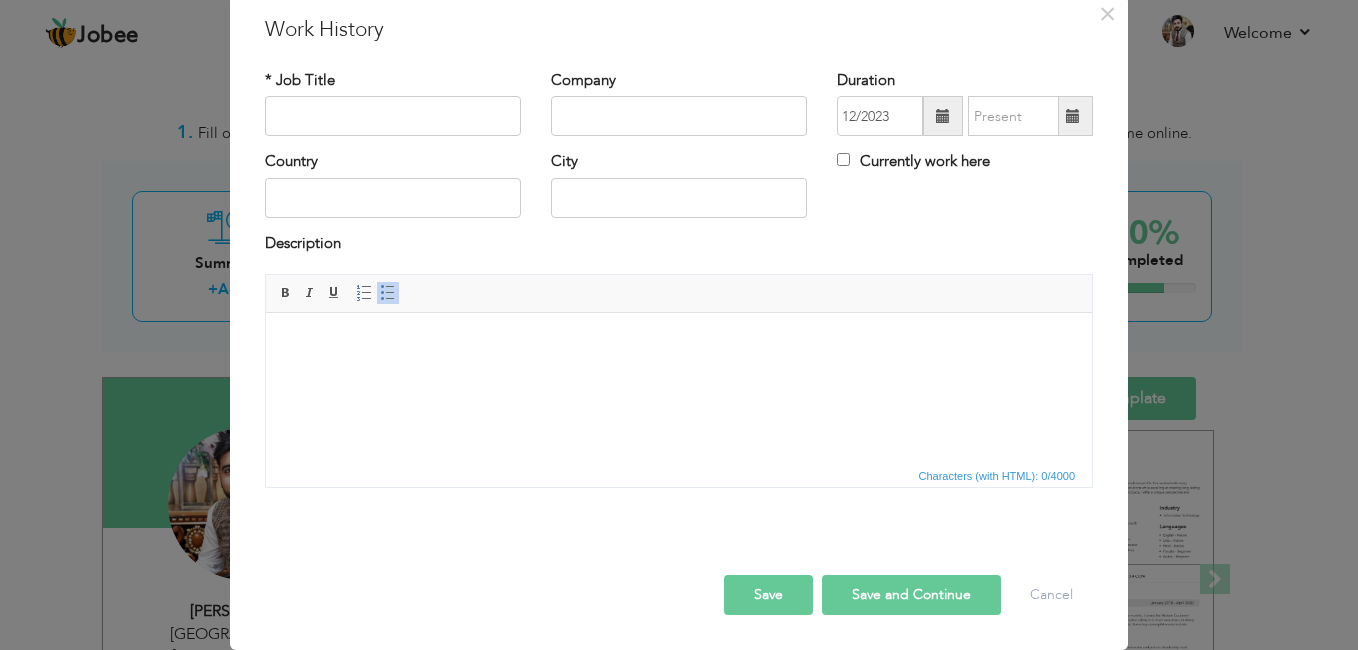 scroll, scrollTop: 0, scrollLeft: 0, axis: both 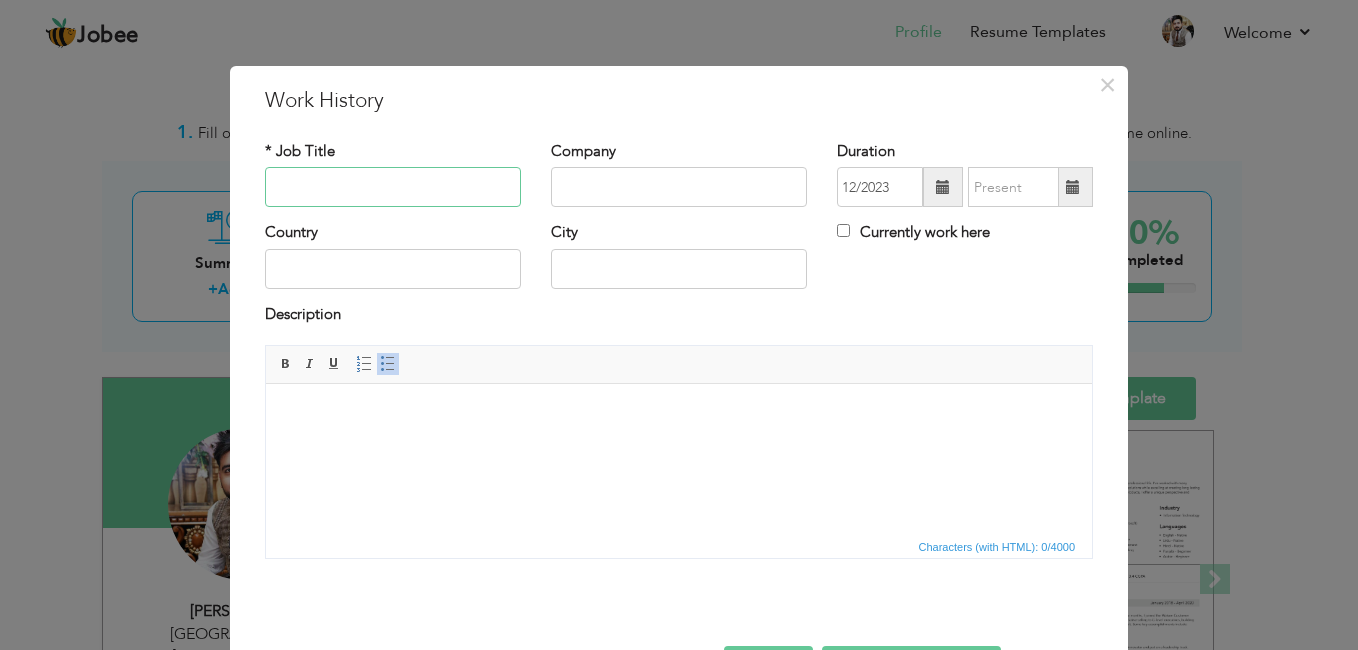 click at bounding box center [393, 187] 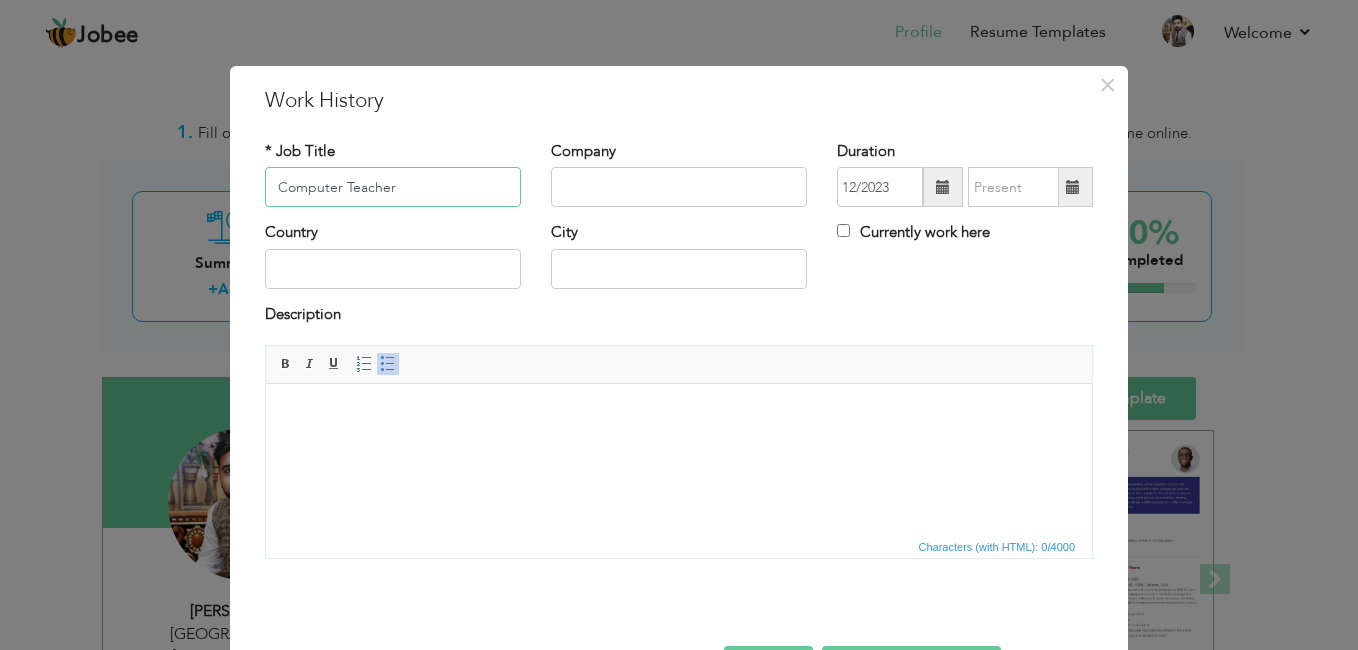 type on "Computer Teacher" 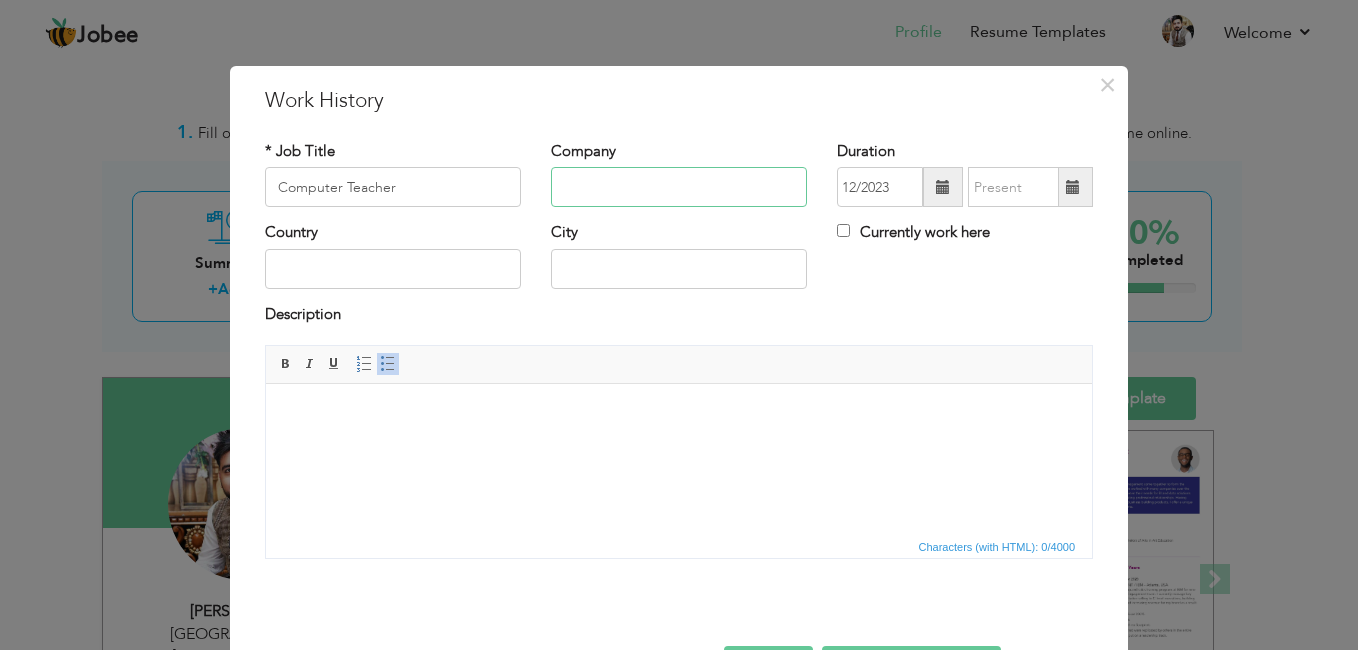 click at bounding box center (679, 187) 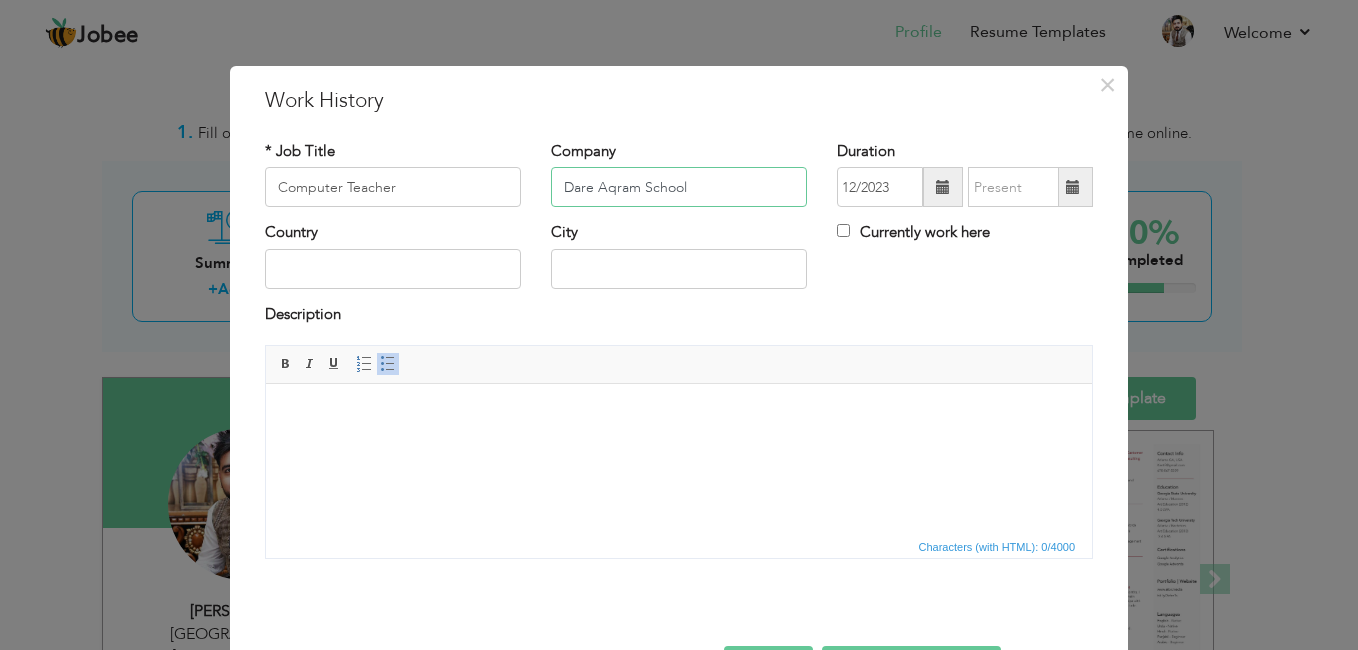 type on "Dare Aqram School" 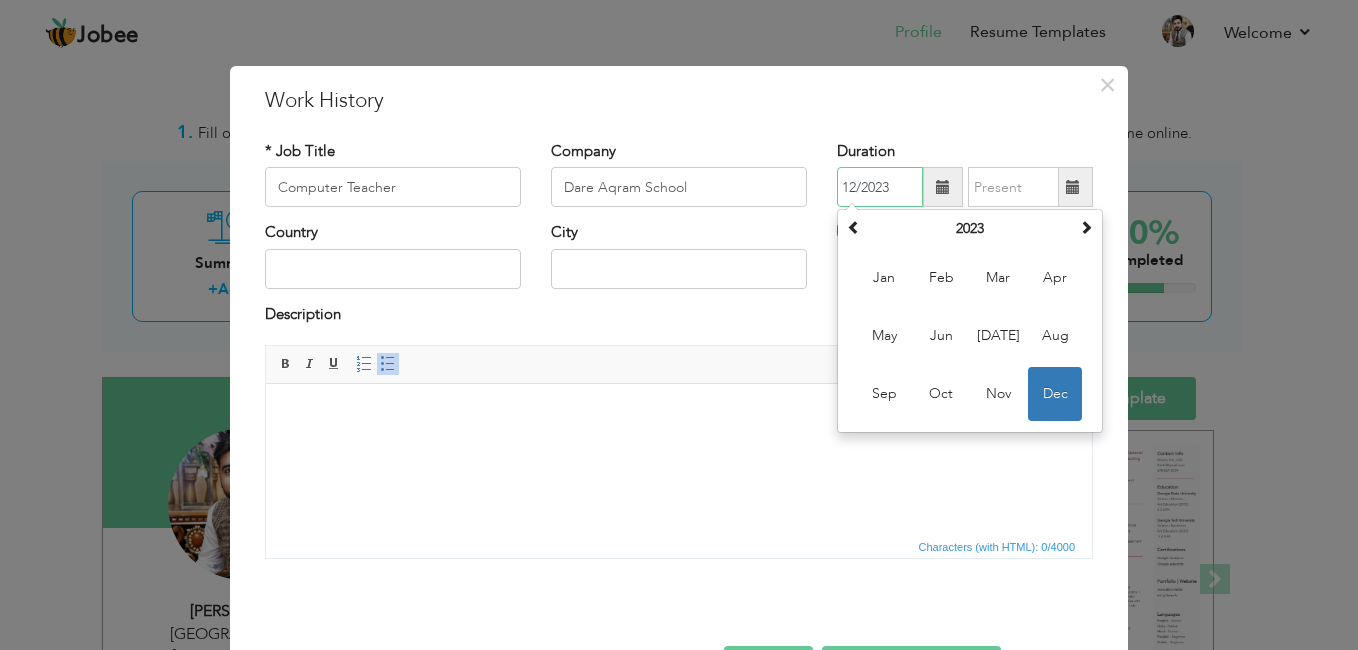 click on "12/2023" at bounding box center [880, 187] 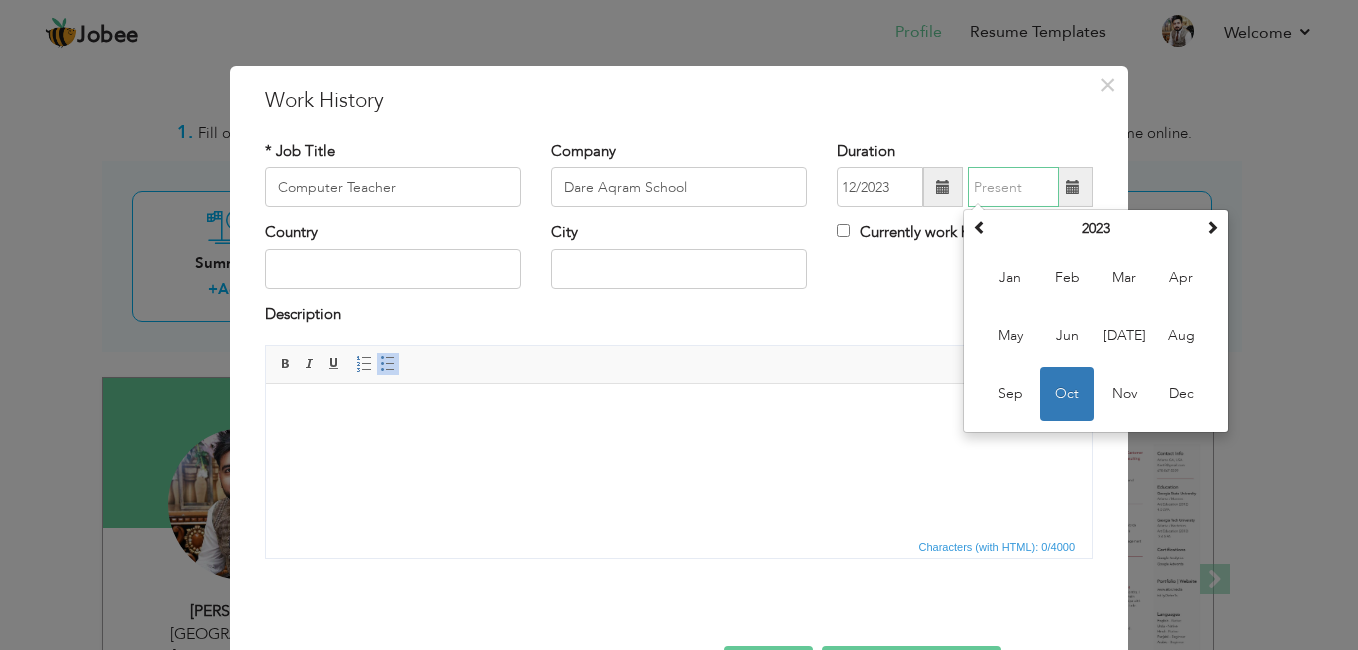 click at bounding box center (1013, 187) 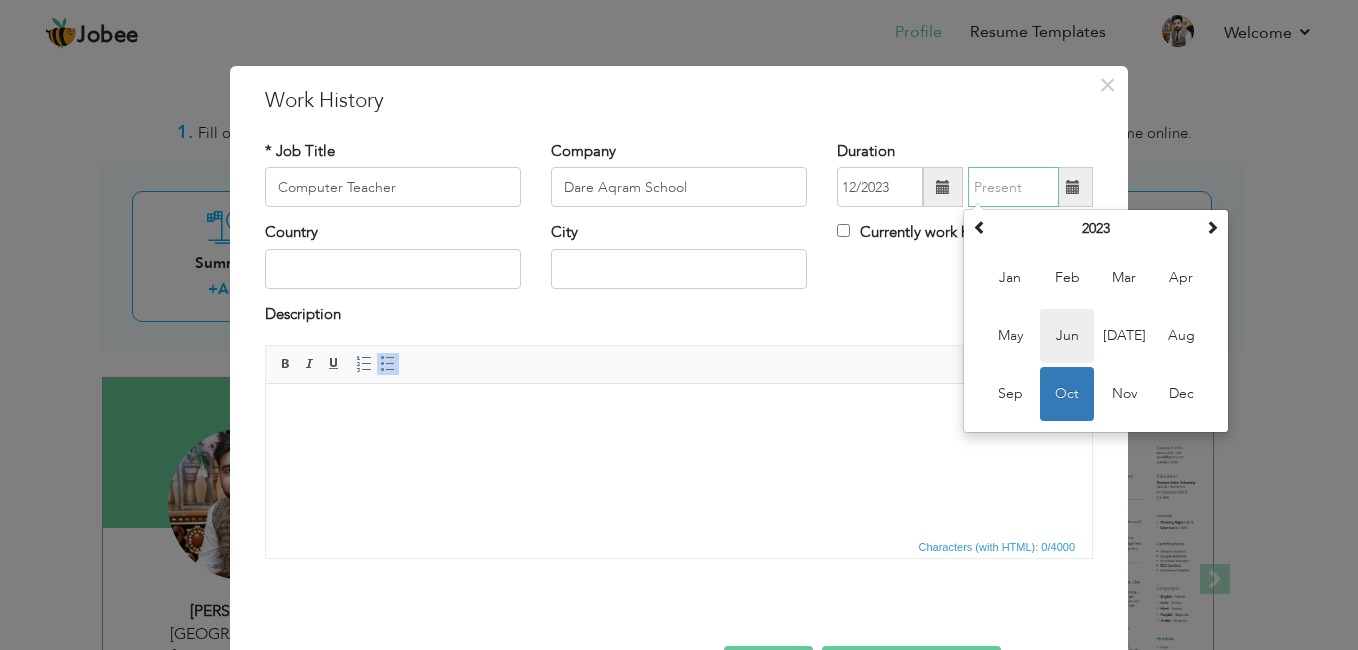 click on "Jun" at bounding box center (1067, 336) 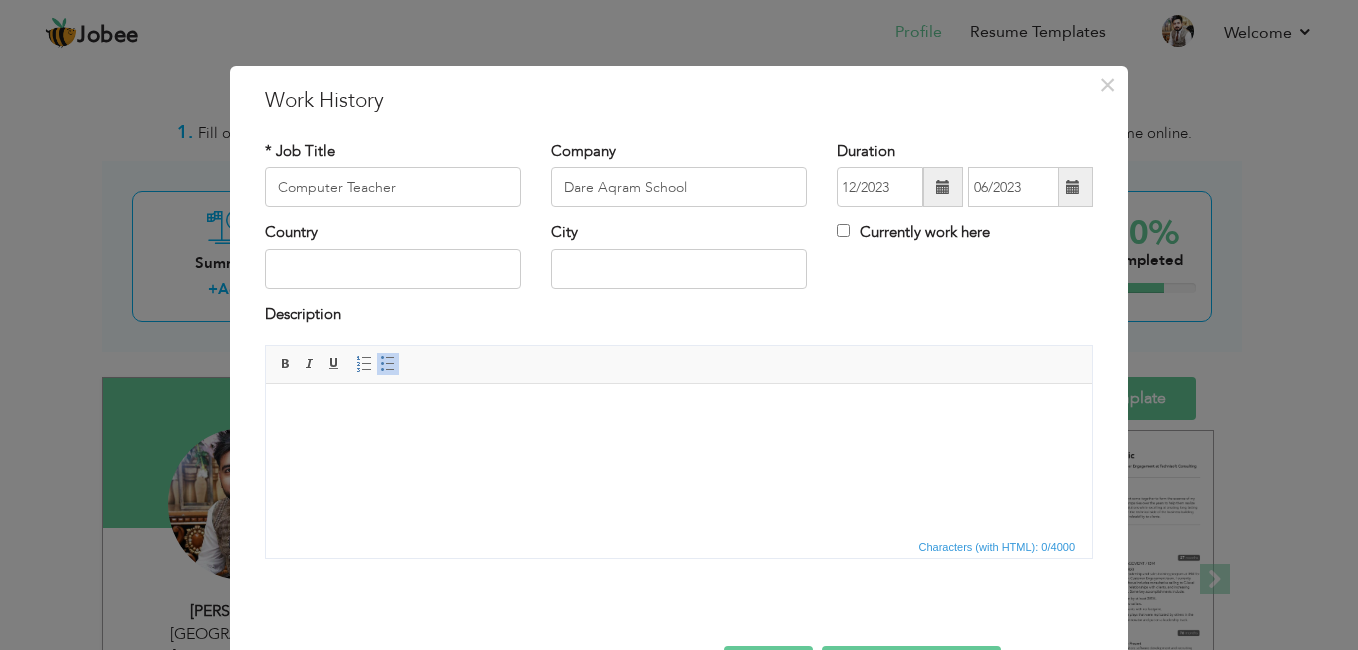 click at bounding box center (1073, 187) 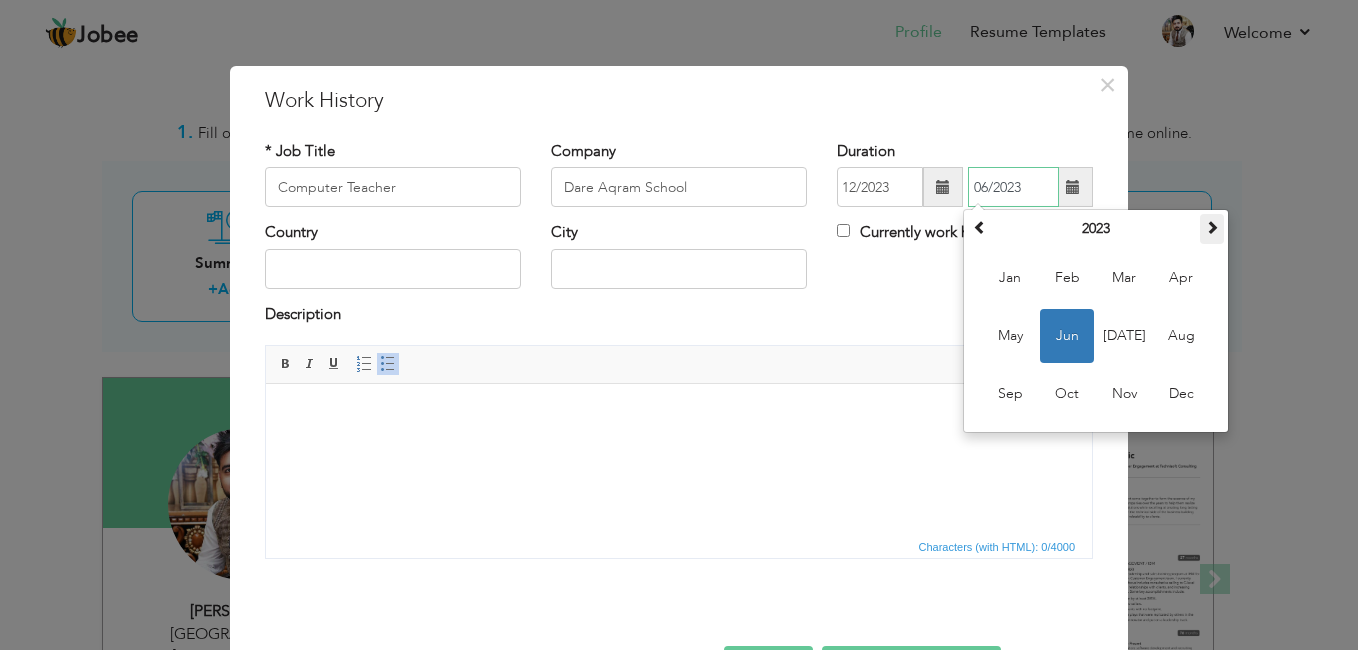 click at bounding box center [1212, 227] 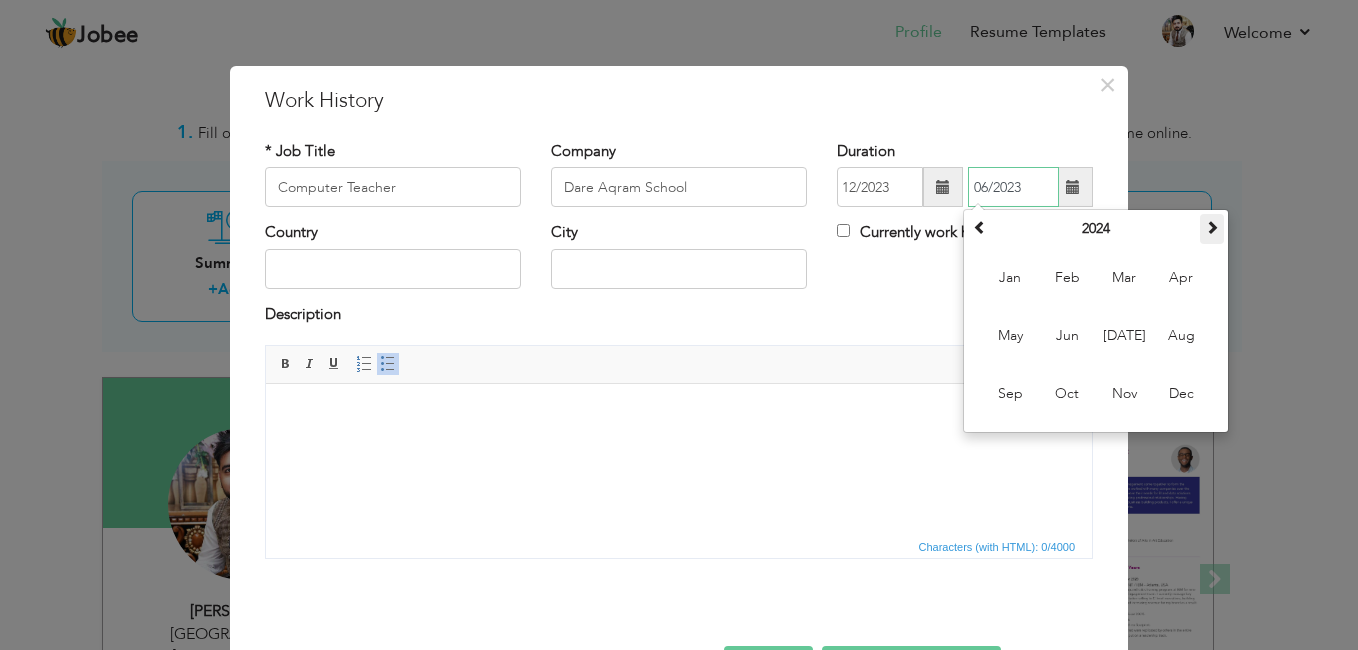 click at bounding box center [1212, 227] 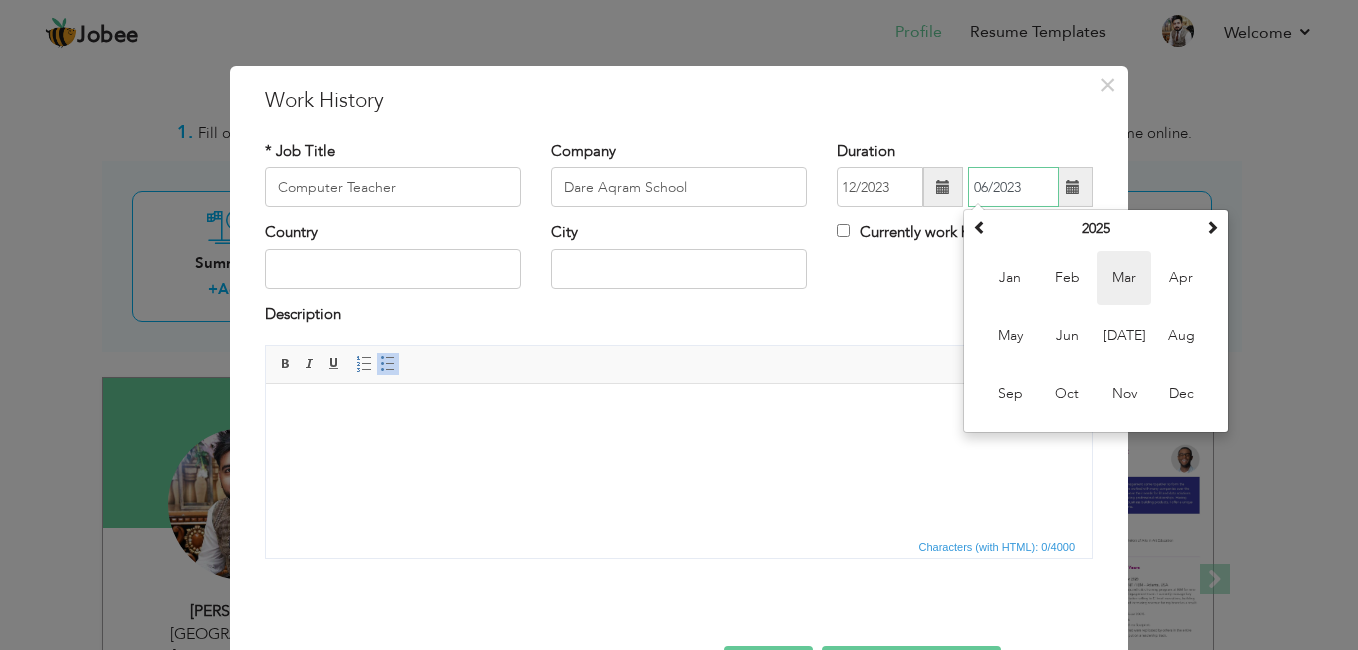 click on "Mar" at bounding box center (1124, 278) 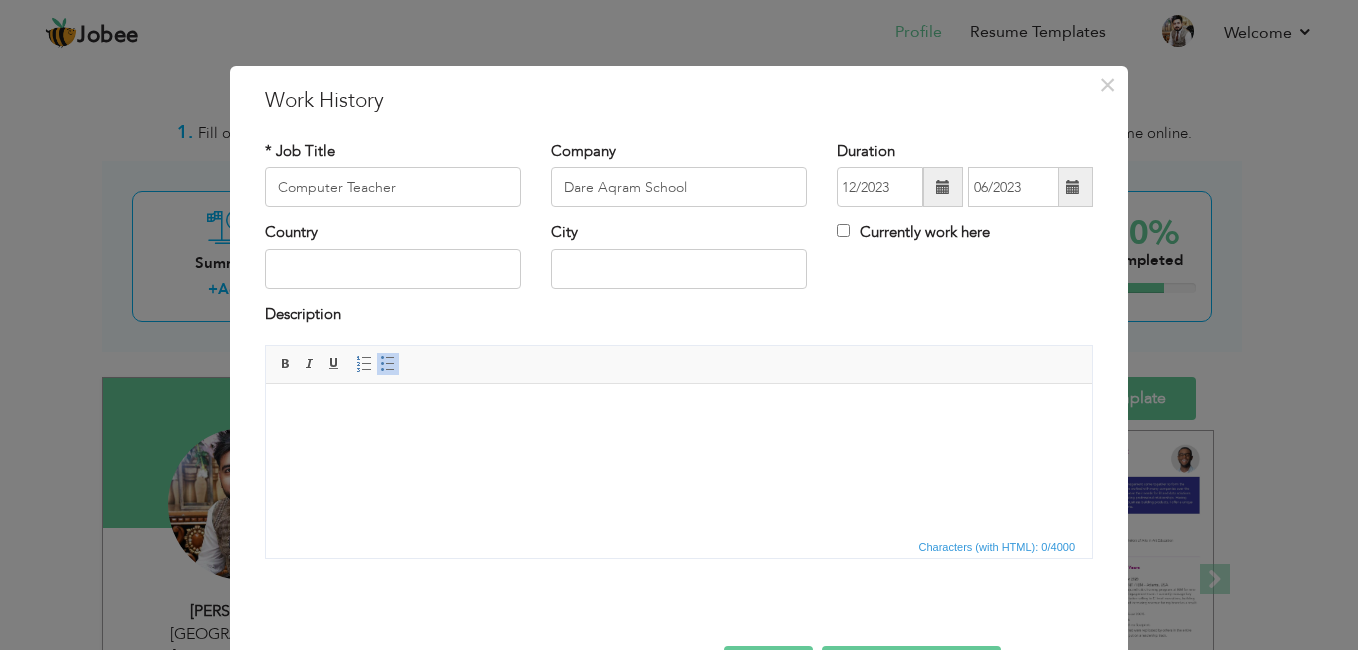 type on "03/2025" 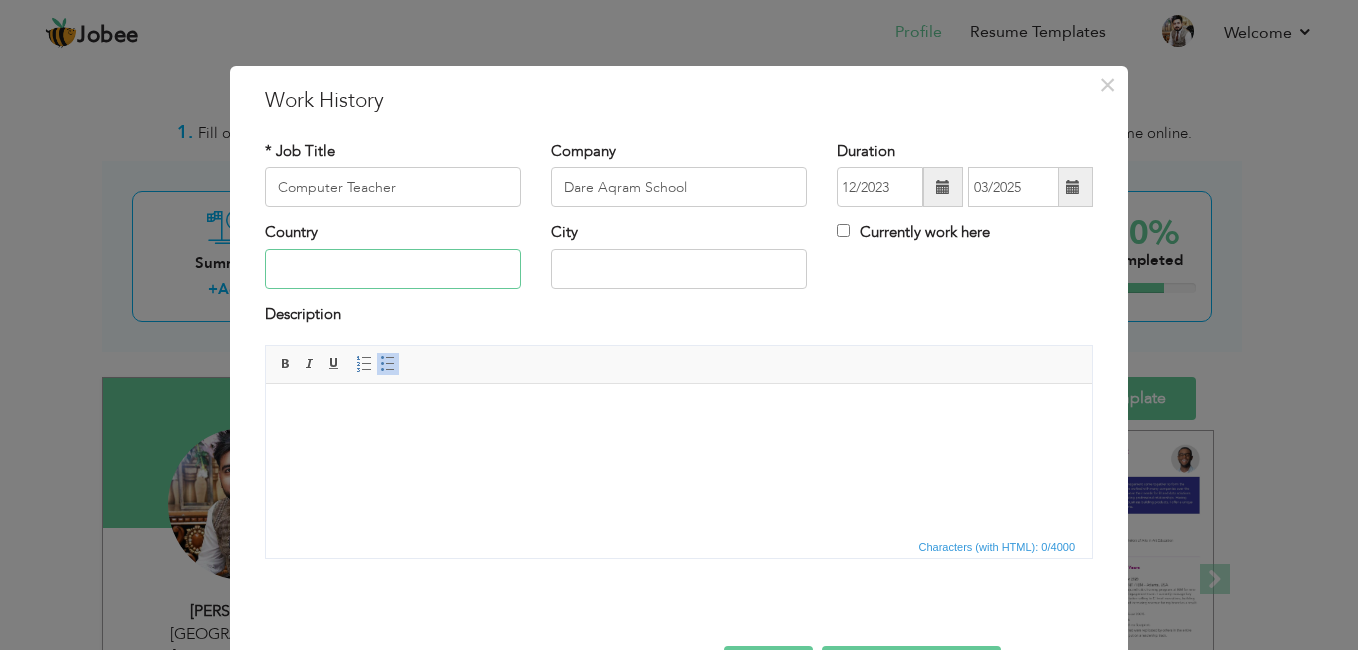 click at bounding box center (393, 269) 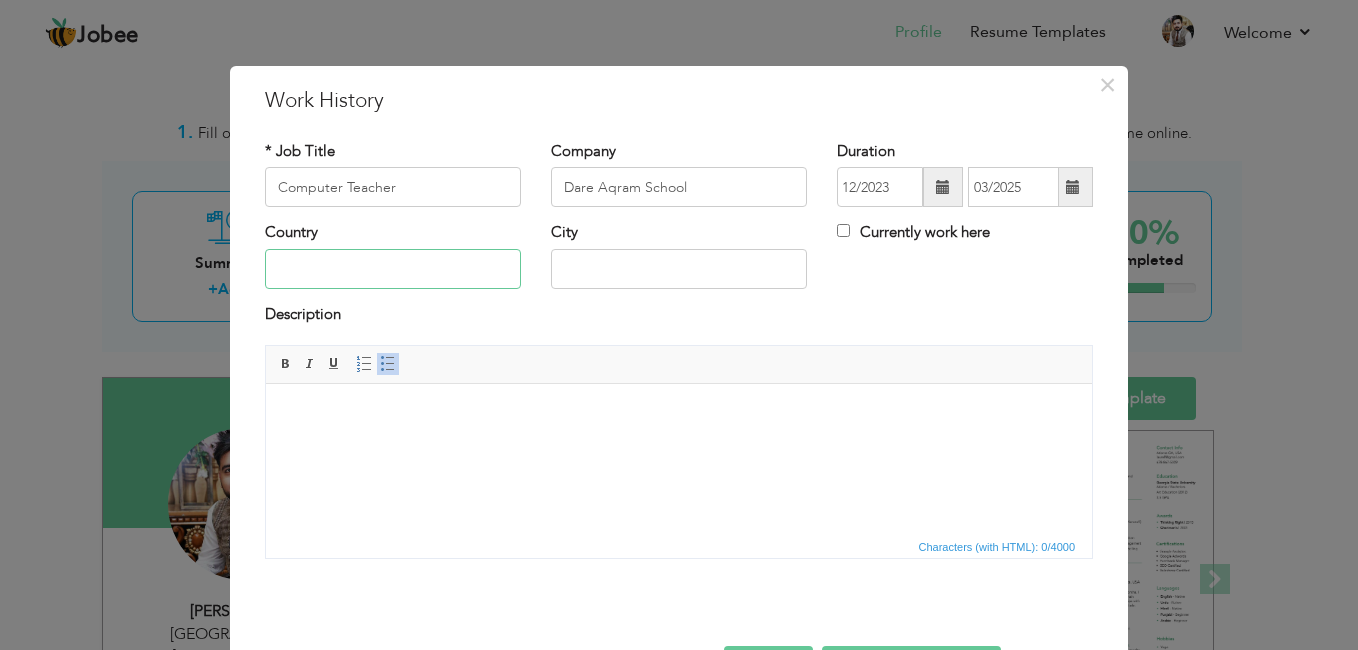 type on "[GEOGRAPHIC_DATA]" 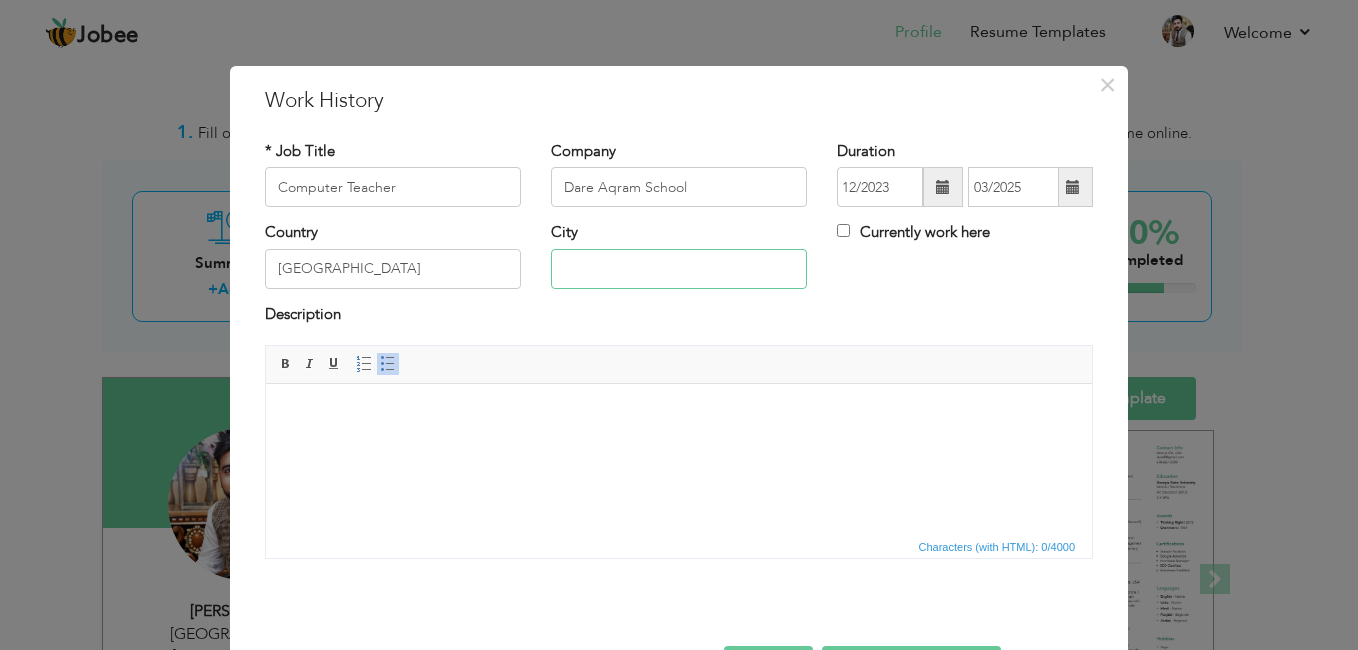click at bounding box center (679, 269) 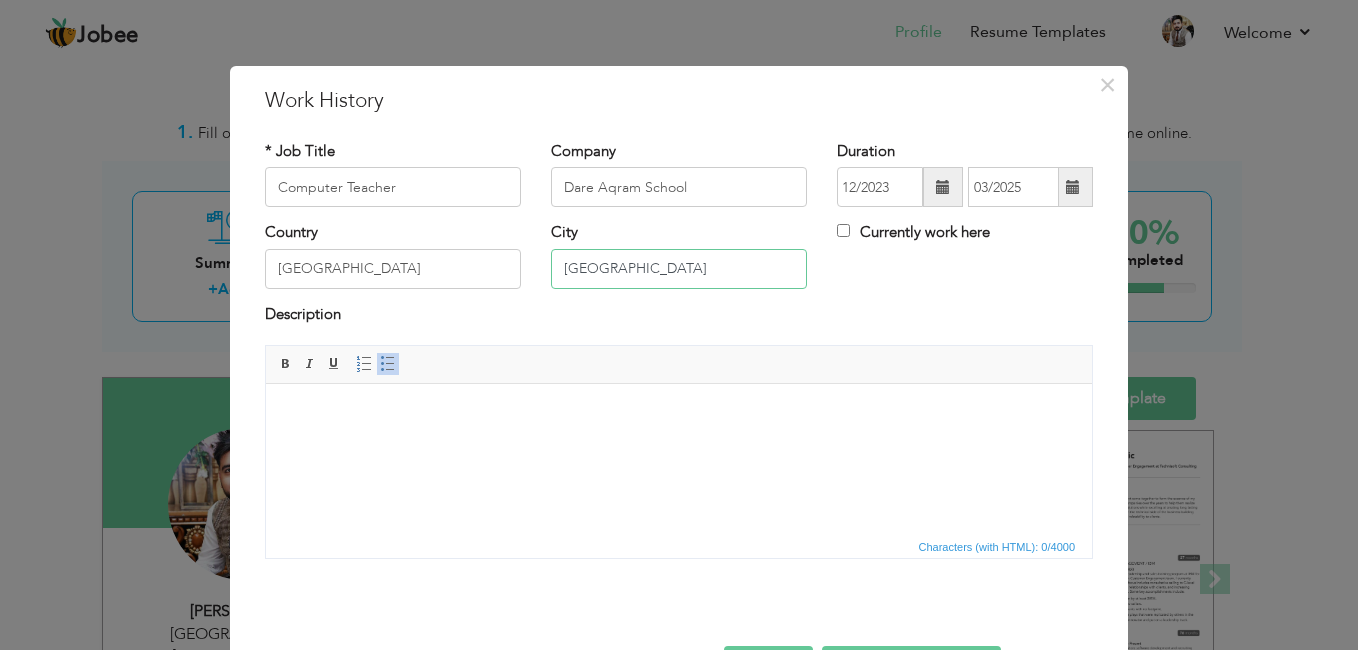 type on "[GEOGRAPHIC_DATA]" 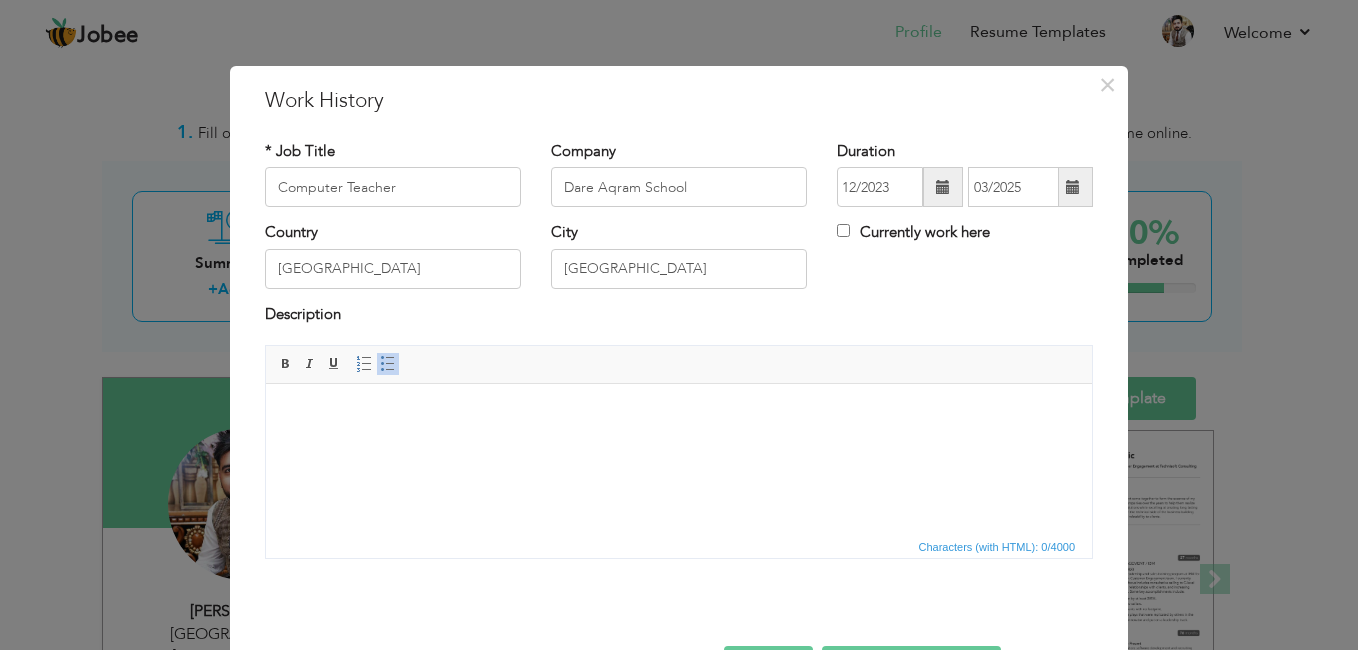 click at bounding box center [679, 414] 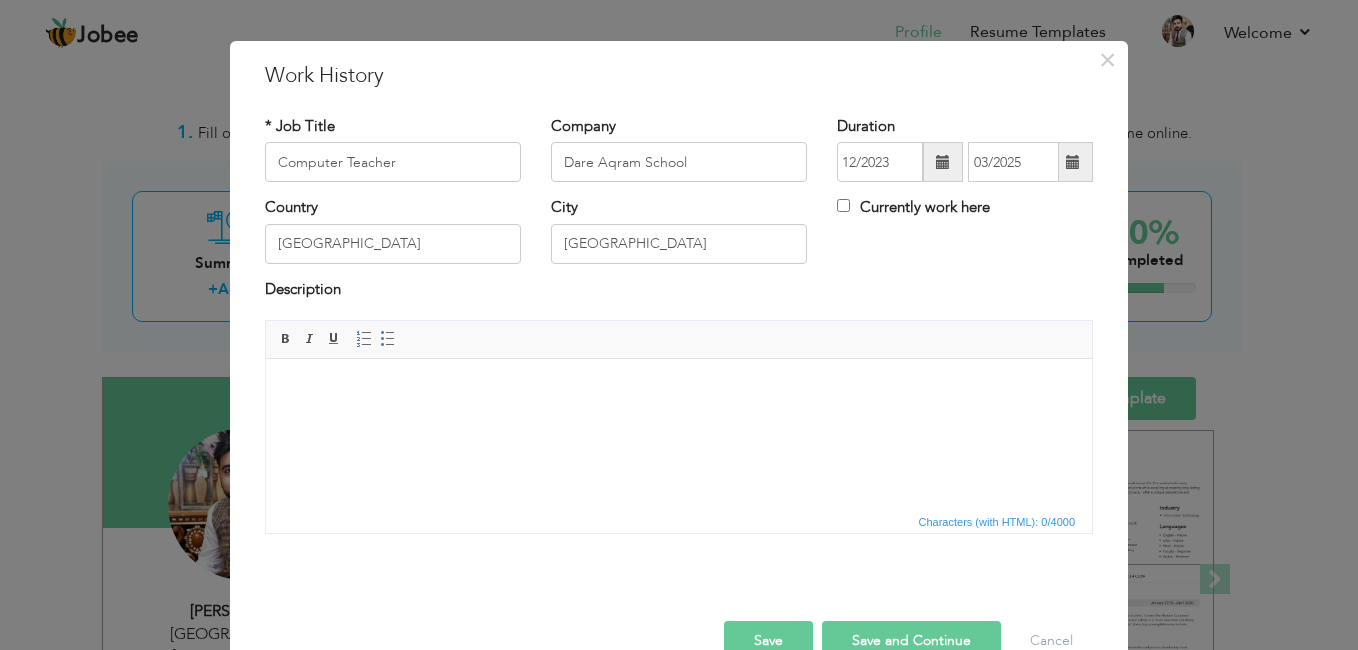 scroll, scrollTop: 0, scrollLeft: 0, axis: both 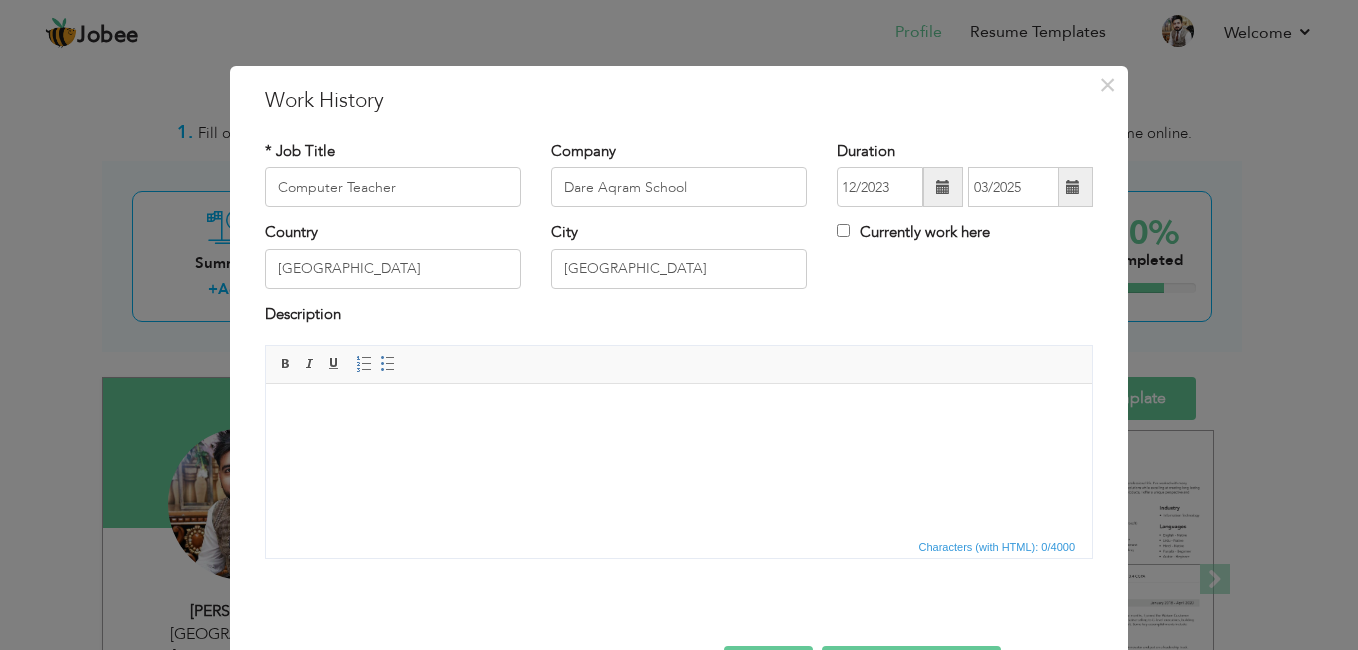 click at bounding box center (679, 414) 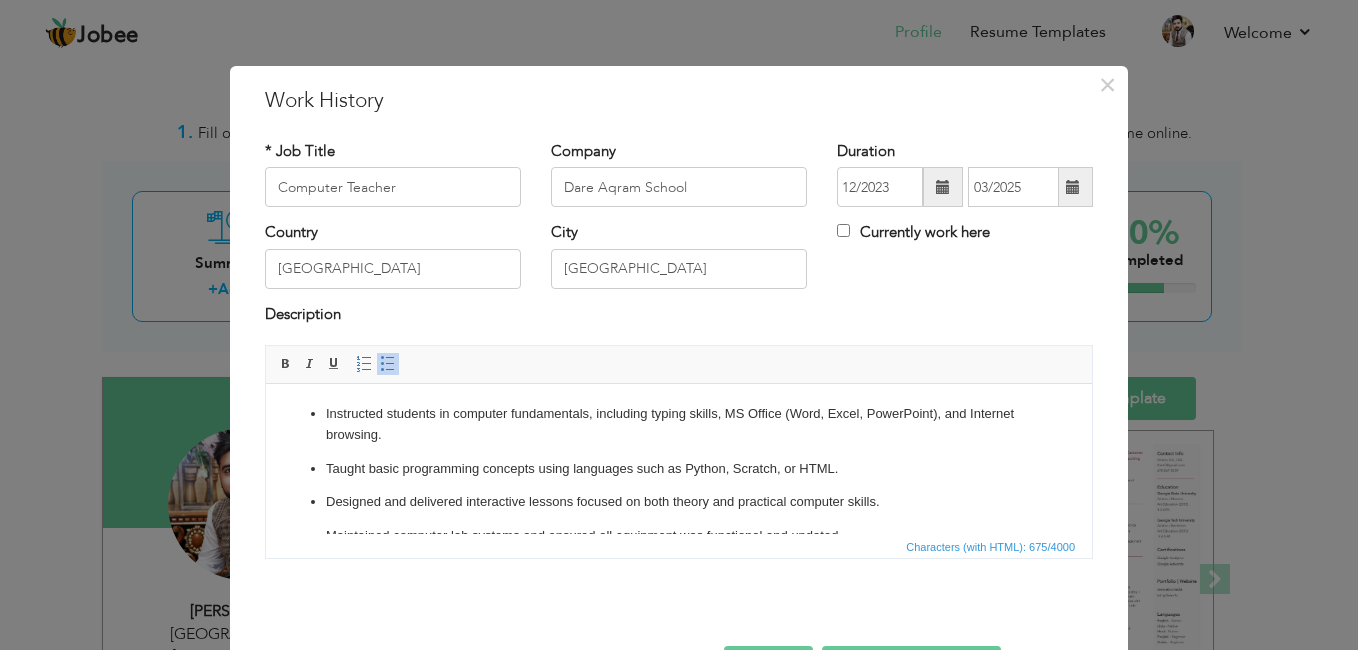 scroll, scrollTop: 101, scrollLeft: 0, axis: vertical 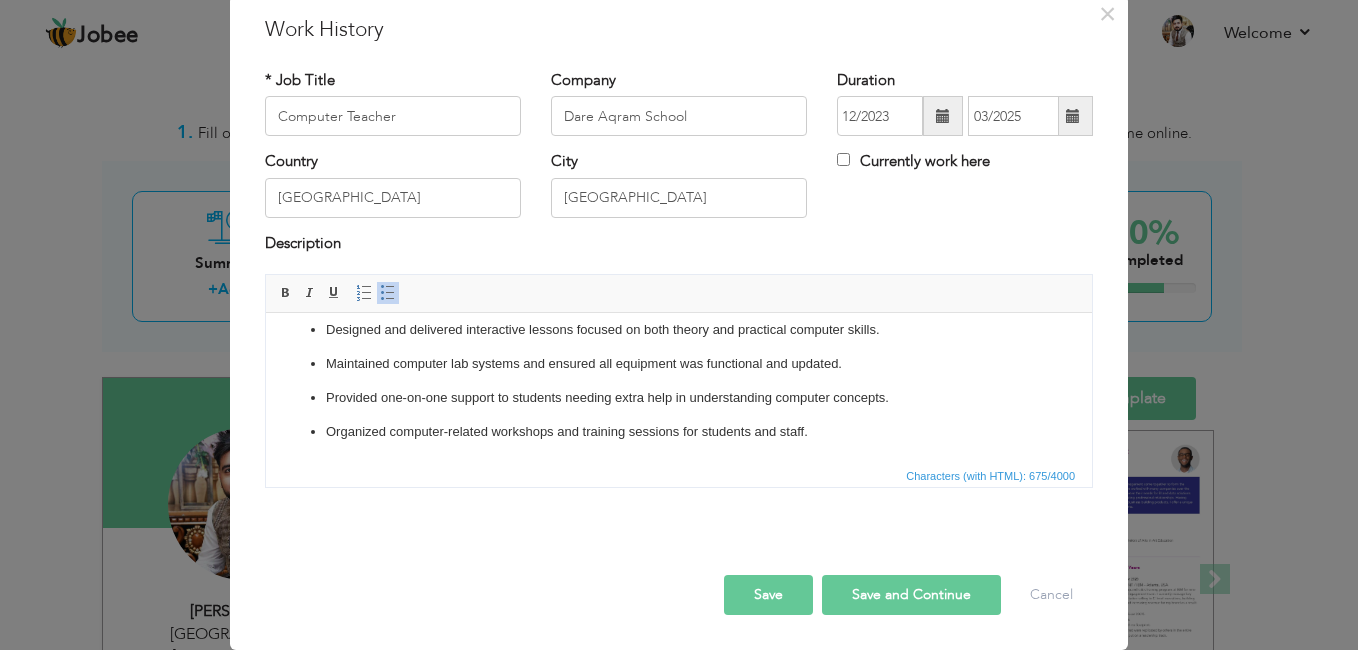 click on "Save and Continue" at bounding box center [911, 595] 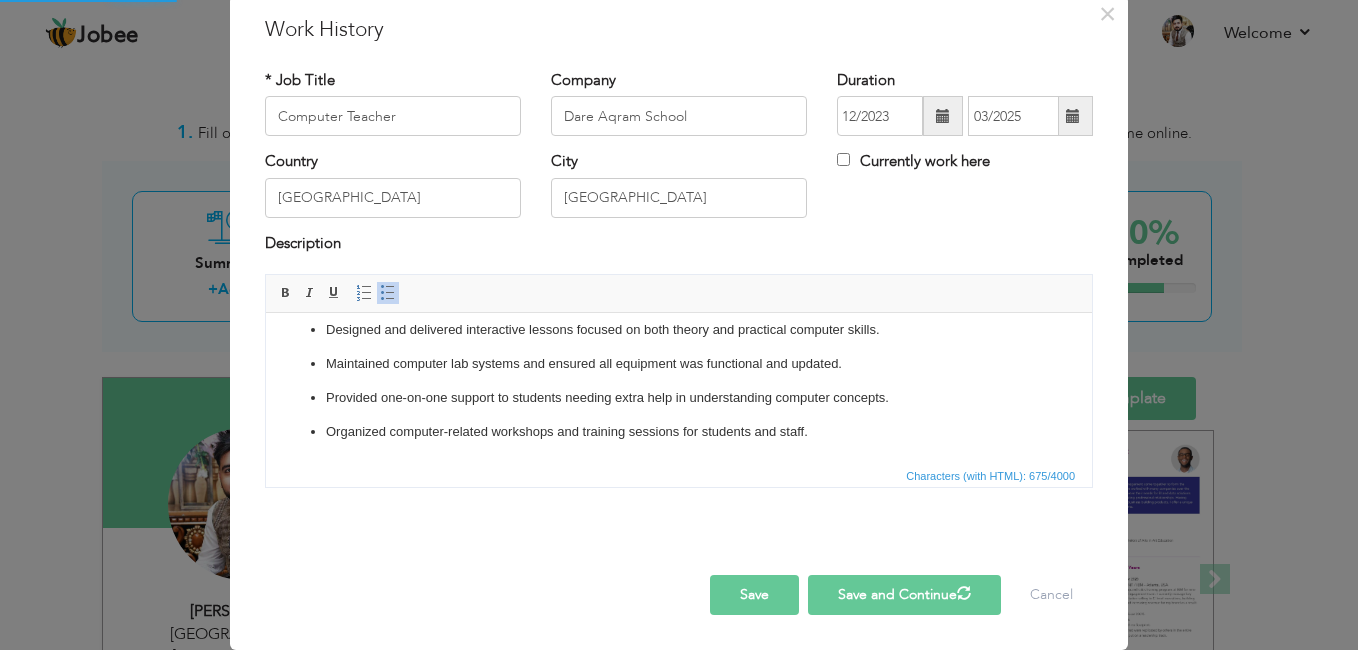 type 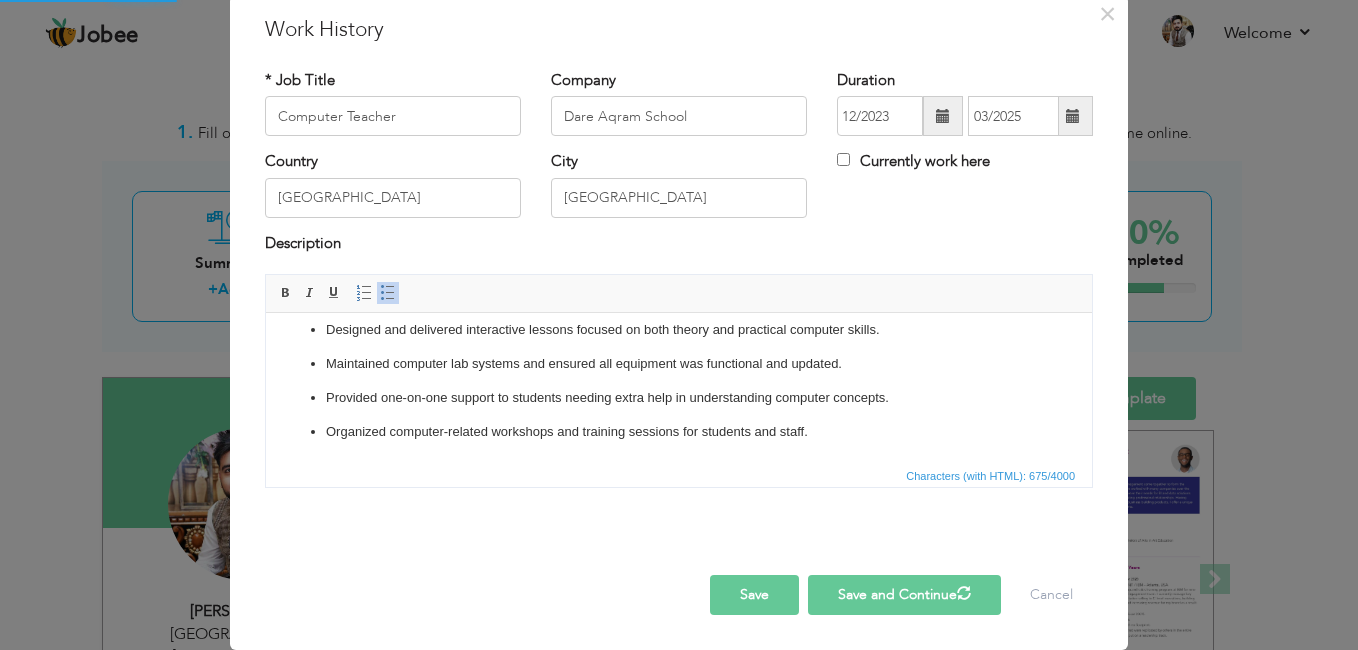 type 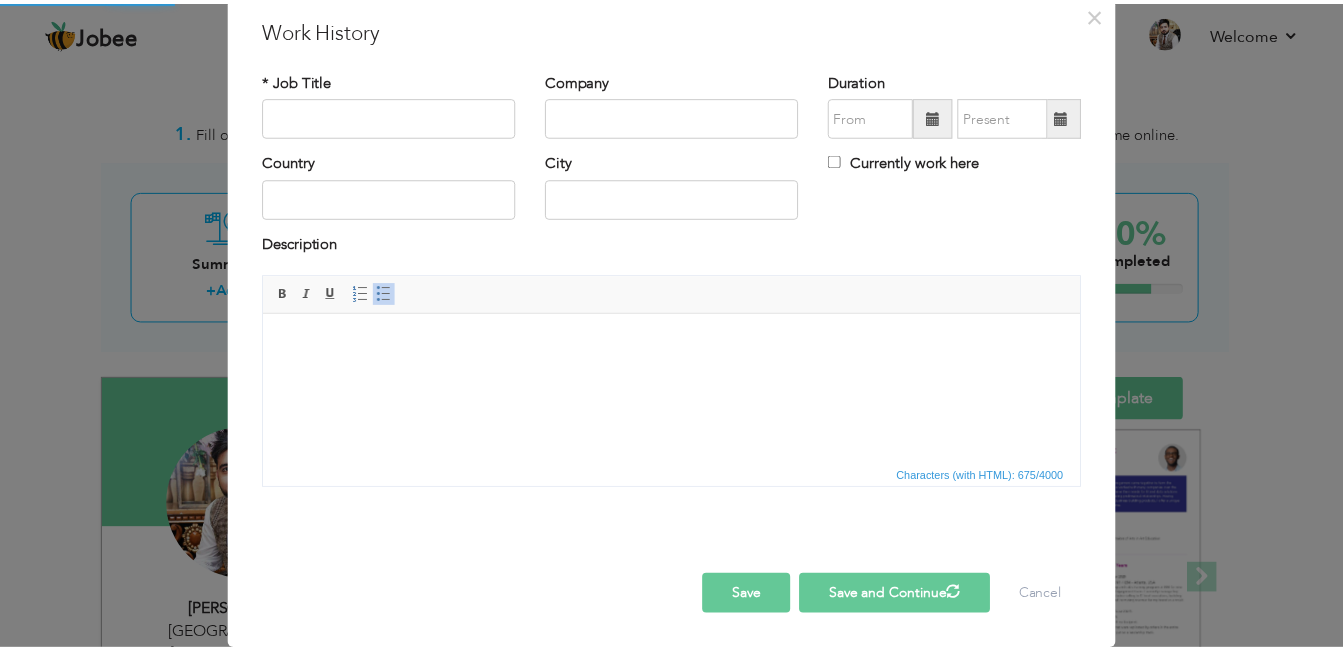 scroll, scrollTop: 0, scrollLeft: 0, axis: both 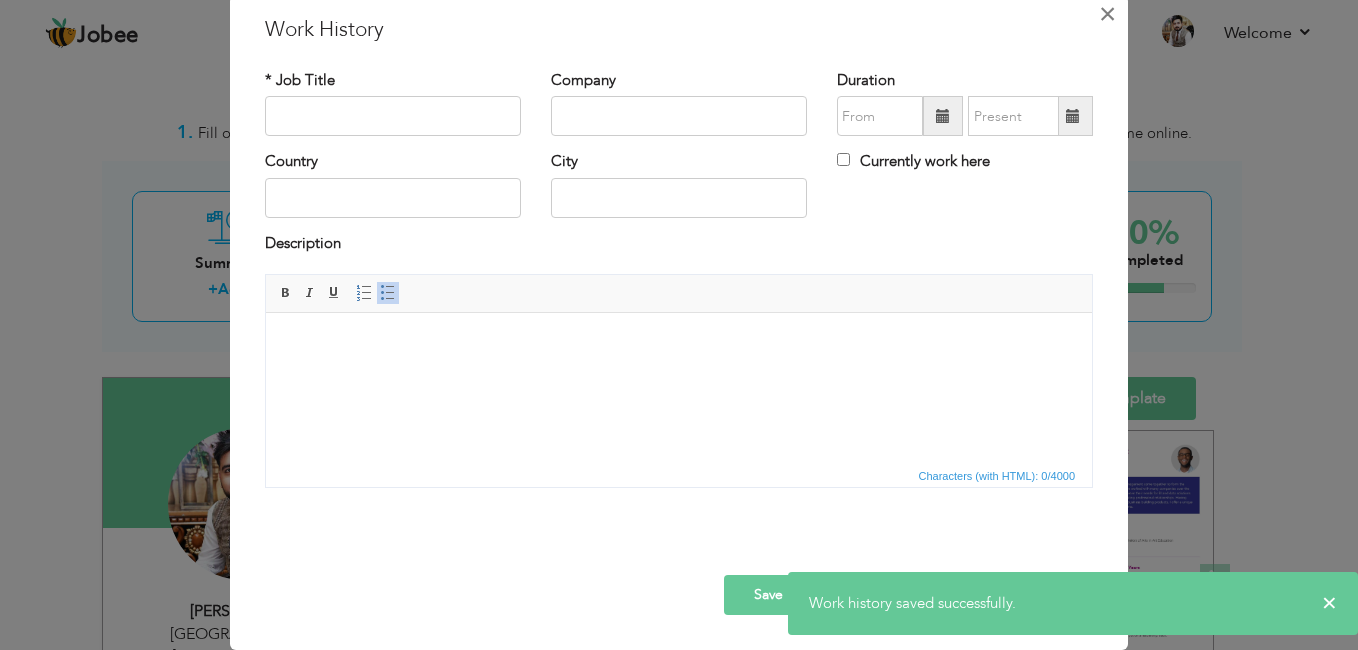 click on "×" at bounding box center [1107, 14] 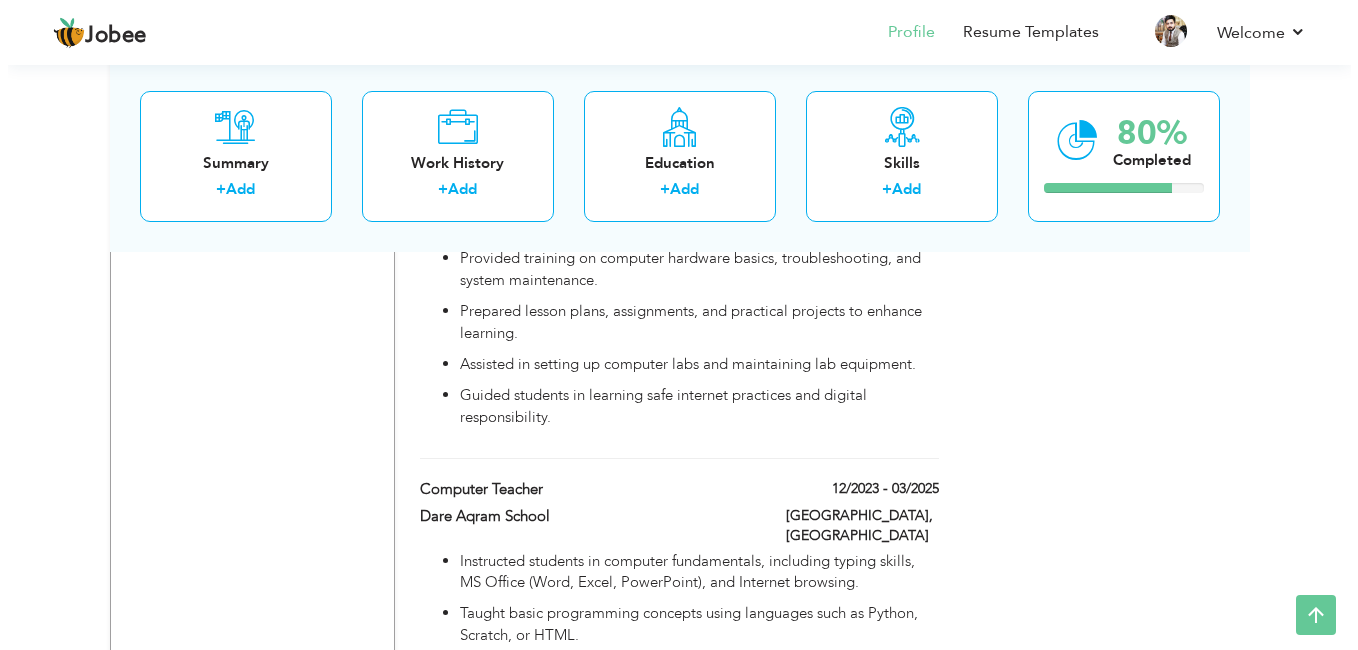 scroll, scrollTop: 1700, scrollLeft: 0, axis: vertical 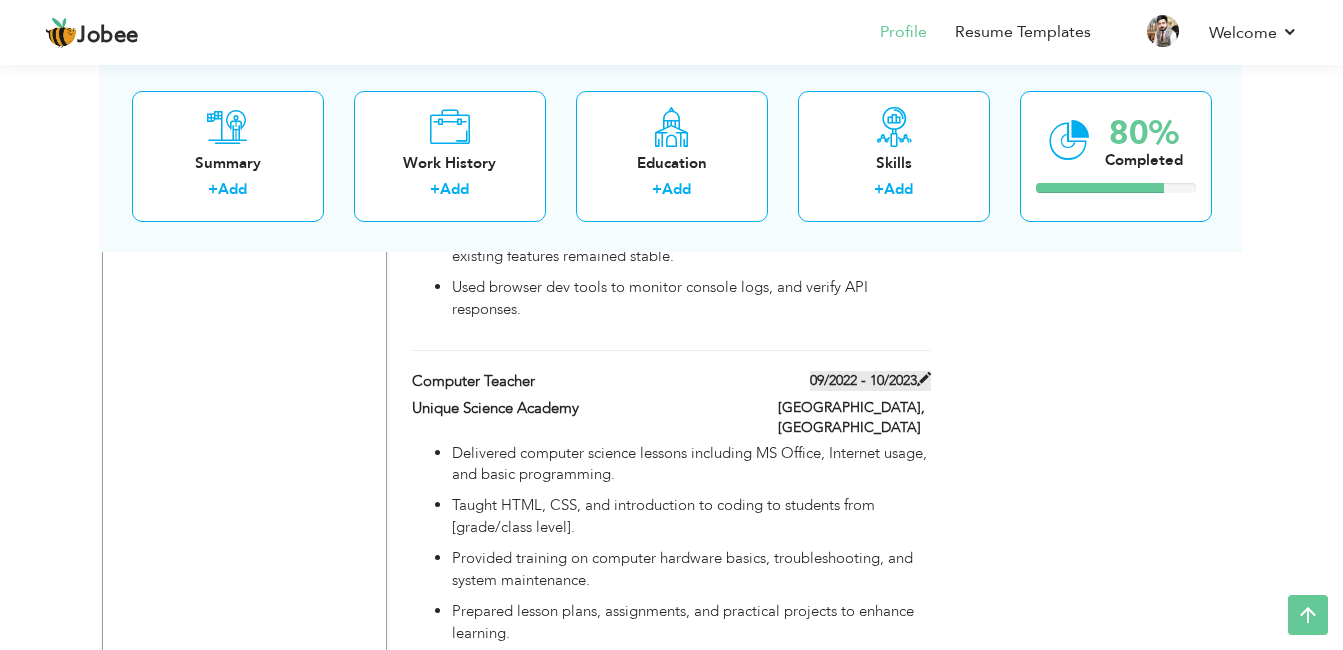 click at bounding box center [924, 379] 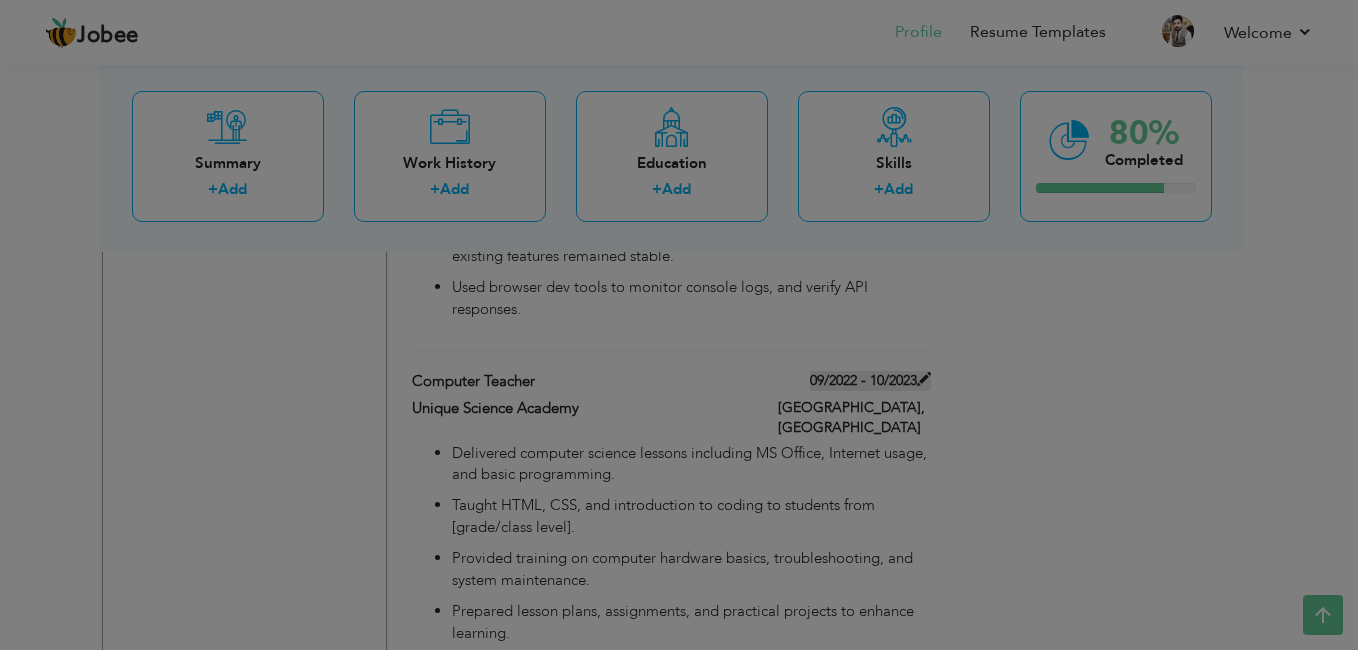 scroll, scrollTop: 0, scrollLeft: 0, axis: both 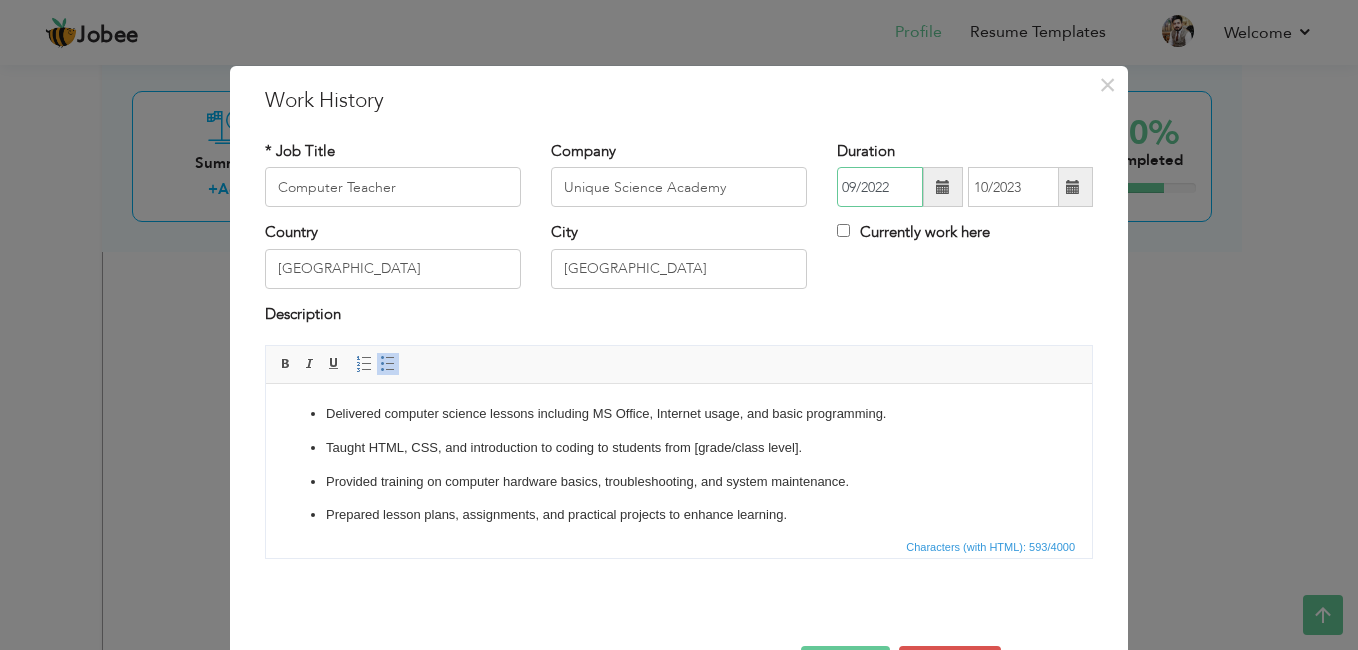 click on "09/2022" at bounding box center (880, 187) 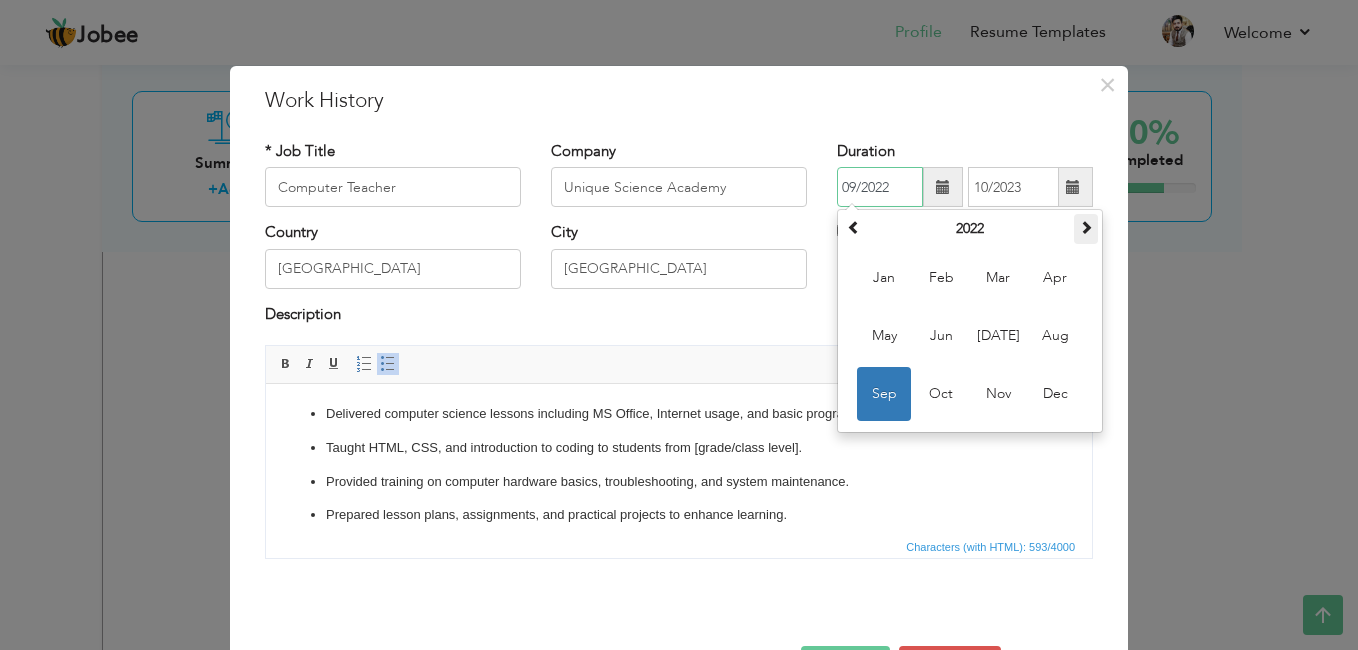 click at bounding box center (1086, 227) 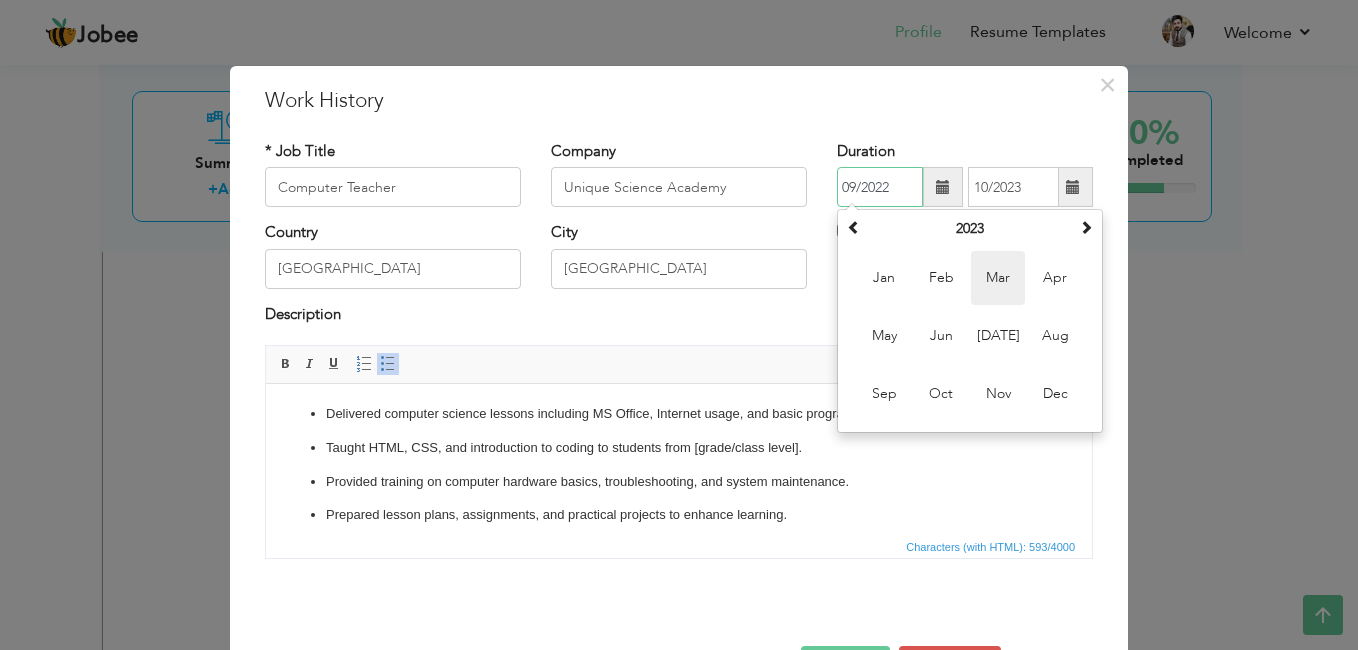 click on "Mar" at bounding box center [998, 278] 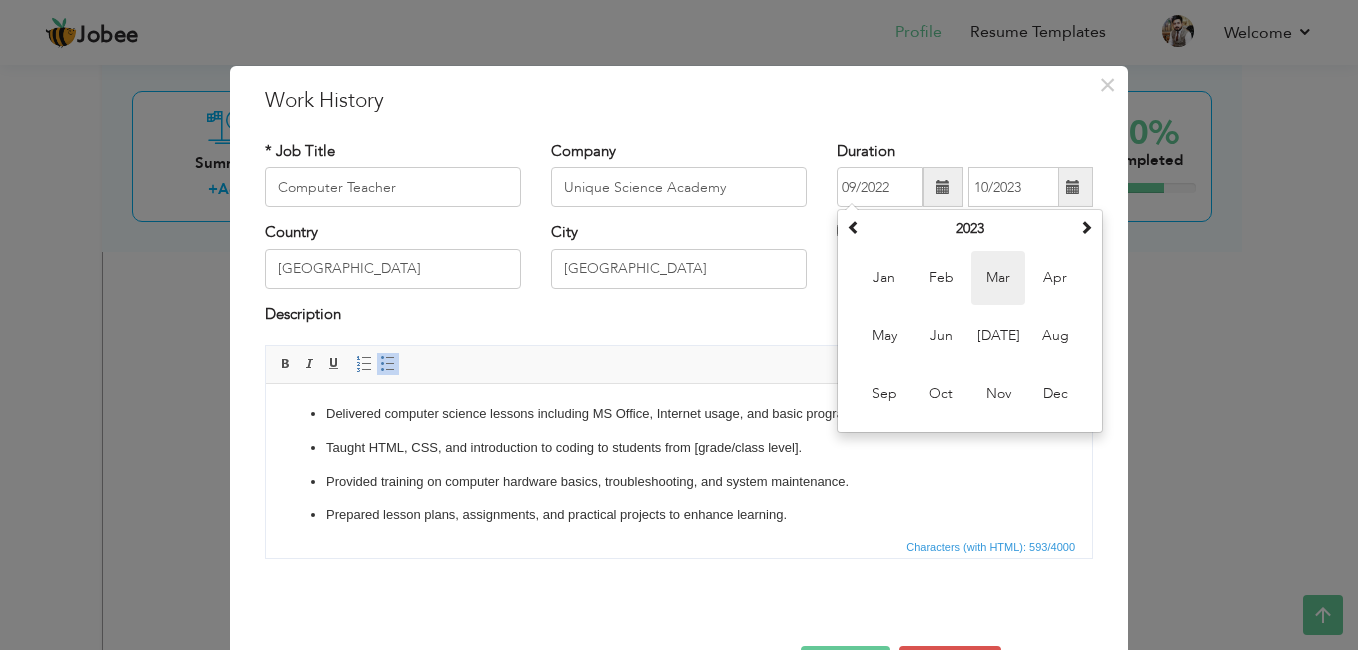 type on "03/2023" 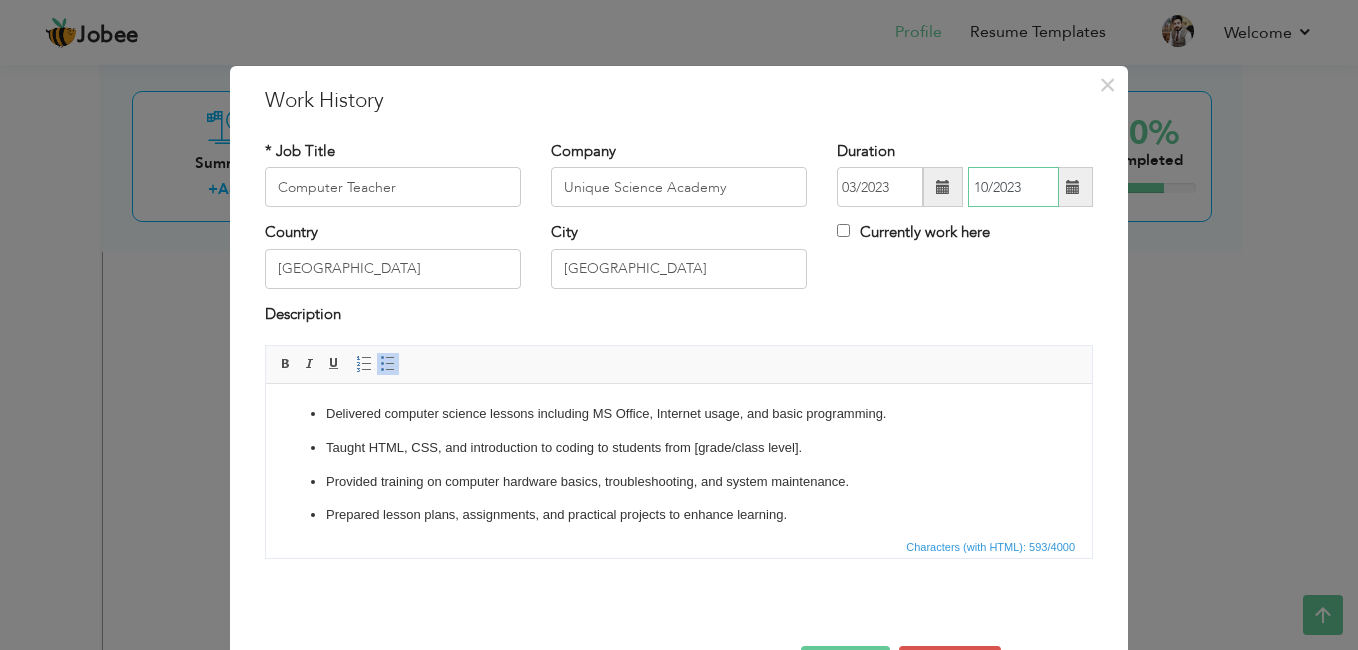 click on "10/2023" at bounding box center (1013, 187) 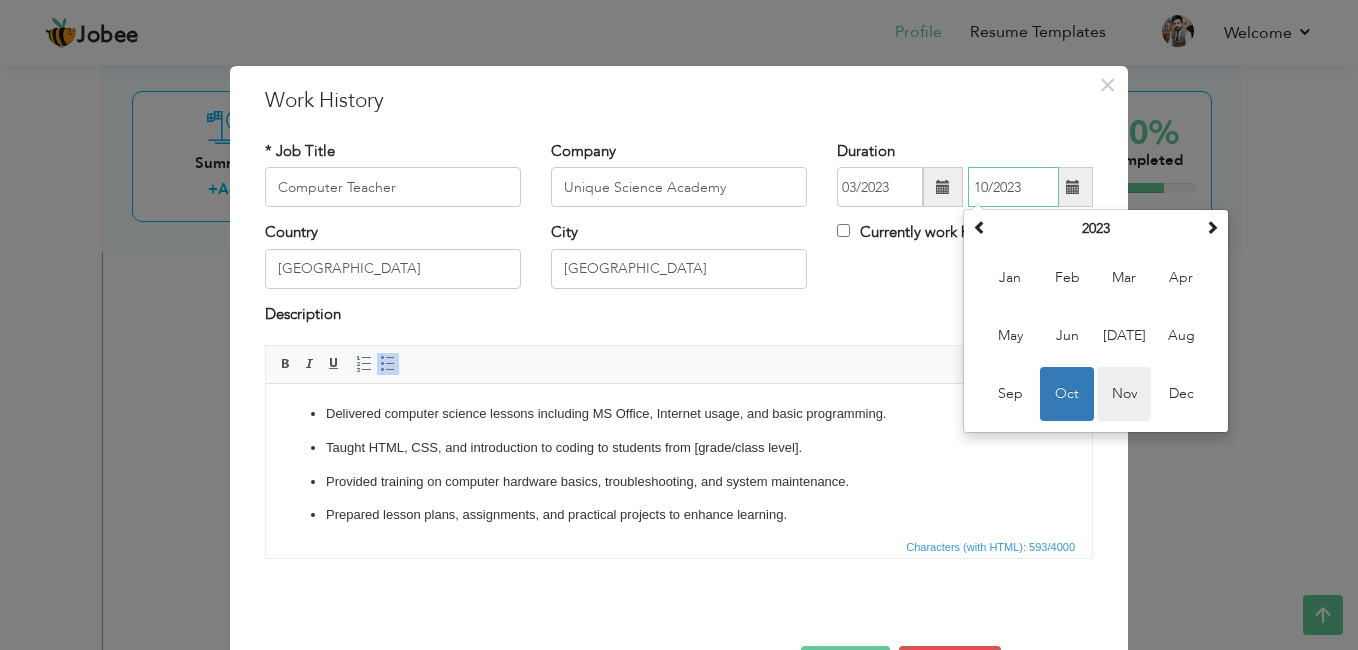 click on "Nov" at bounding box center [1124, 394] 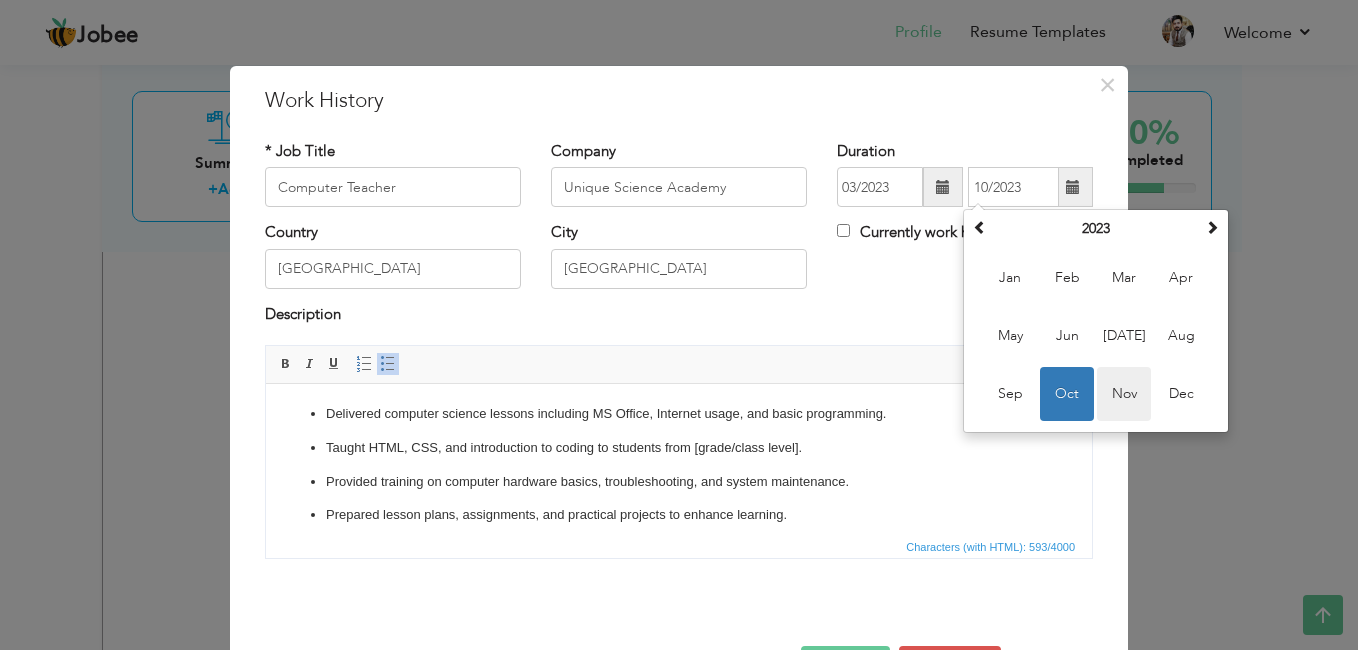type on "11/2023" 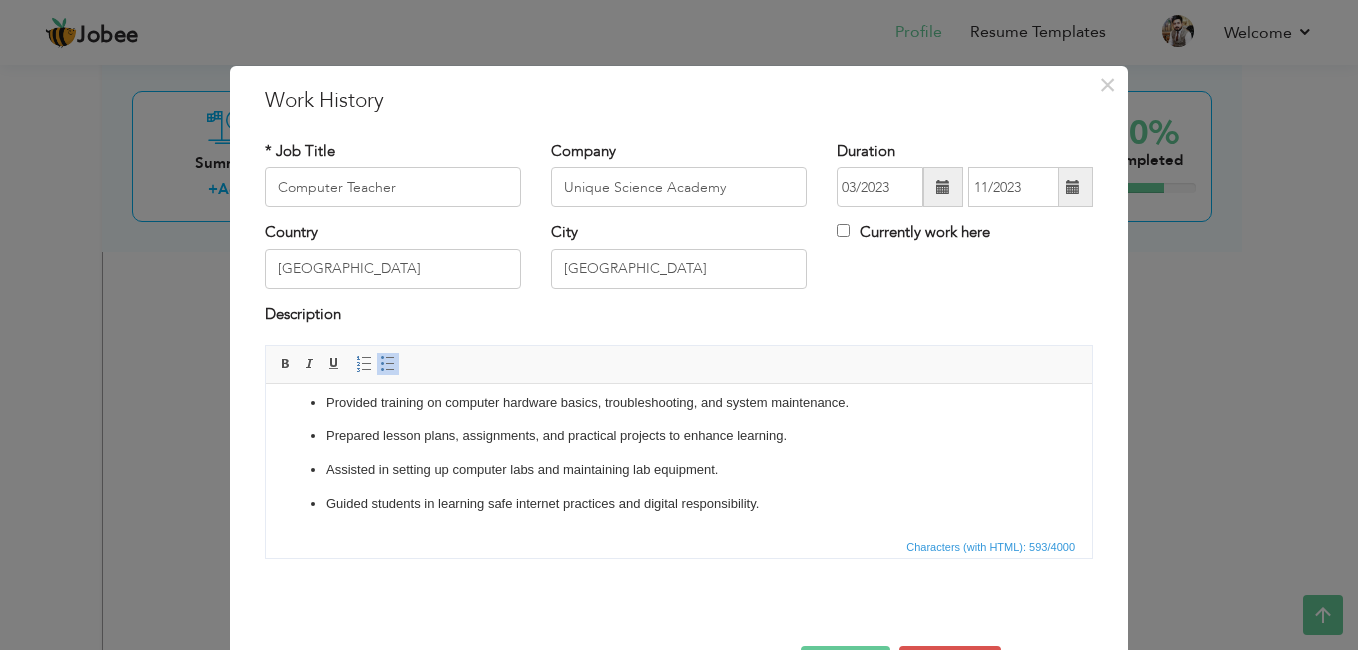 scroll, scrollTop: 80, scrollLeft: 0, axis: vertical 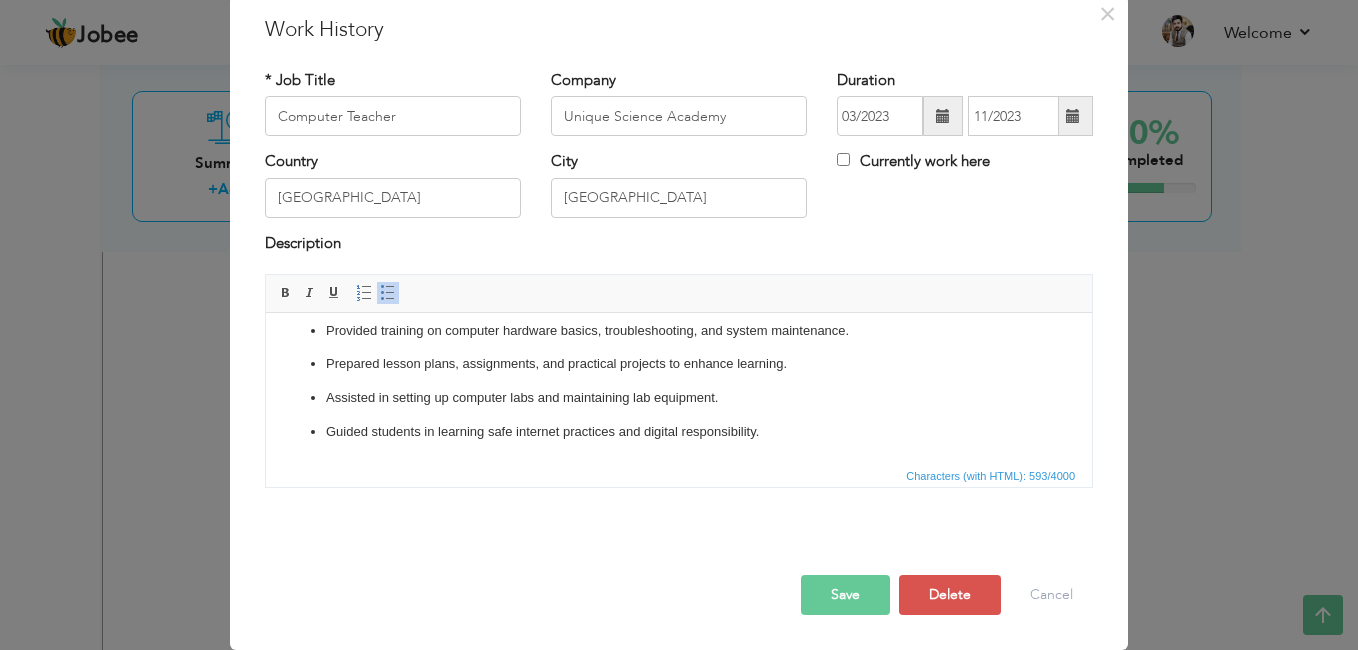 click on "Save" at bounding box center [845, 595] 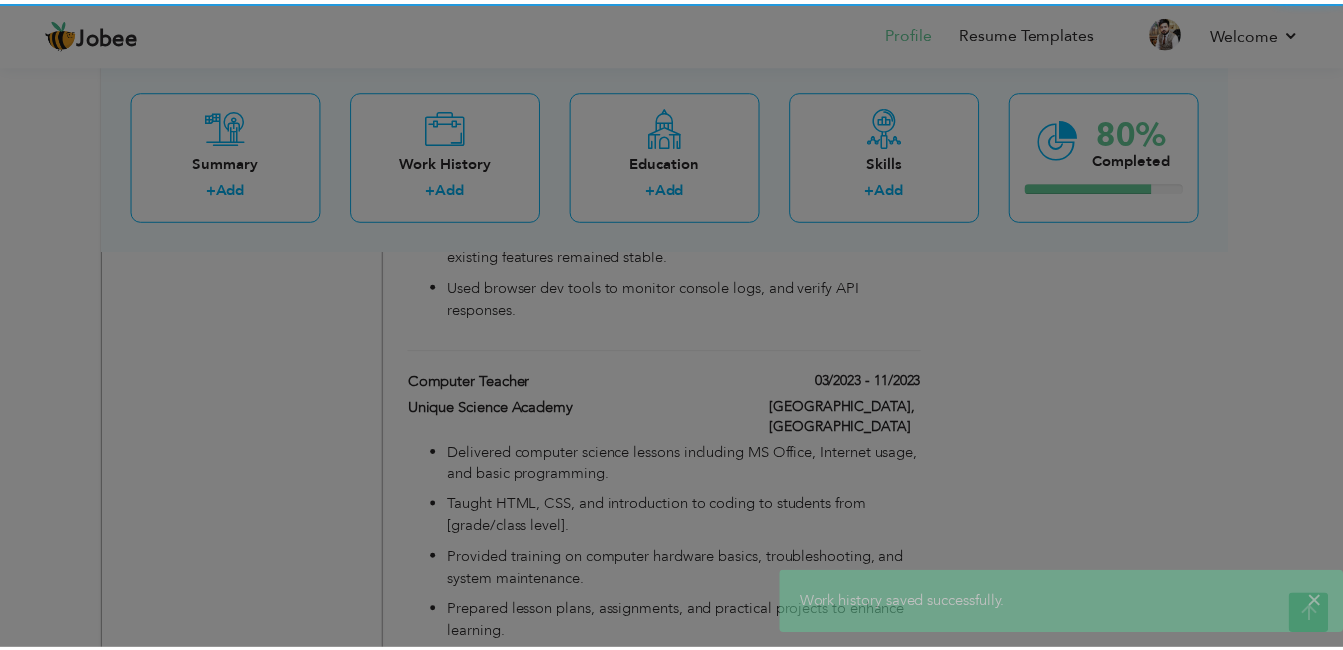 scroll, scrollTop: 0, scrollLeft: 0, axis: both 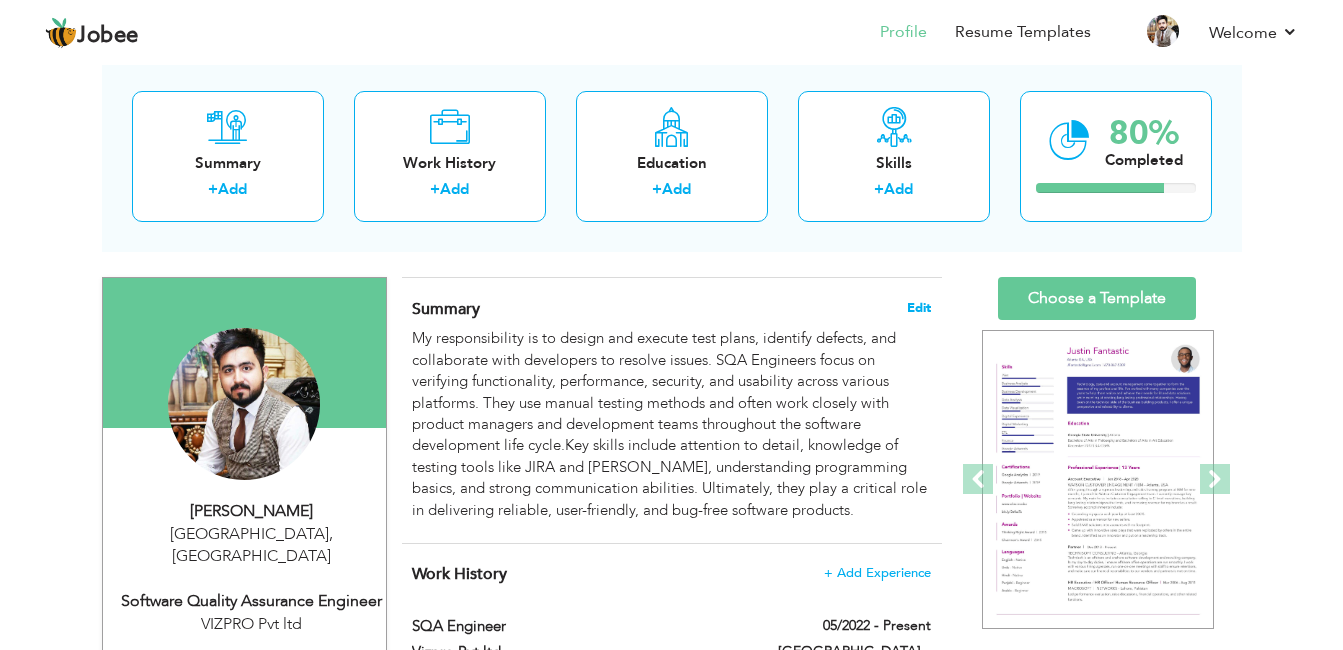 click on "Edit" at bounding box center (919, 308) 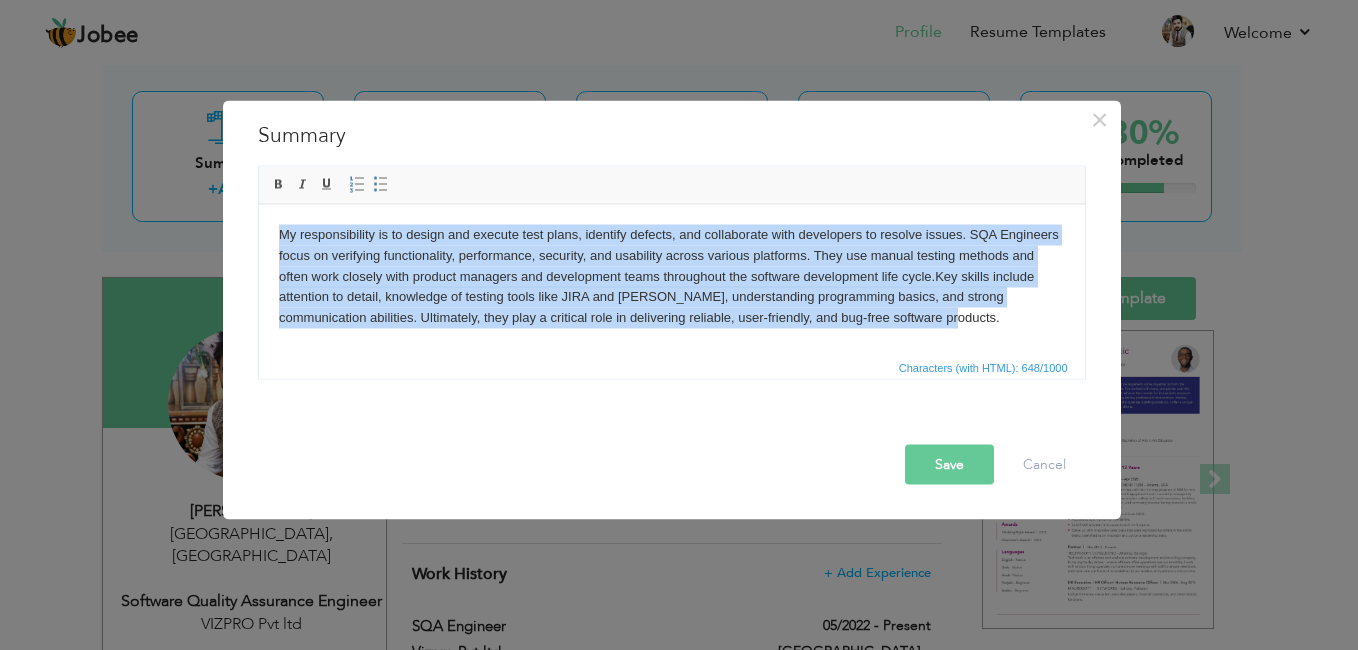 drag, startPoint x: 932, startPoint y: 317, endPoint x: 276, endPoint y: 232, distance: 661.48395 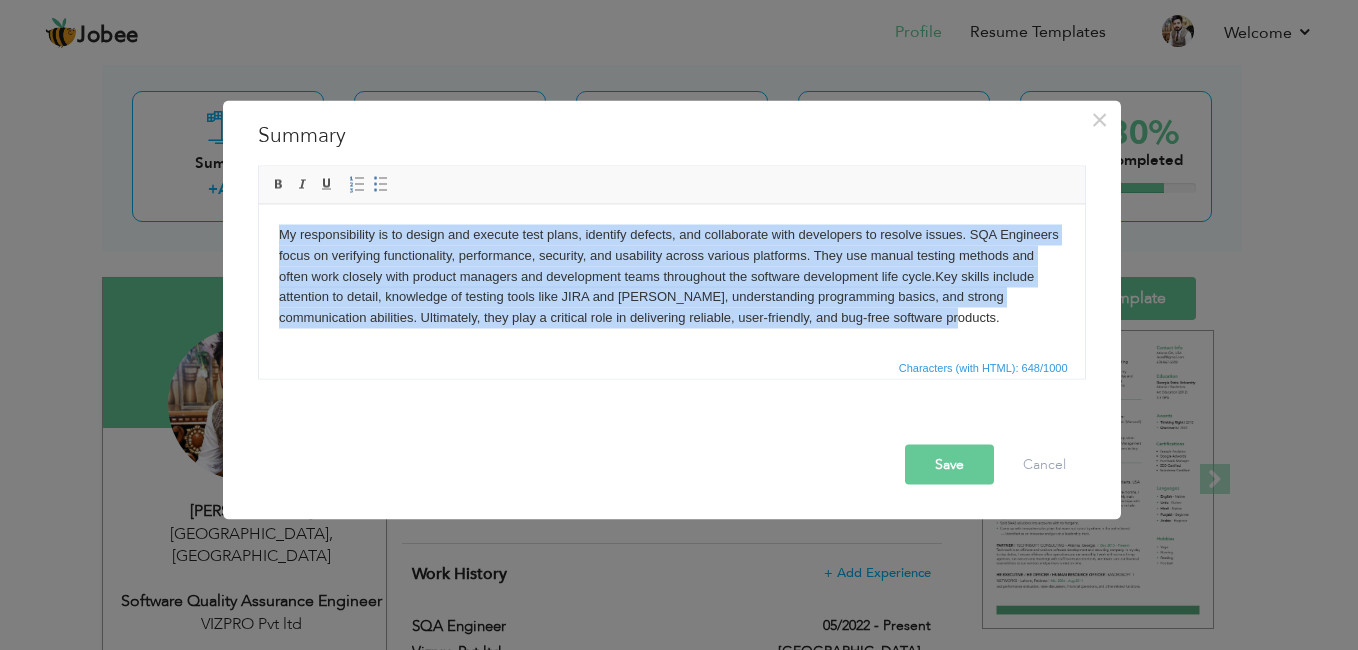 type 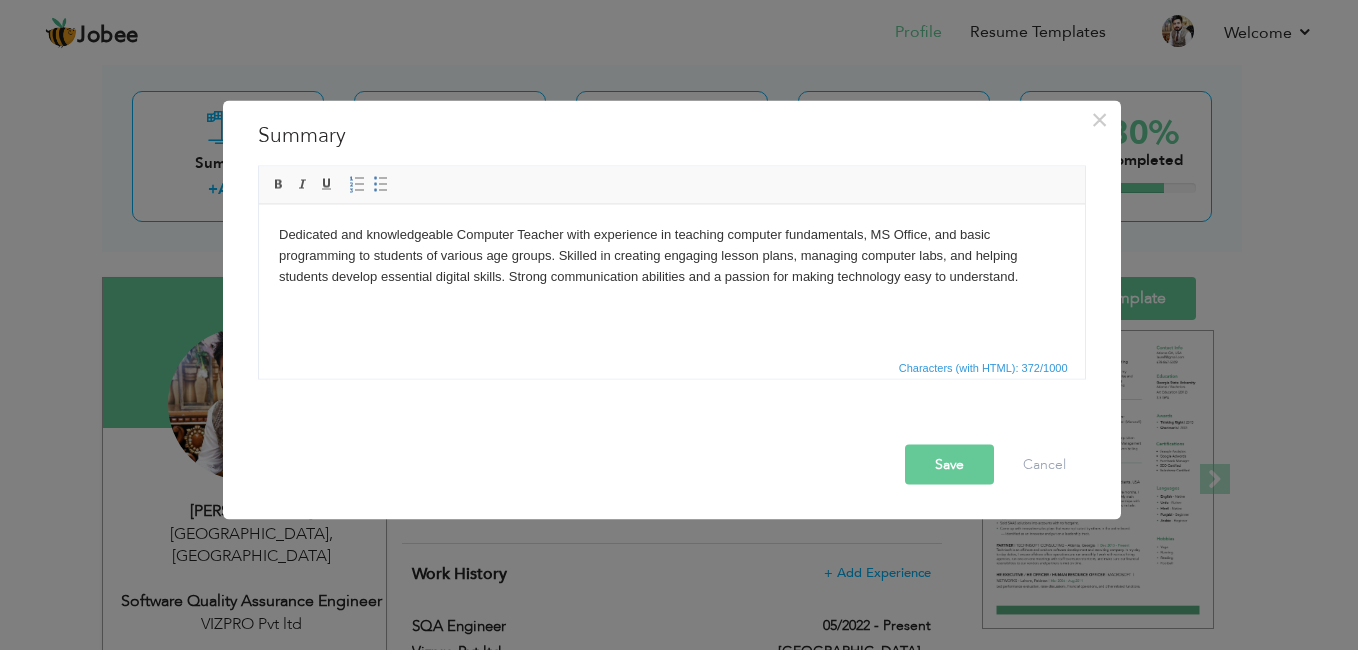 click on "Dedicated and knowledgeable Computer Teacher with experience in teaching computer fundamentals, MS Office, and basic programming to students of various age groups. Skilled in creating engaging lesson plans, managing computer labs, and helping students develop essential digital skills. Strong communication abilities and a passion for making technology easy to understand." at bounding box center (671, 255) 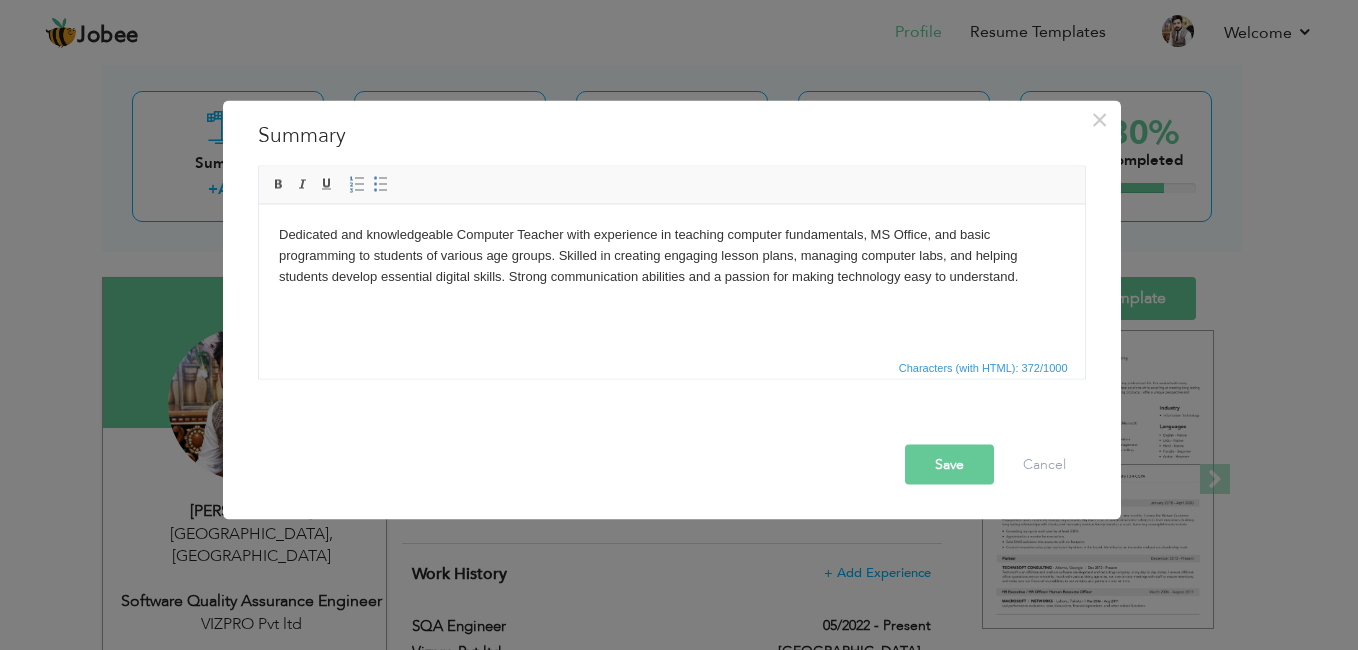 click on "Save" at bounding box center [949, 465] 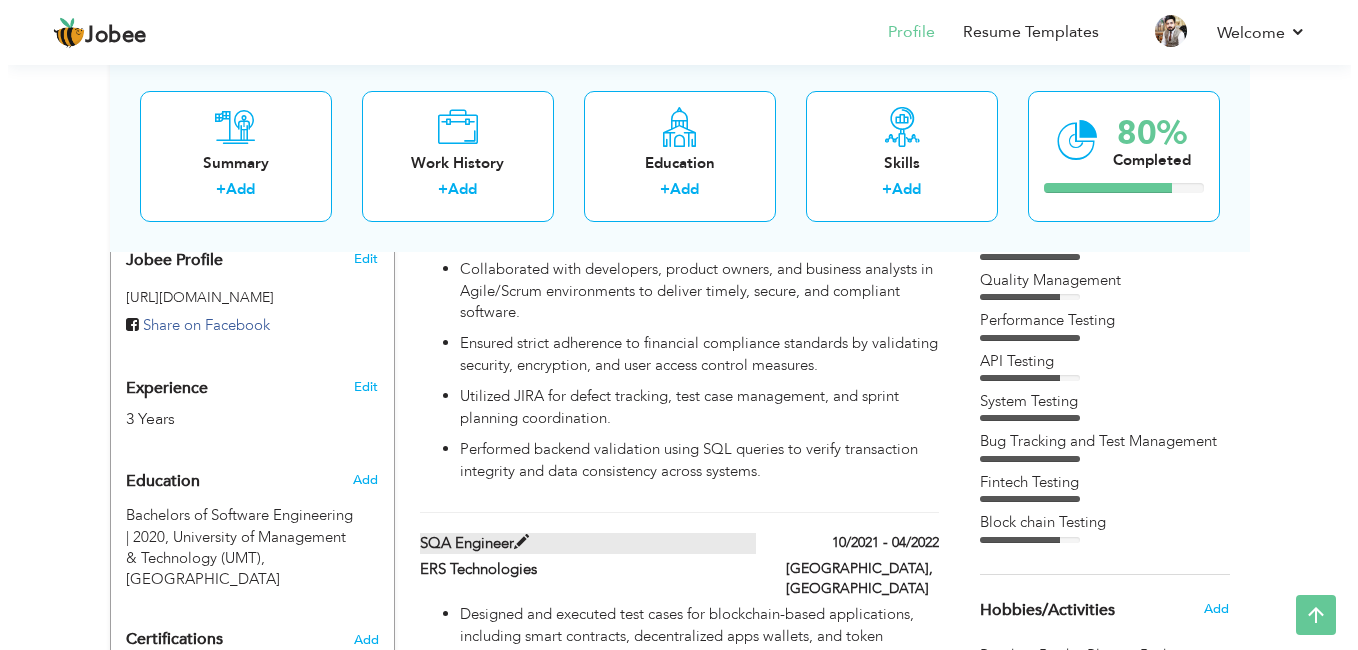scroll, scrollTop: 600, scrollLeft: 0, axis: vertical 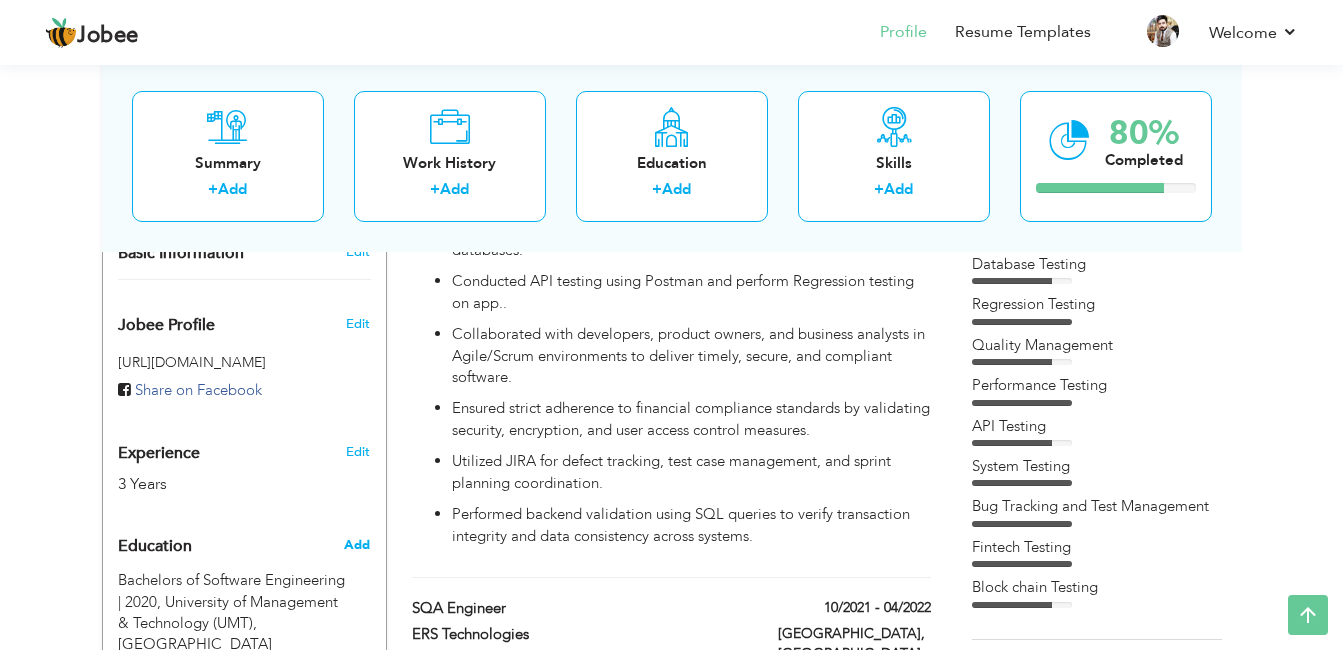 click on "Add" at bounding box center (357, 545) 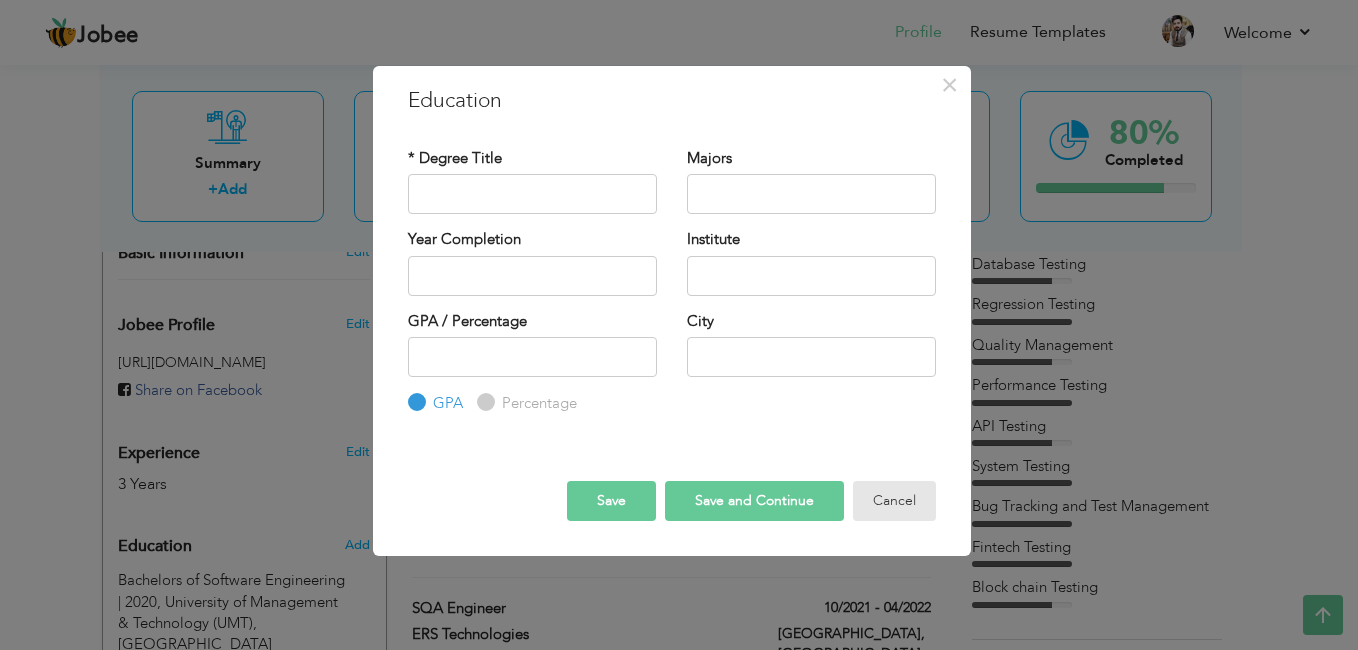 click on "Cancel" at bounding box center [894, 501] 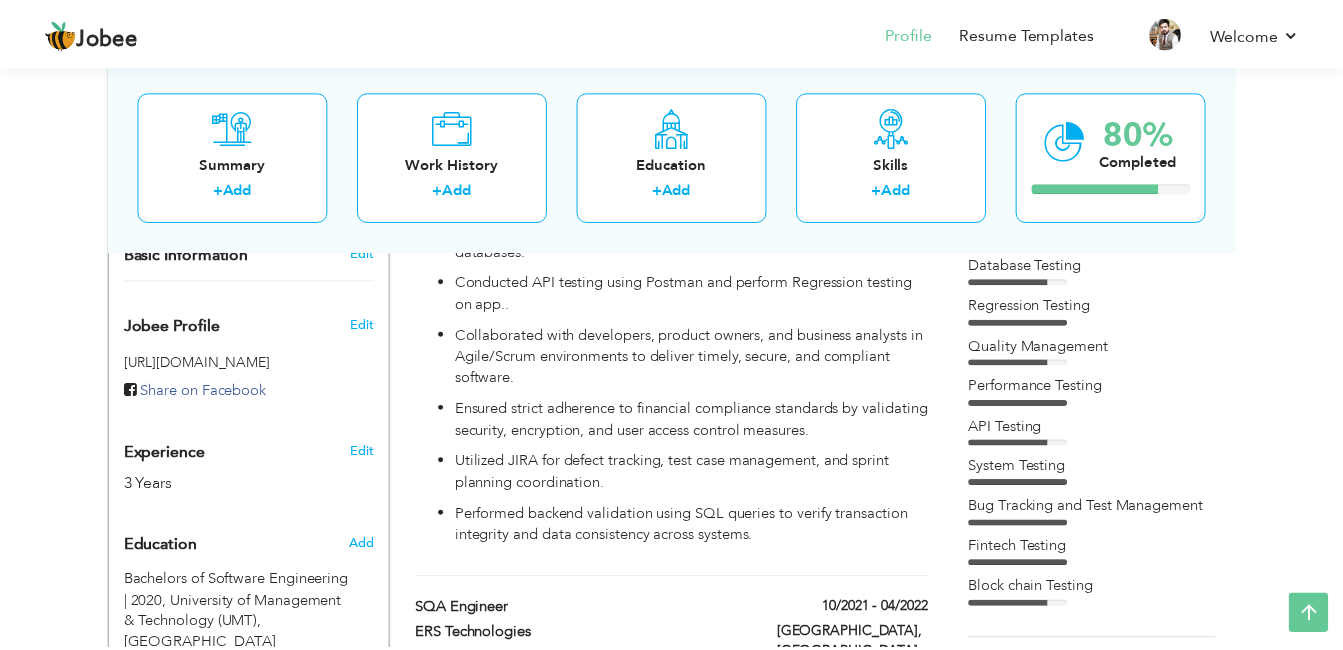 scroll, scrollTop: 700, scrollLeft: 0, axis: vertical 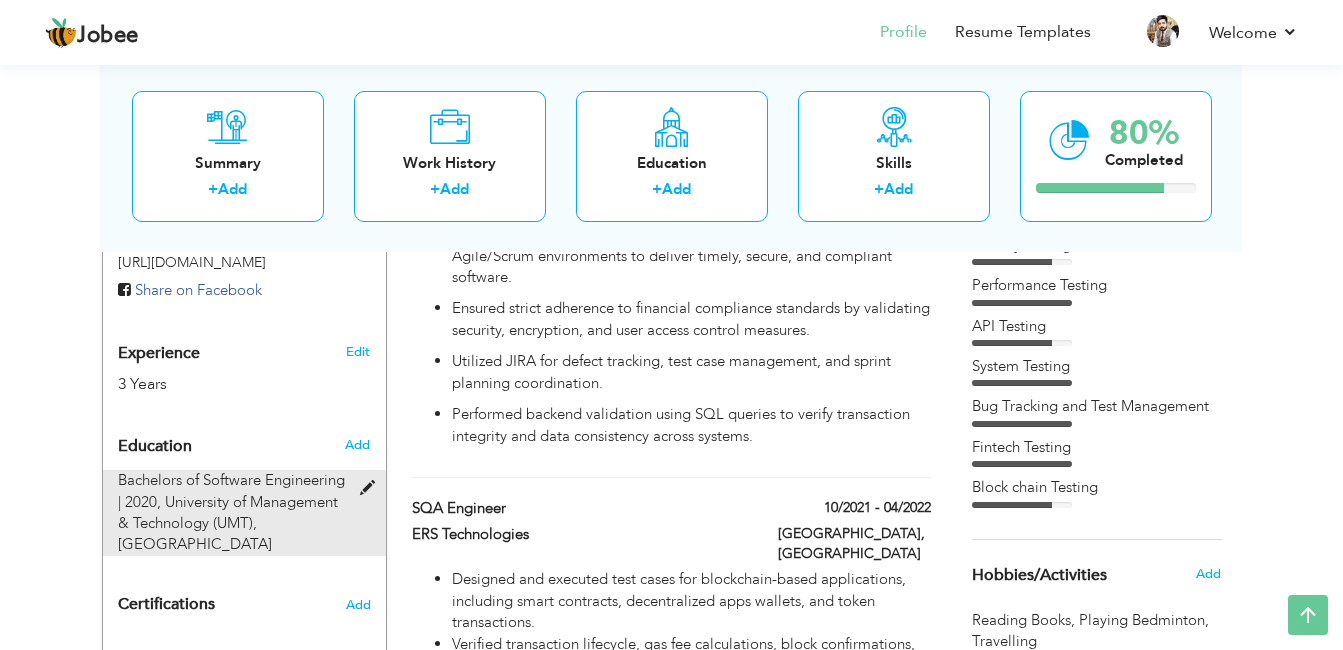 click at bounding box center (372, 488) 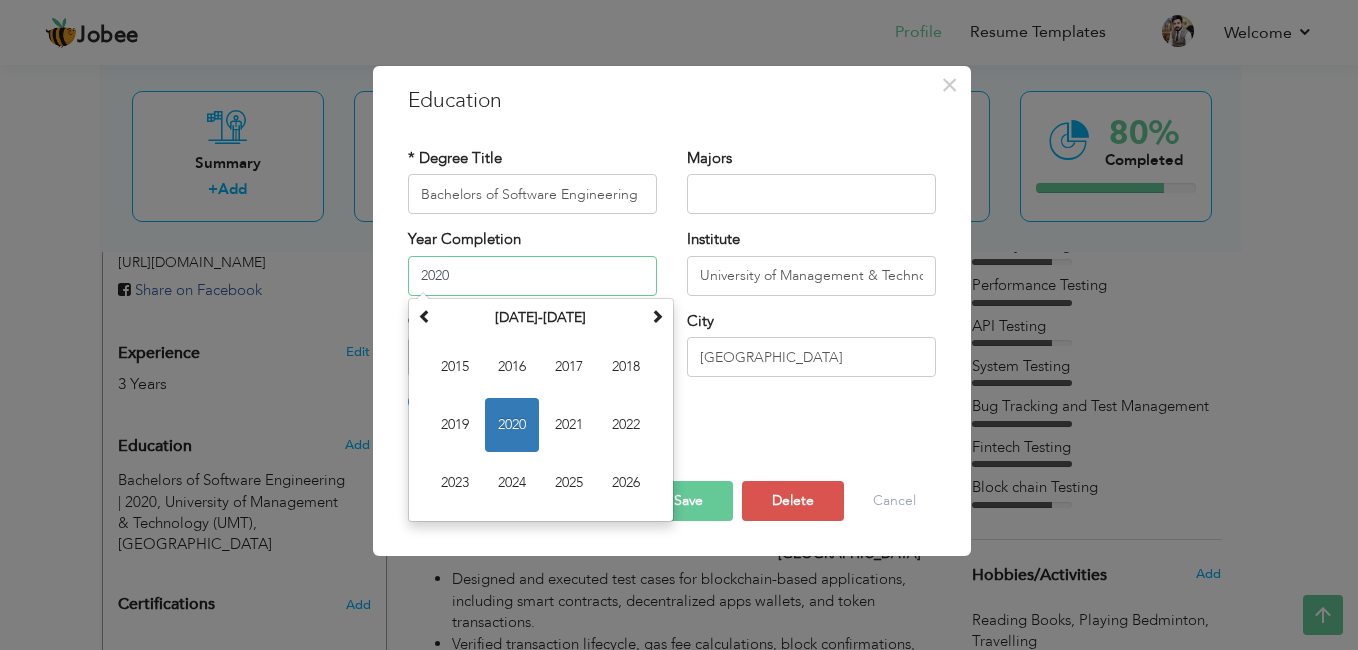 click on "2020" at bounding box center (532, 276) 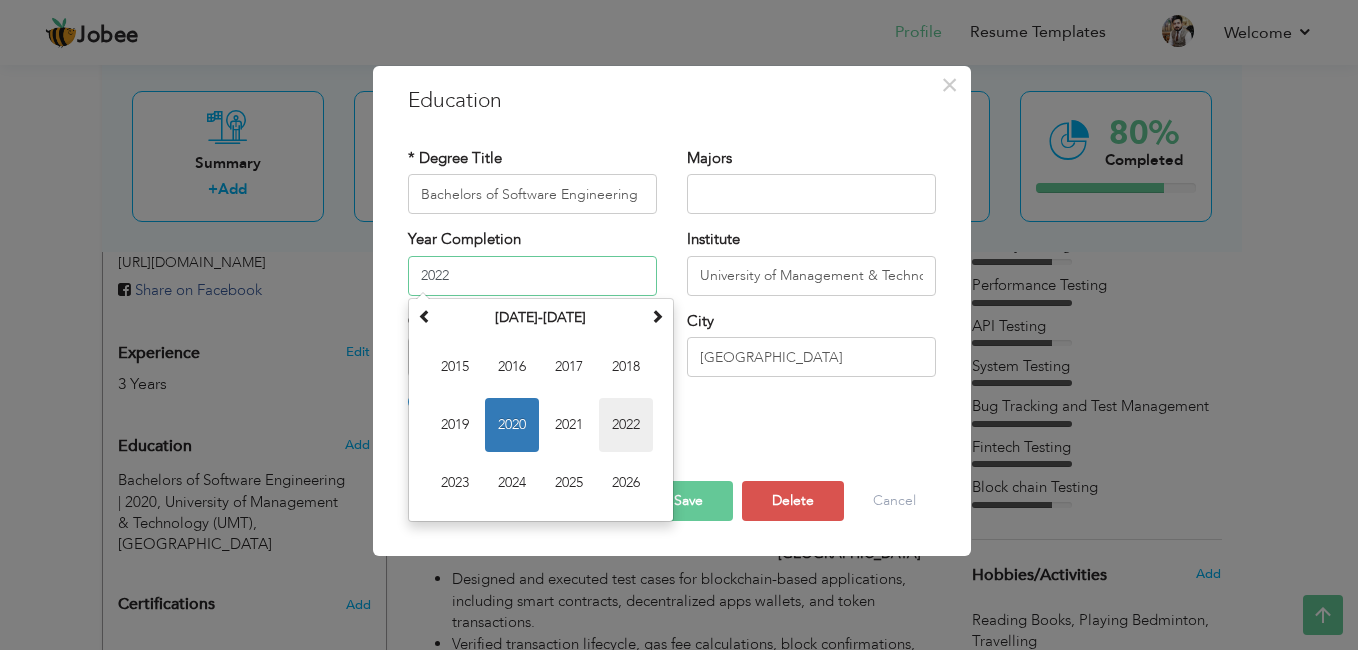 click on "2022" at bounding box center (626, 425) 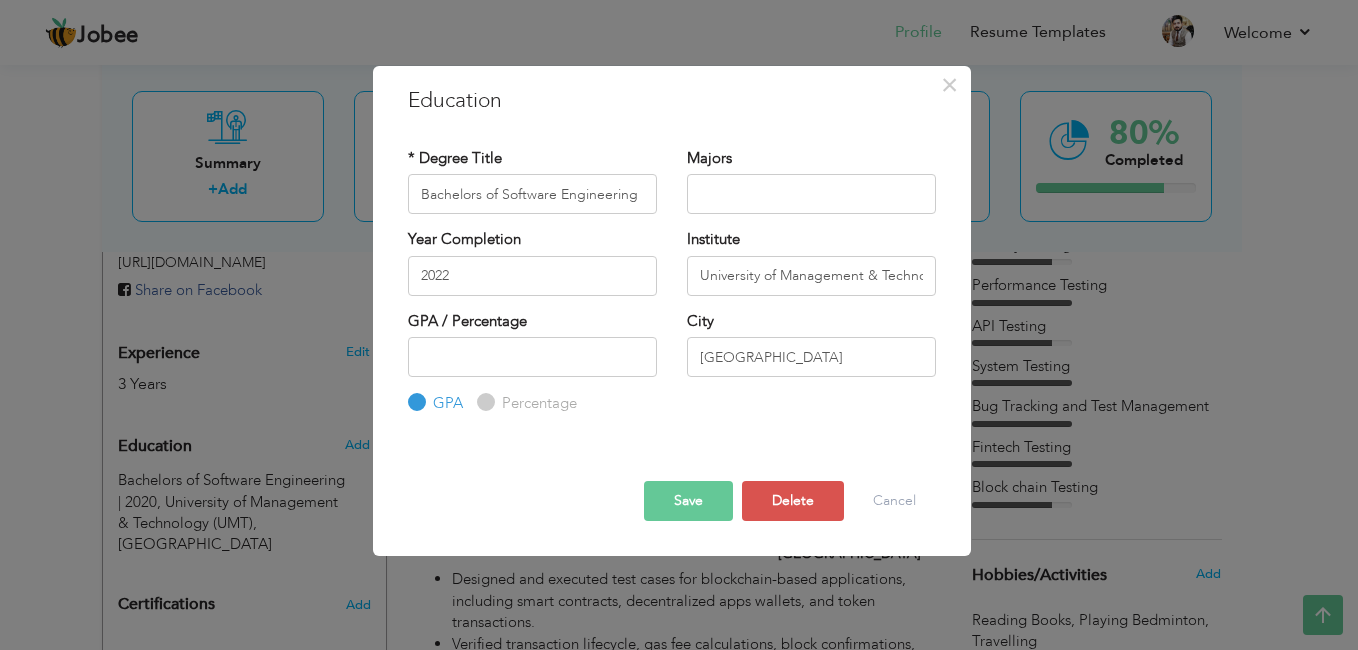 click on "Save" at bounding box center [688, 501] 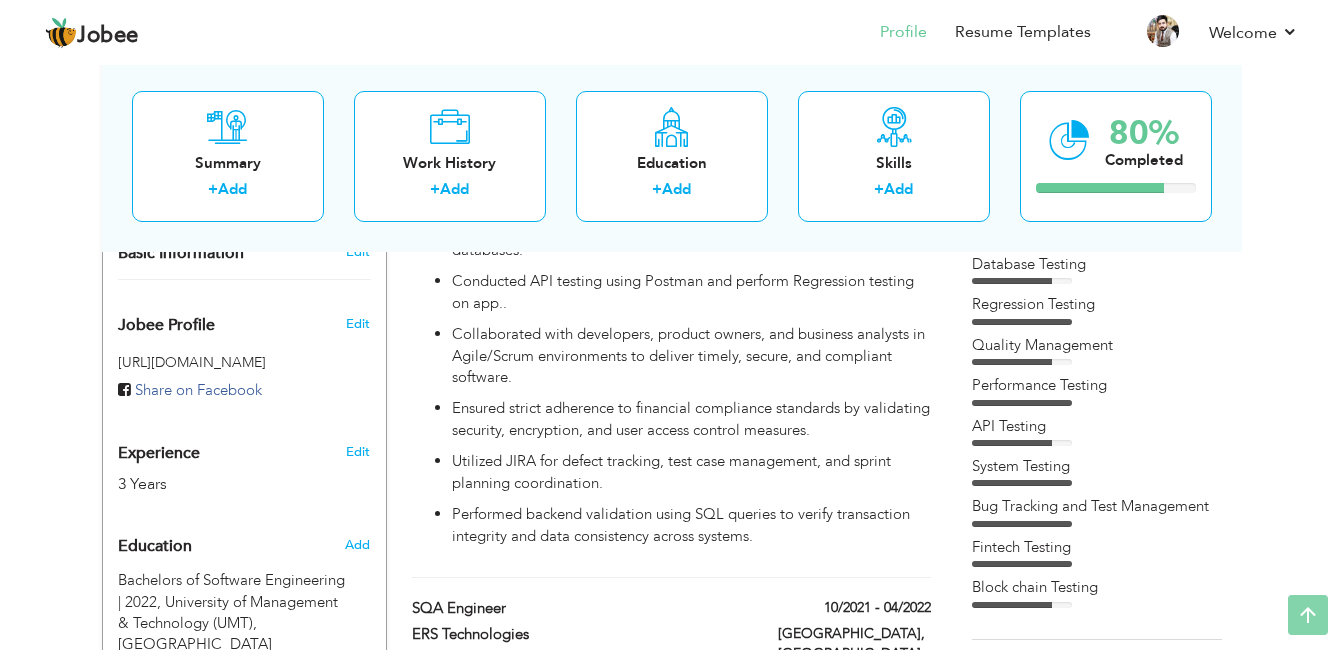 scroll, scrollTop: 0, scrollLeft: 0, axis: both 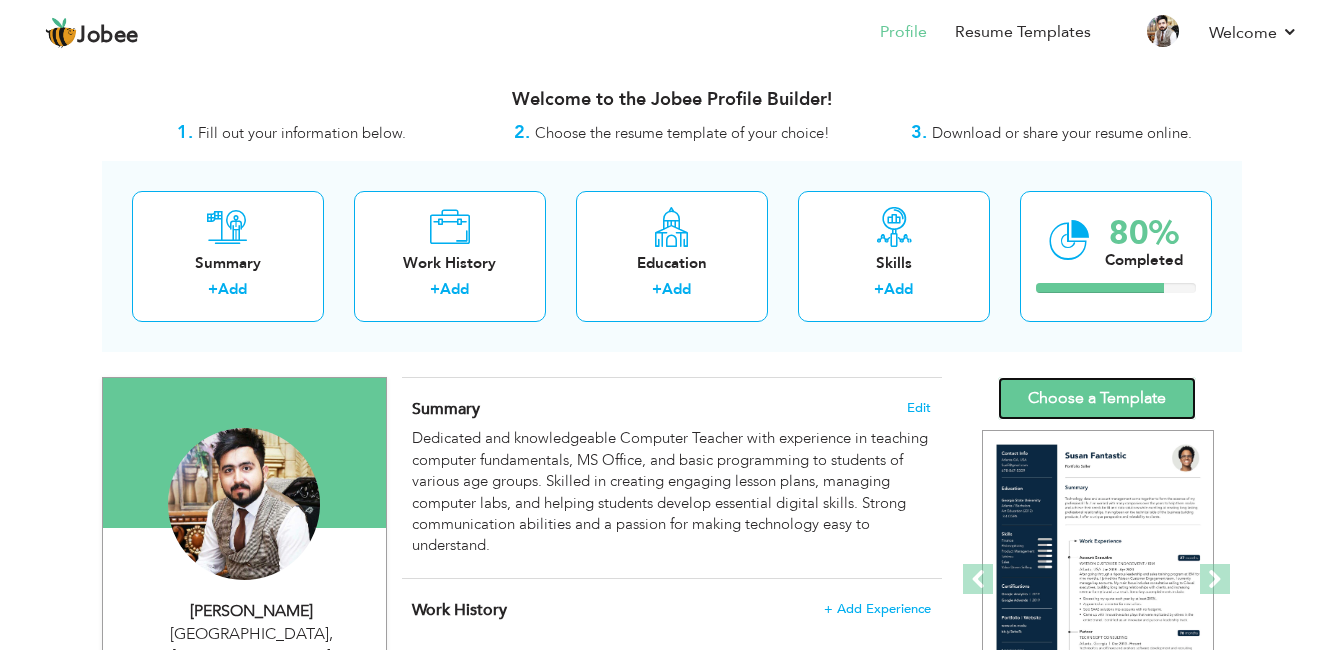 click on "Choose a Template" at bounding box center (1097, 398) 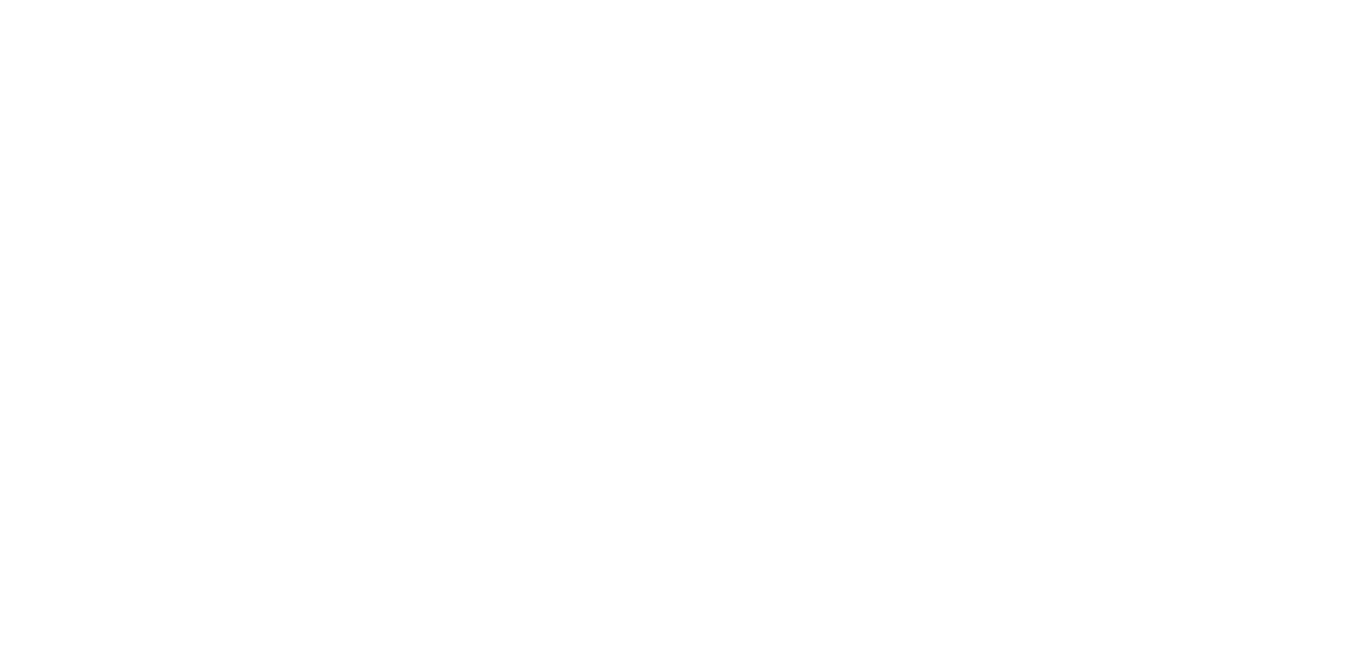 scroll, scrollTop: 0, scrollLeft: 0, axis: both 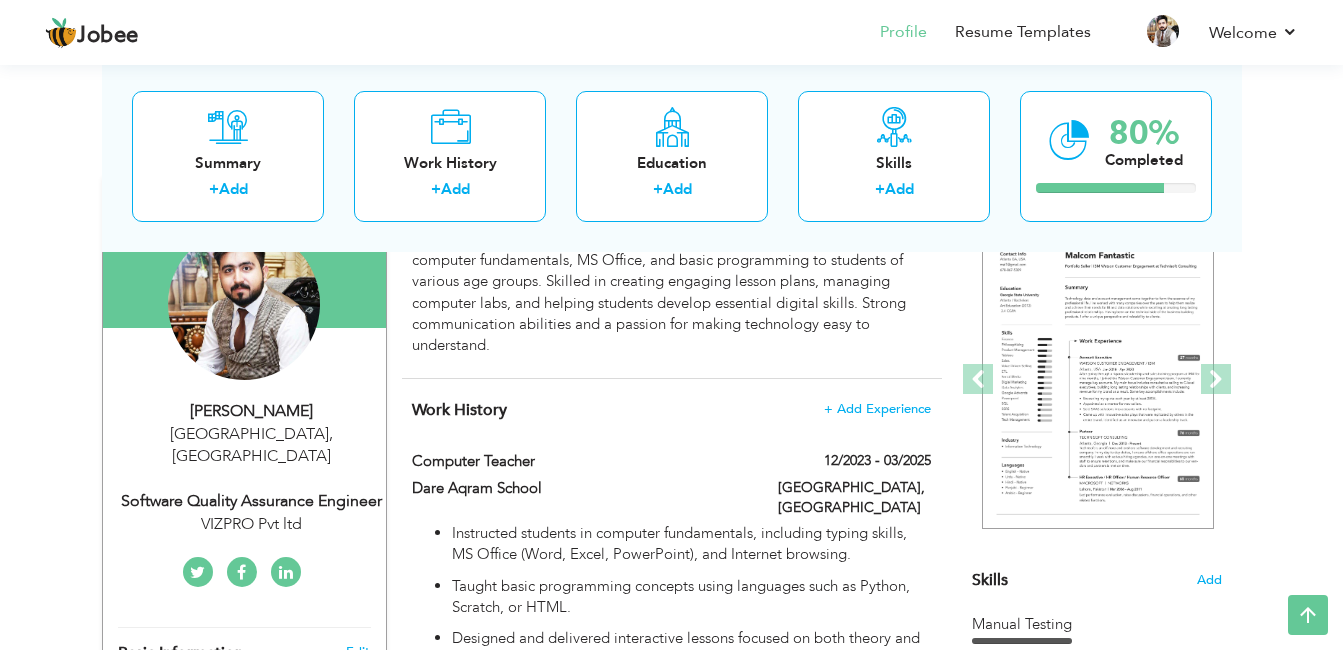 click on "Software Quality Assurance Engineer" at bounding box center [252, 501] 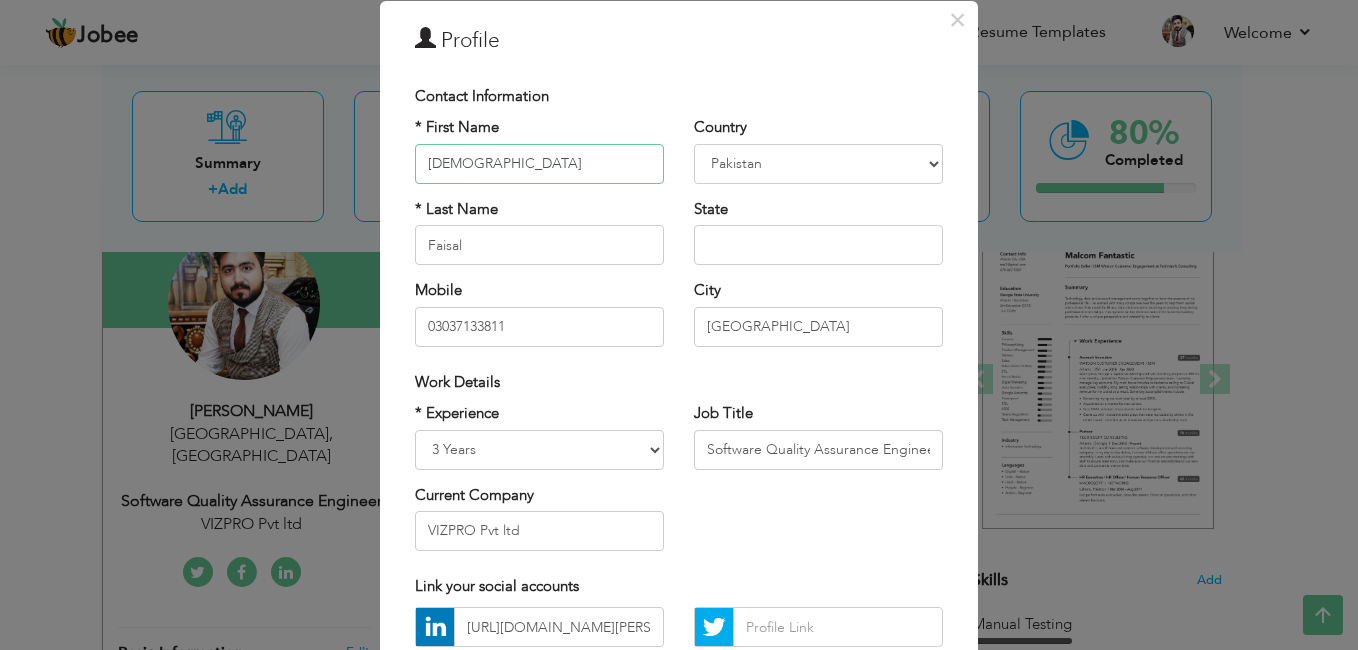 scroll, scrollTop: 100, scrollLeft: 0, axis: vertical 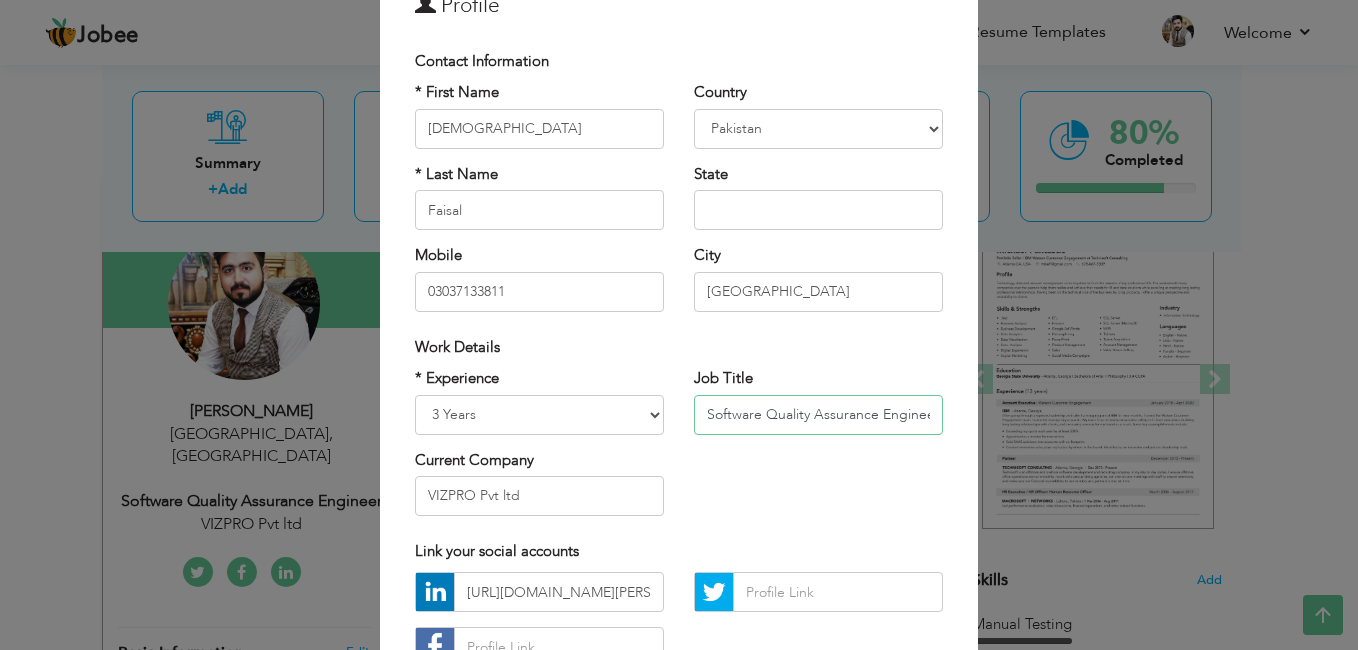 click on "Software Quality Assurance Engineer" at bounding box center (818, 415) 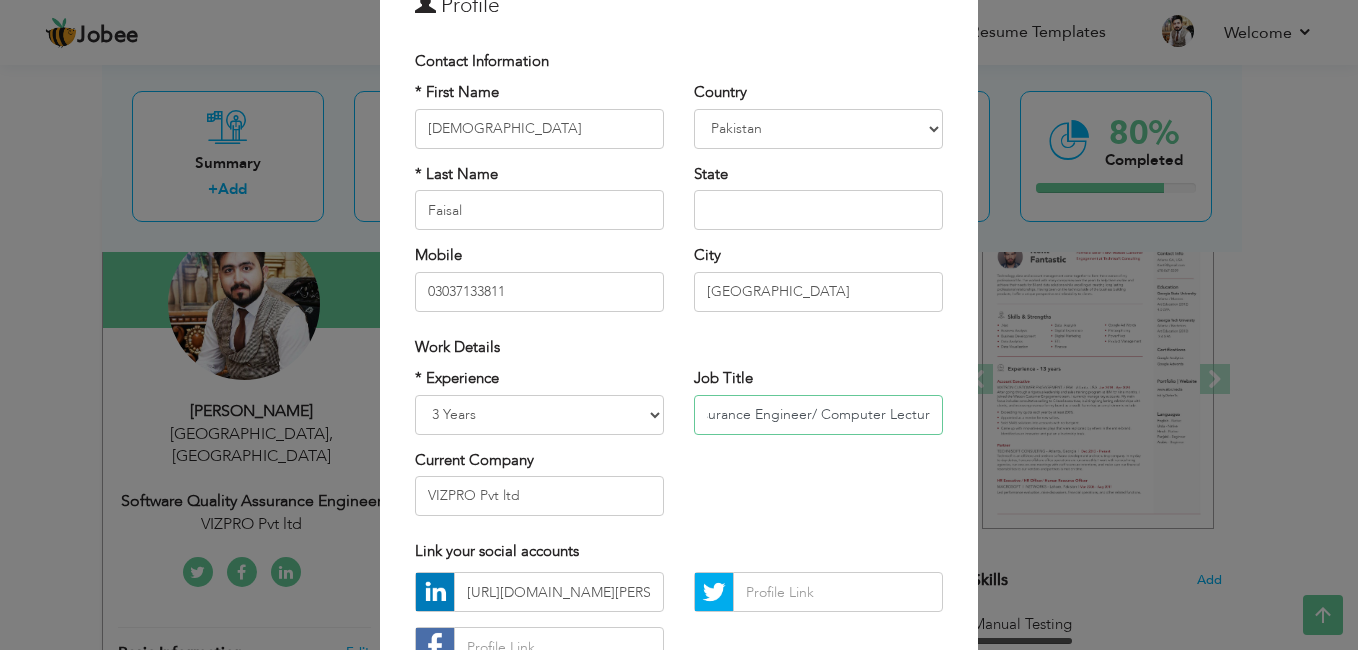 scroll, scrollTop: 0, scrollLeft: 133, axis: horizontal 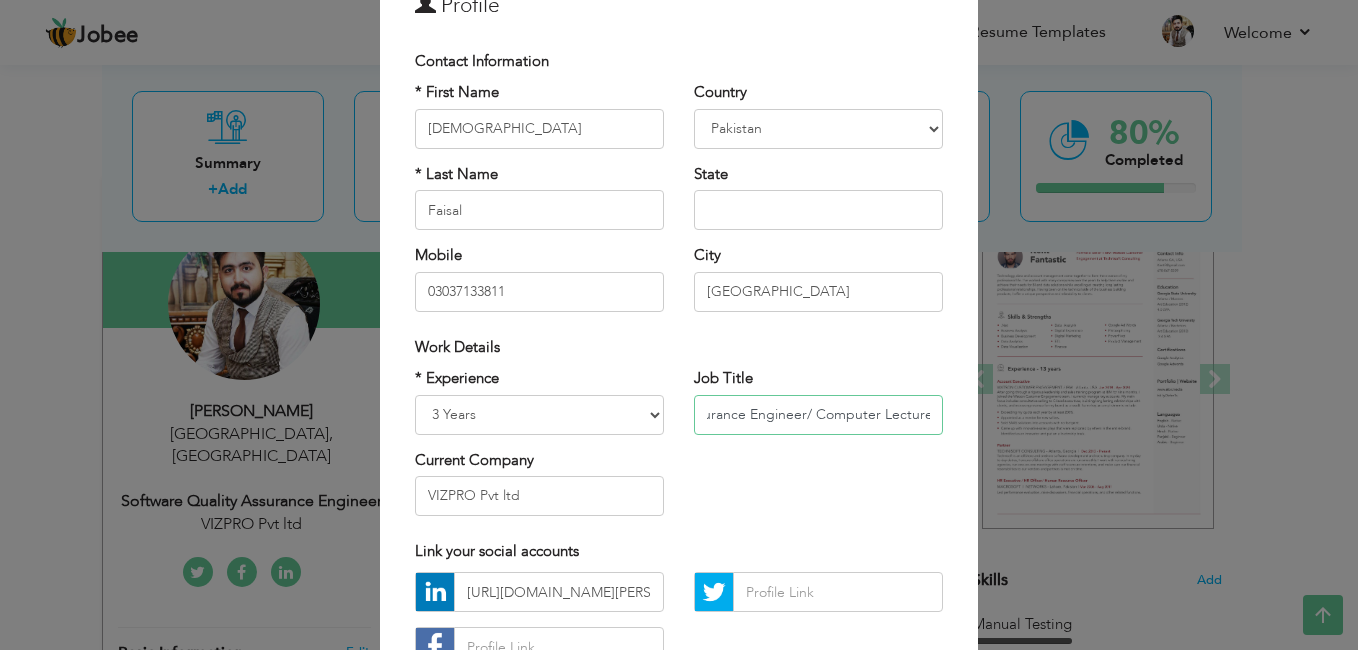 type on "Software Quality Assurance Engineer/ Computer Lecturer" 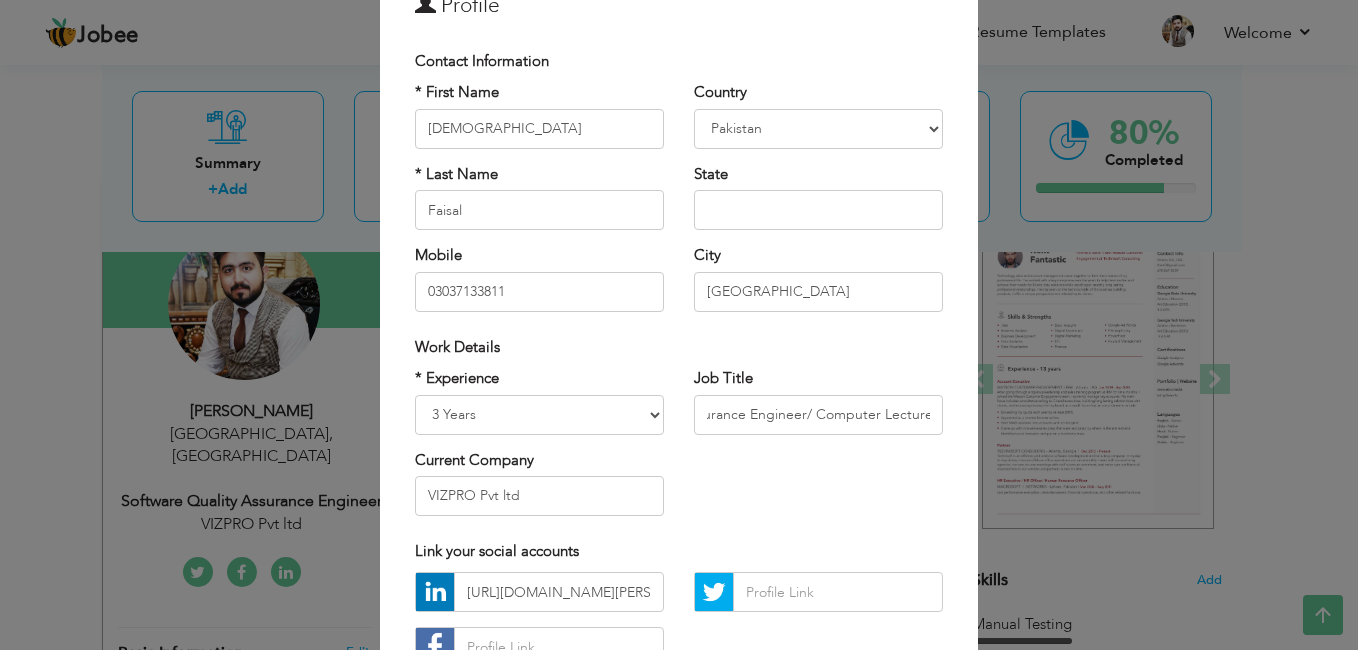 click on "* Experience
Entry Level Less than 1 Year 1 Year 2 Years 3 Years 4 Years 5 Years 6 Years 7 Years 8 Years 9 Years 10 Years 11 Years 12 Years 13 Years 14 Years 15 Years 16 Years 17 Years 18 Years 19 Years 20 Years 21 Years 22 Years 23 Years 24 Years 25 Years 26 Years 27 Years 28 Years 29 Years 30 Years 31 Years 32 Years 33 Years 34 Years 35 Years More than 35 Years
Current Company
VIZPRO Pvt ltd
Job Title" at bounding box center [679, 449] 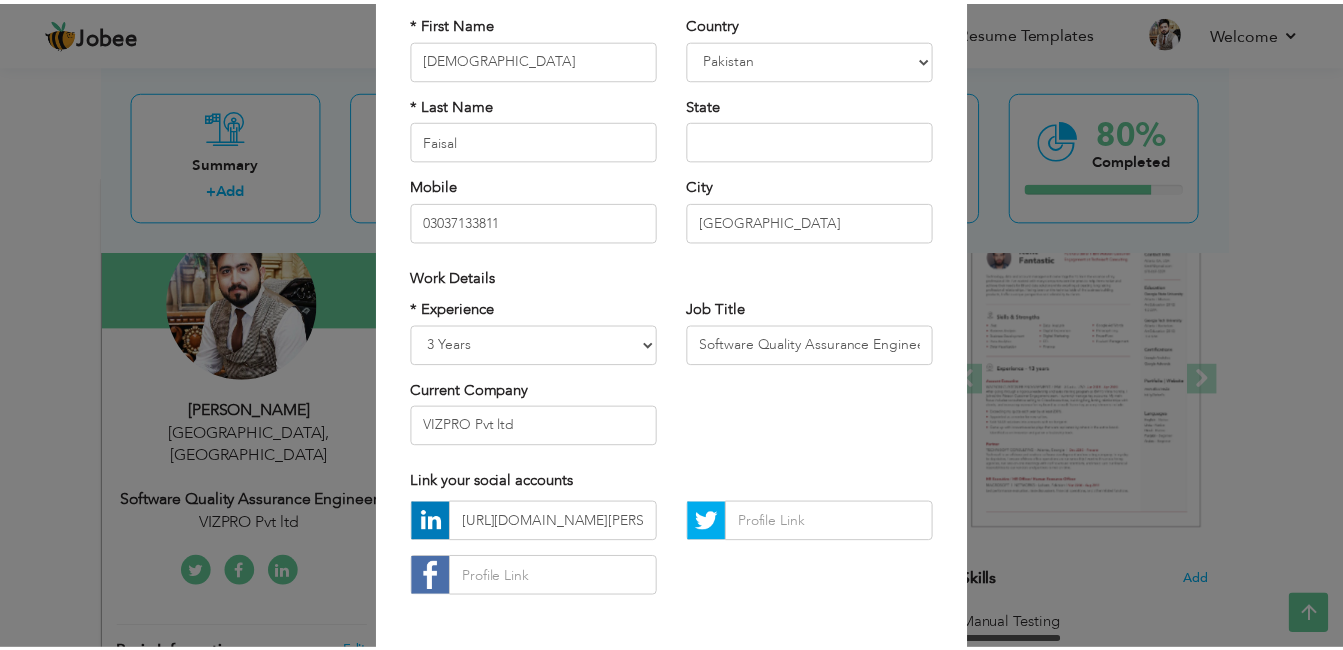 scroll, scrollTop: 253, scrollLeft: 0, axis: vertical 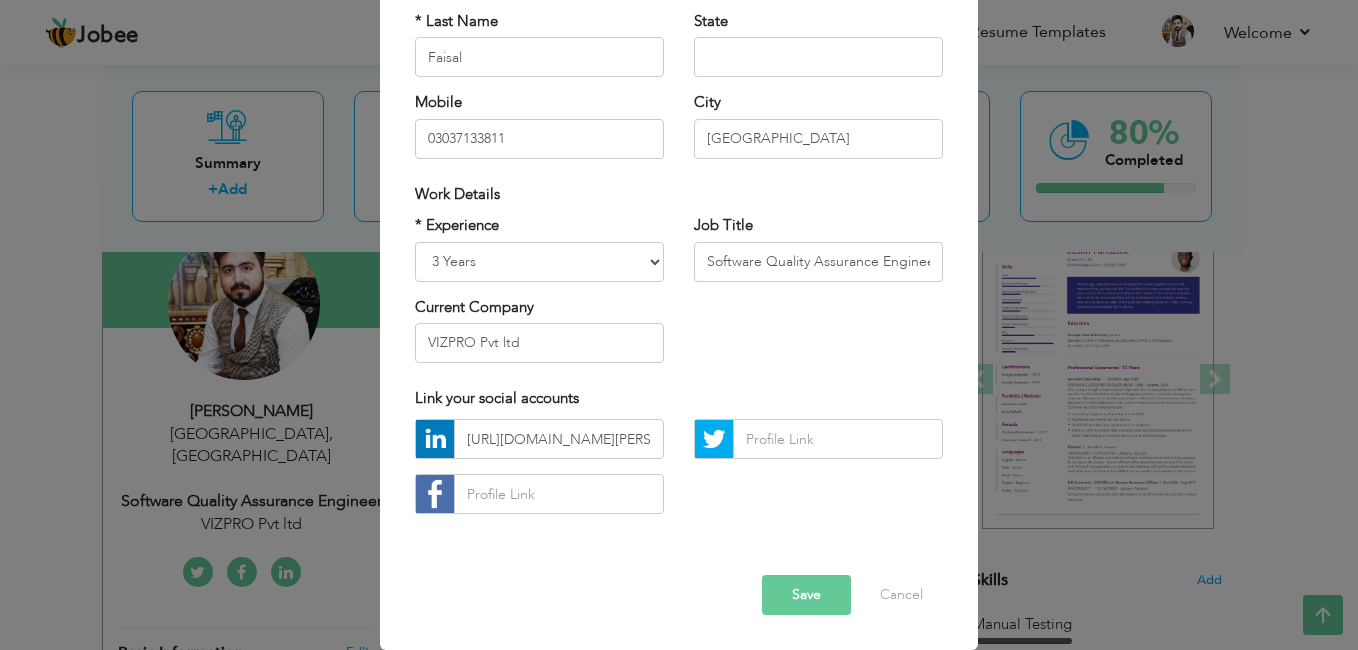click on "Save" at bounding box center (806, 595) 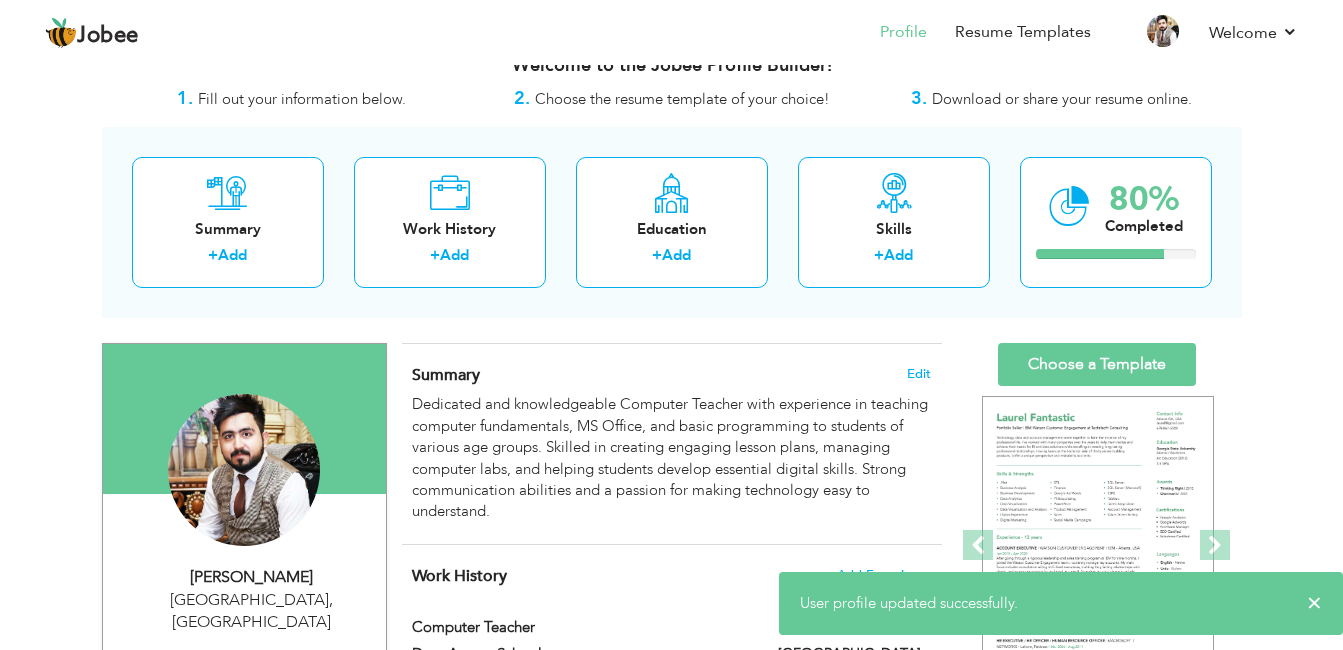 scroll, scrollTop: 0, scrollLeft: 0, axis: both 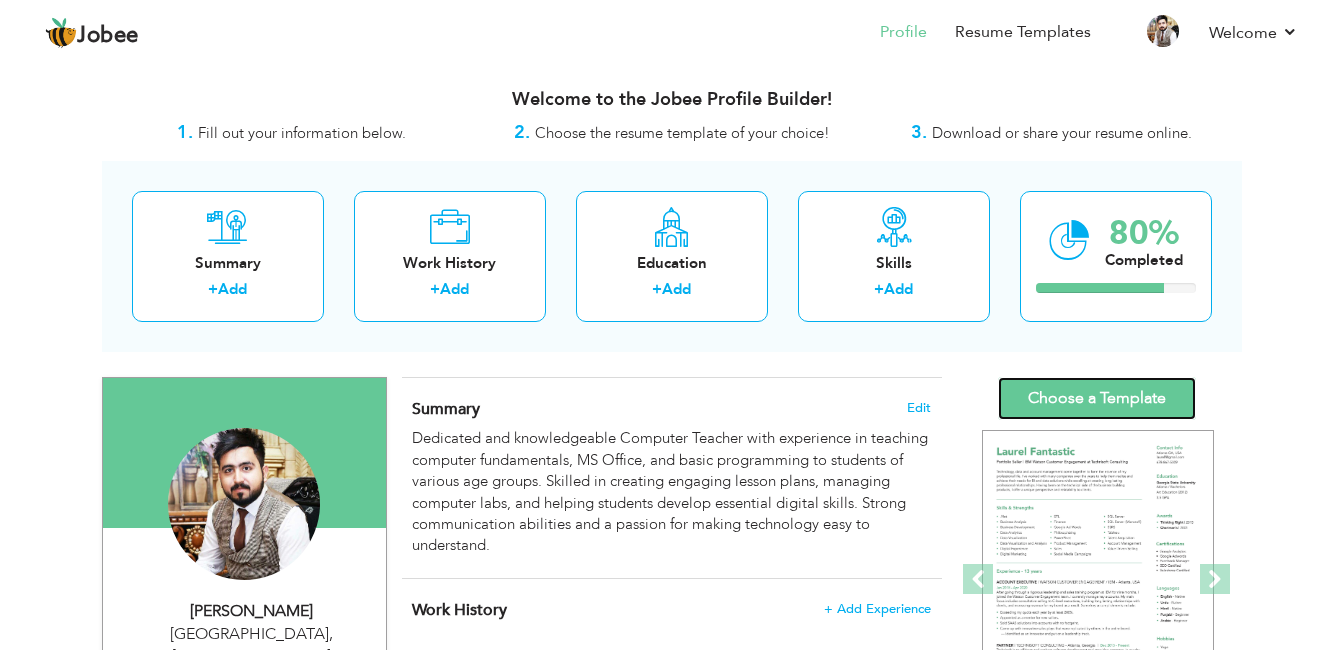 click on "Choose a Template" at bounding box center [1097, 398] 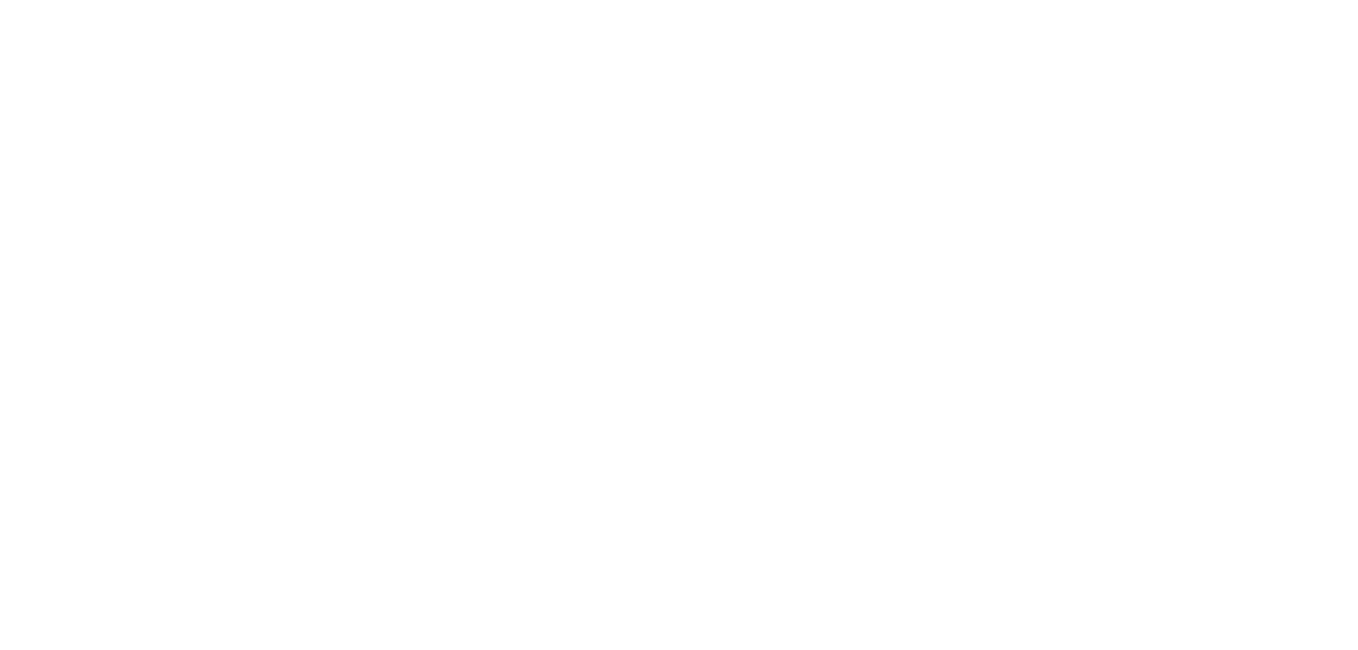 scroll, scrollTop: 0, scrollLeft: 0, axis: both 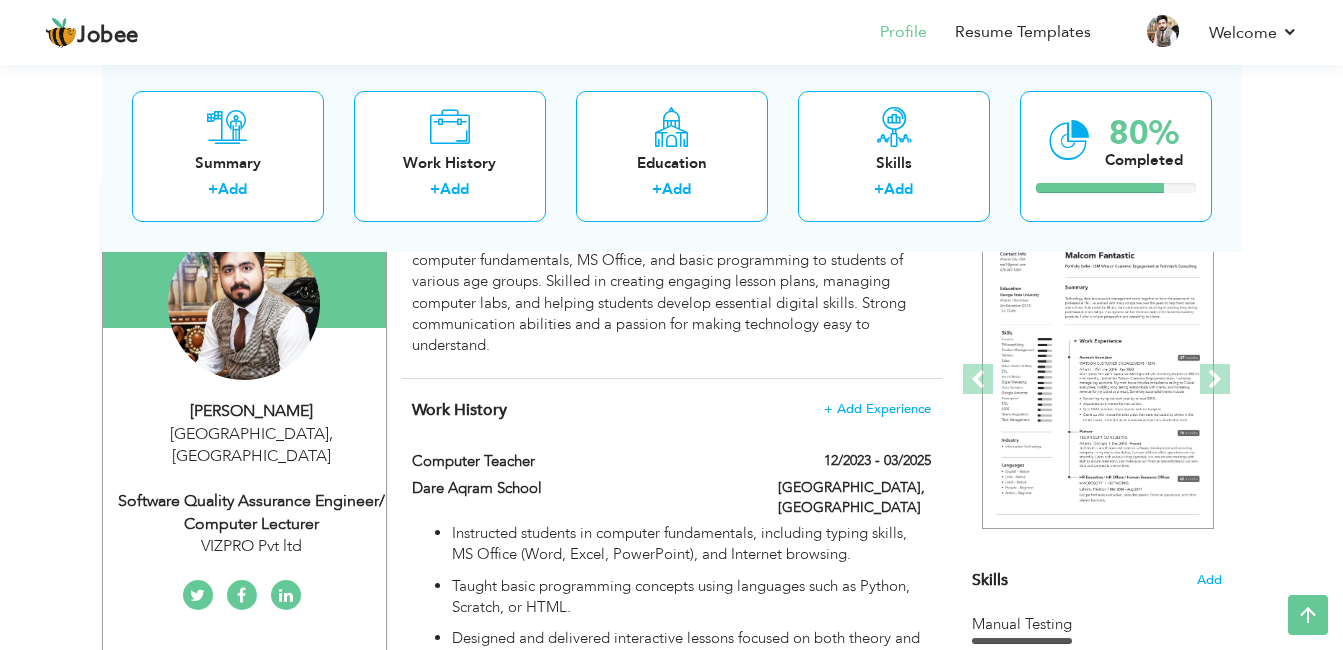 click on "Software Quality Assurance Engineer/ Computer Lecturer" at bounding box center (252, 513) 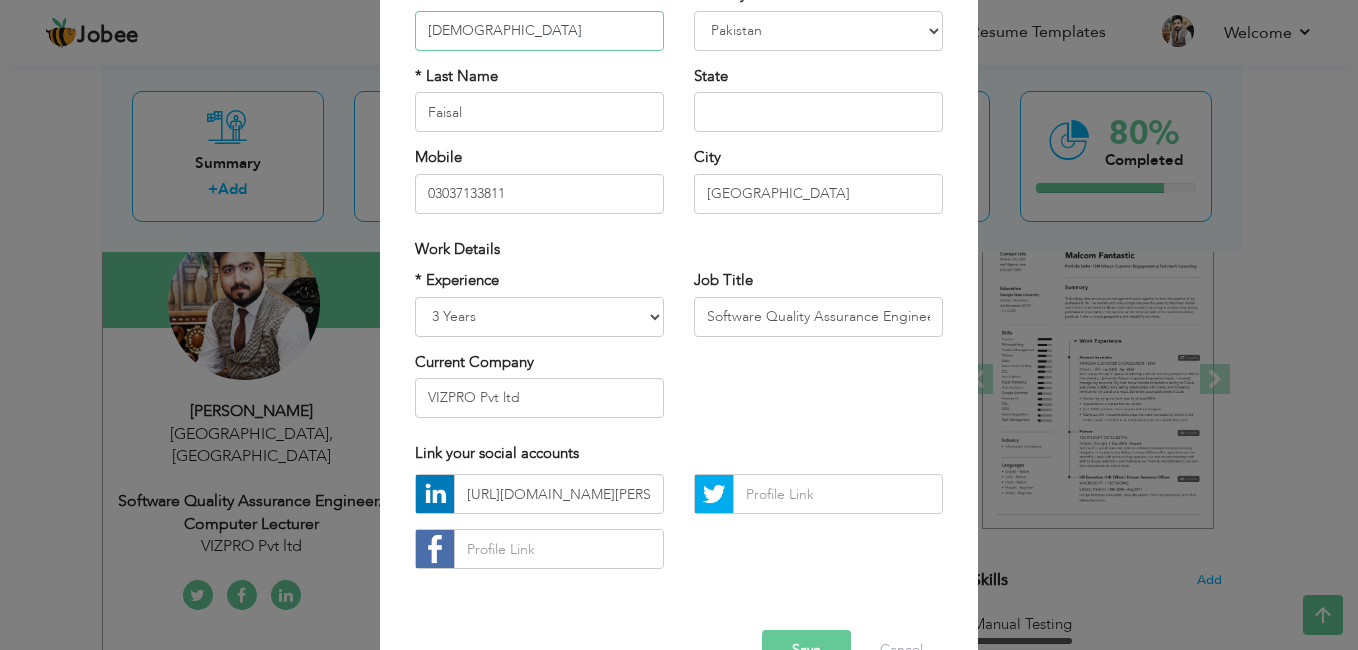 scroll, scrollTop: 200, scrollLeft: 0, axis: vertical 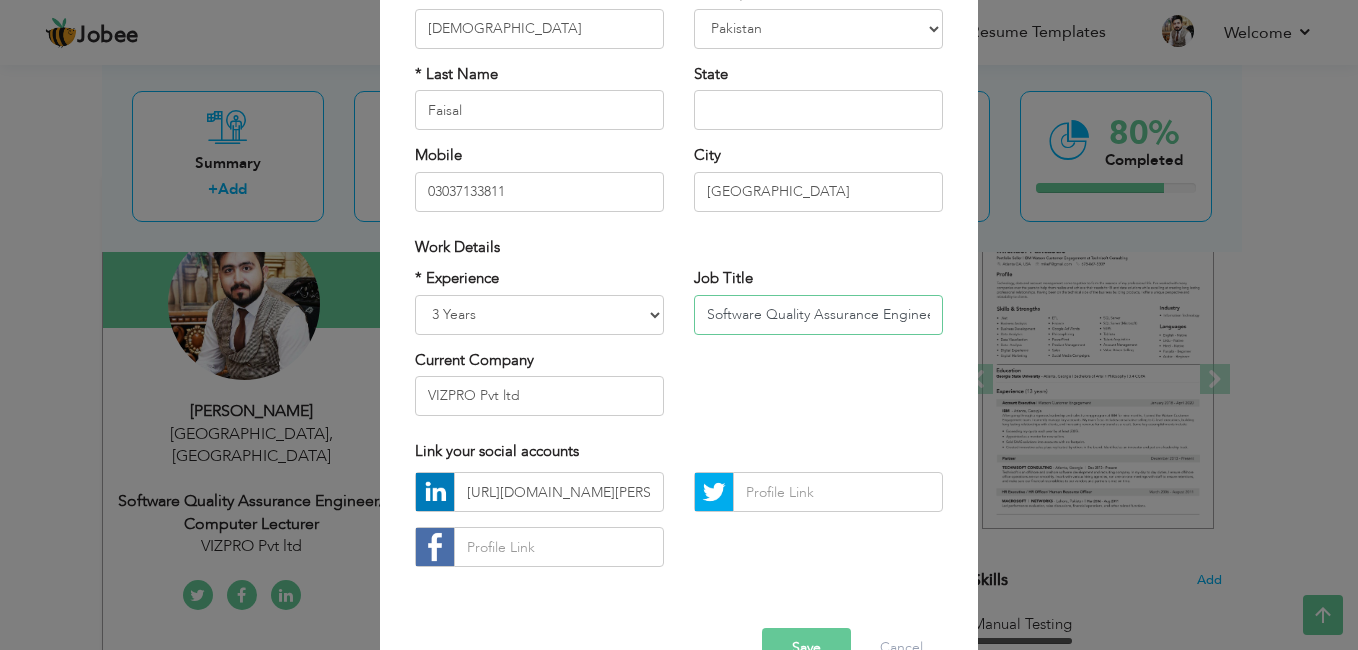 click on "Software Quality Assurance Engineer/ Computer Lecturer" at bounding box center (818, 315) 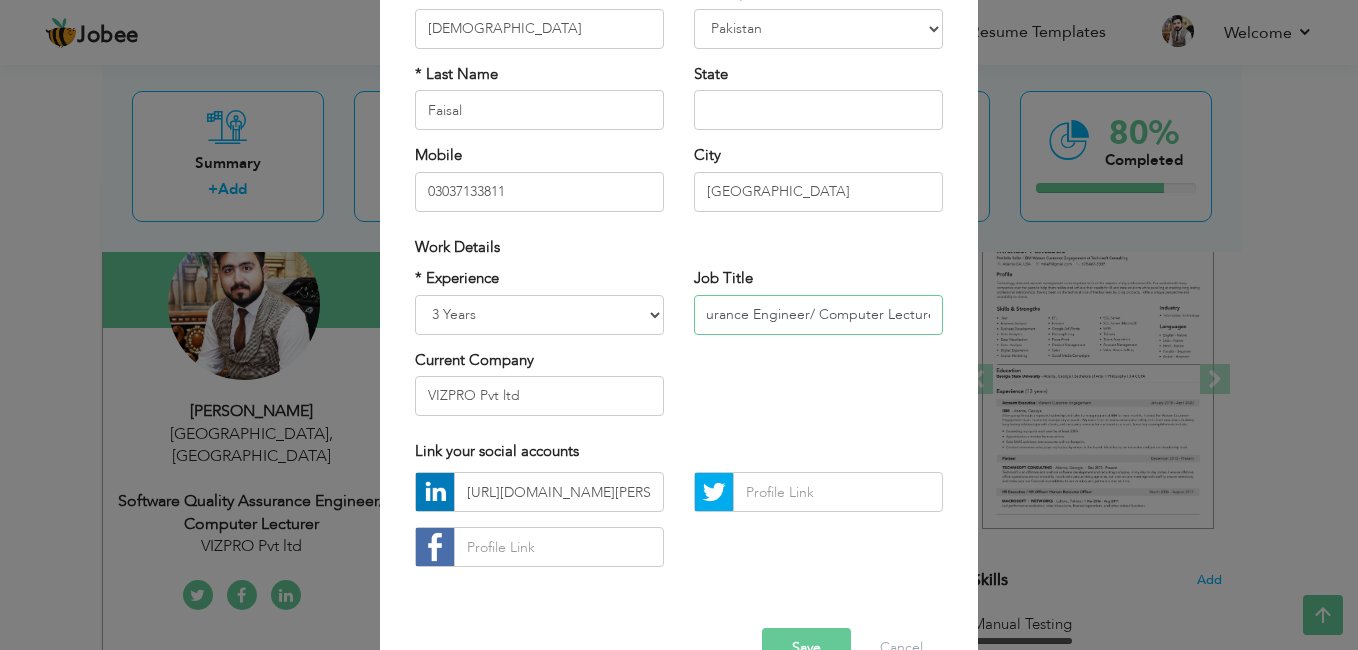 scroll, scrollTop: 0, scrollLeft: 133, axis: horizontal 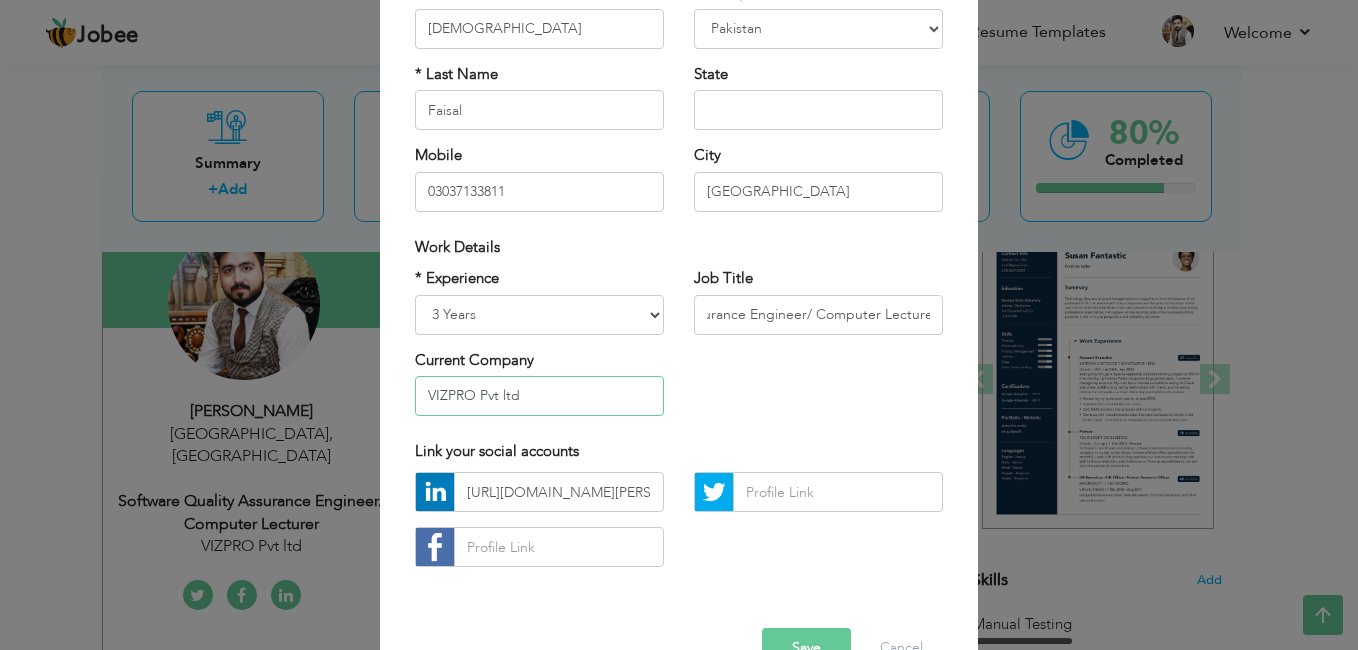 click on "VIZPRO Pvt ltd" at bounding box center [539, 396] 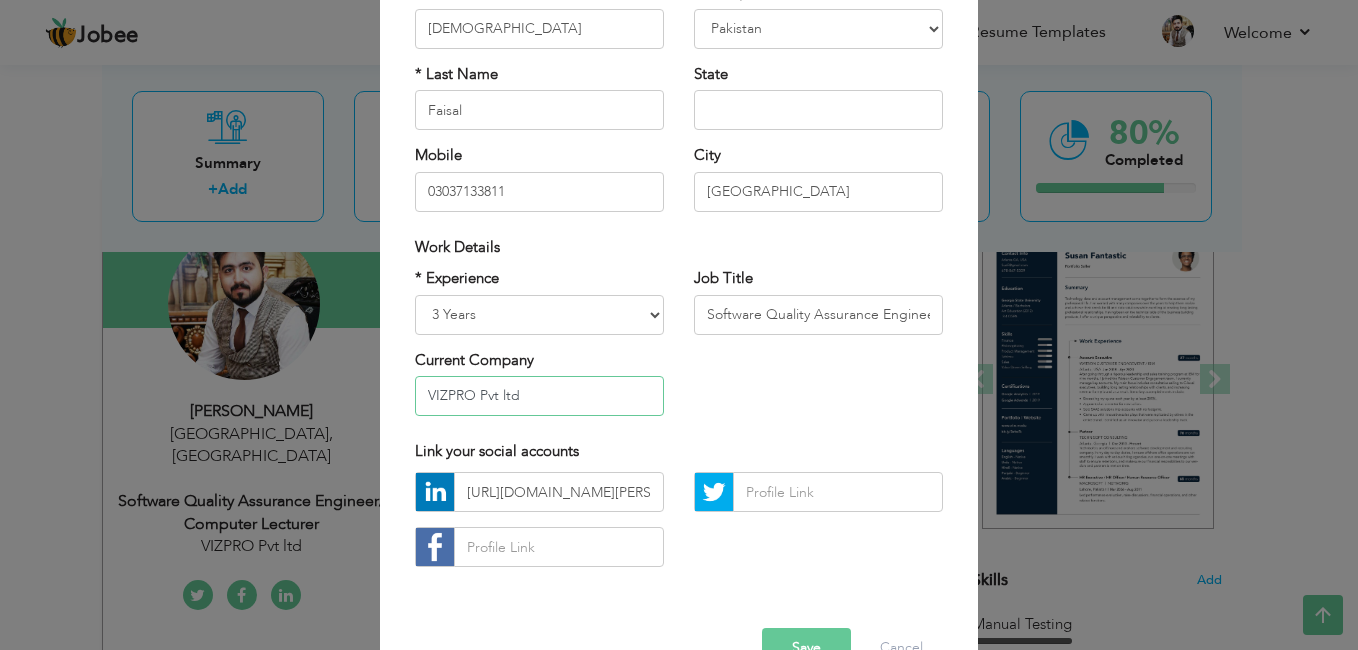click on "VIZPRO Pvt ltd" at bounding box center (539, 396) 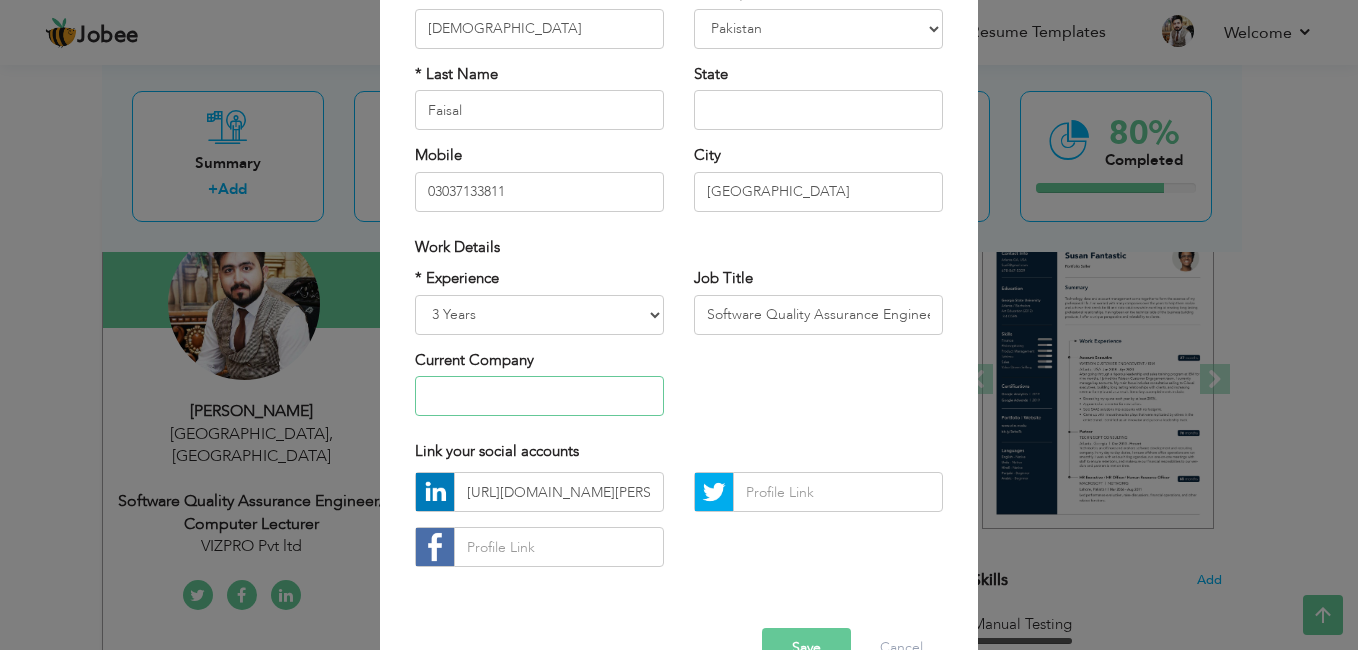 type 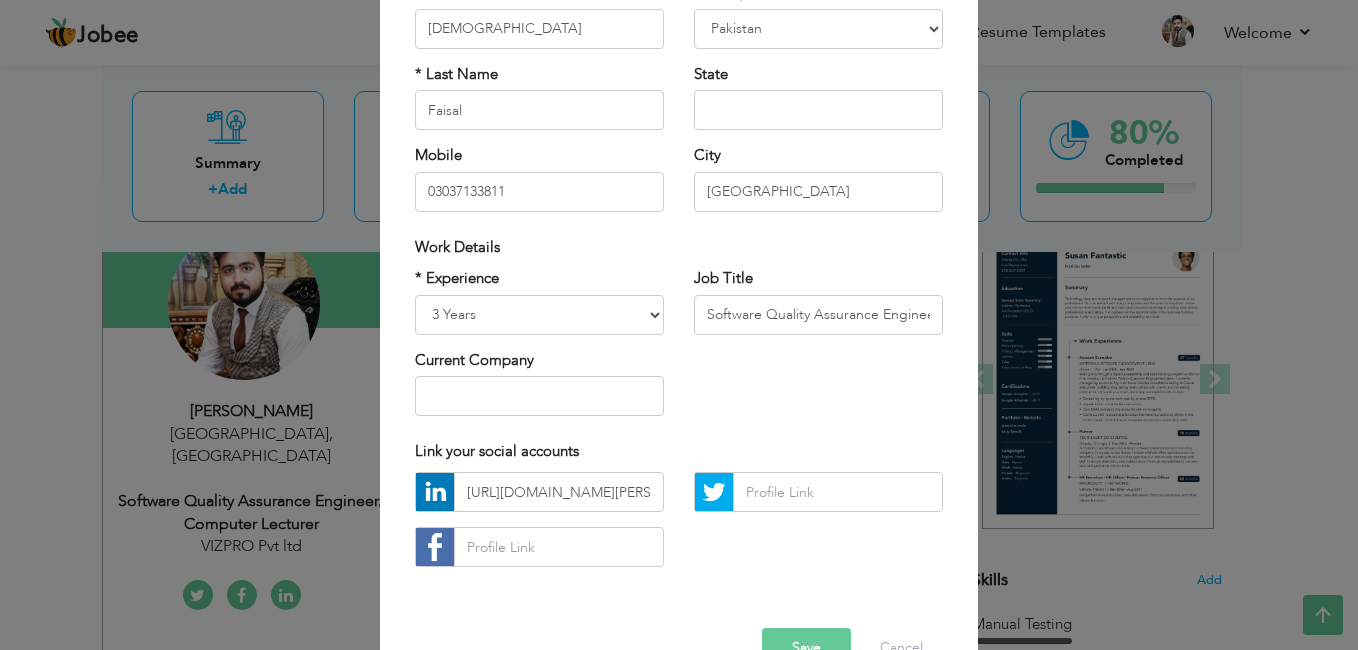 click on "* Experience
Entry Level Less than 1 Year 1 Year 2 Years 3 Years 4 Years 5 Years 6 Years 7 Years 8 Years 9 Years 10 Years 11 Years 12 Years 13 Years 14 Years 15 Years 16 Years 17 Years 18 Years 19 Years 20 Years 21 Years 22 Years 23 Years 24 Years 25 Years 26 Years 27 Years 28 Years 29 Years 30 Years 31 Years 32 Years 33 Years 34 Years 35 Years More than 35 Years
Current Company
Job Title" at bounding box center [679, 349] 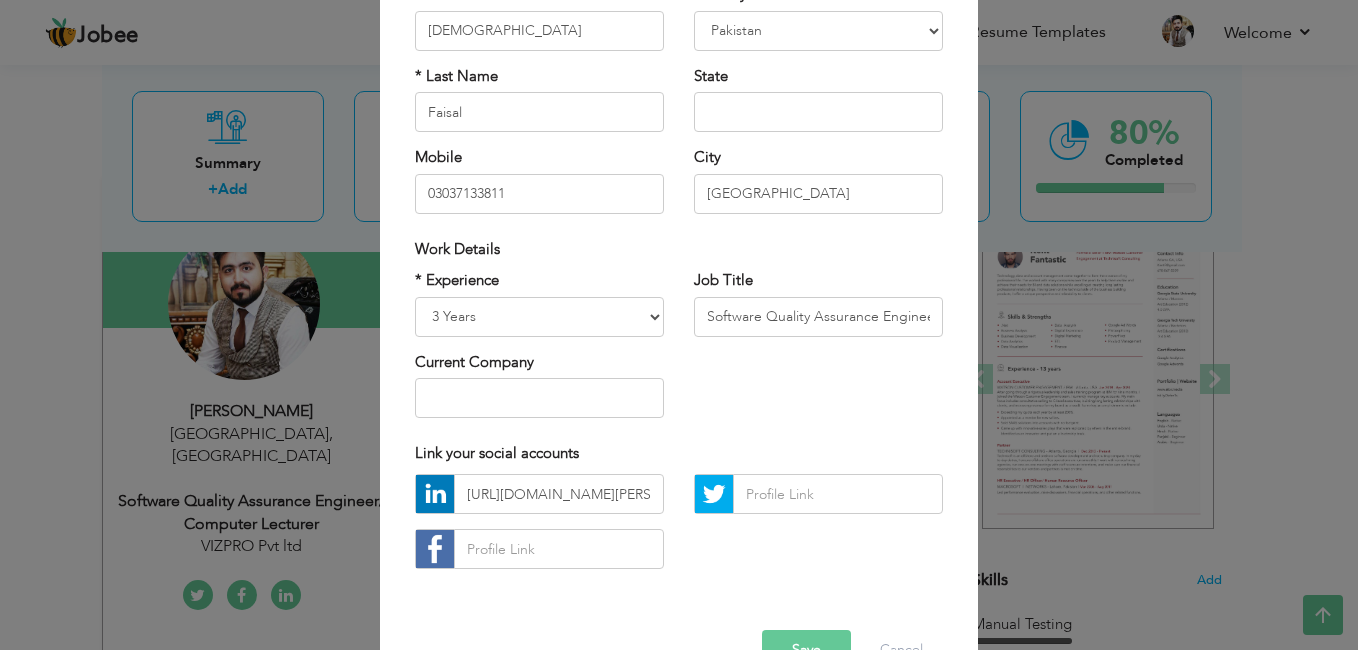 scroll, scrollTop: 153, scrollLeft: 0, axis: vertical 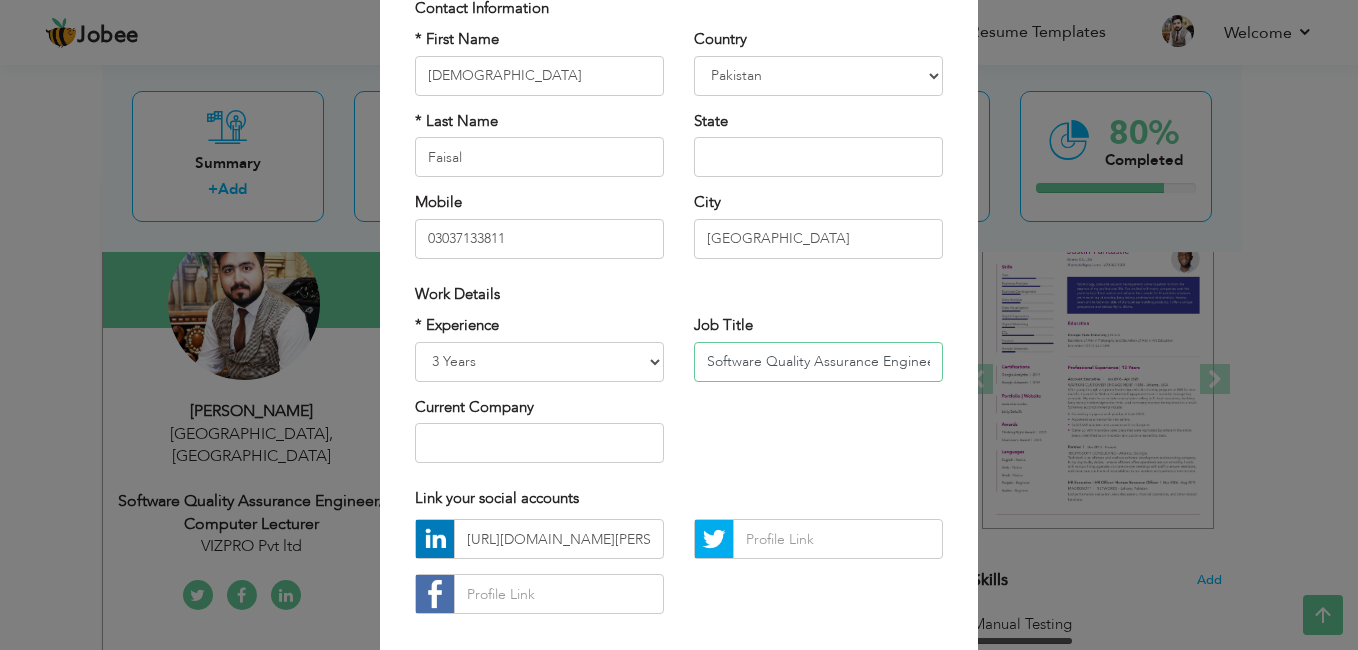 click on "Software Quality Assurance Engineer/ Computer Lecturer" at bounding box center (818, 362) 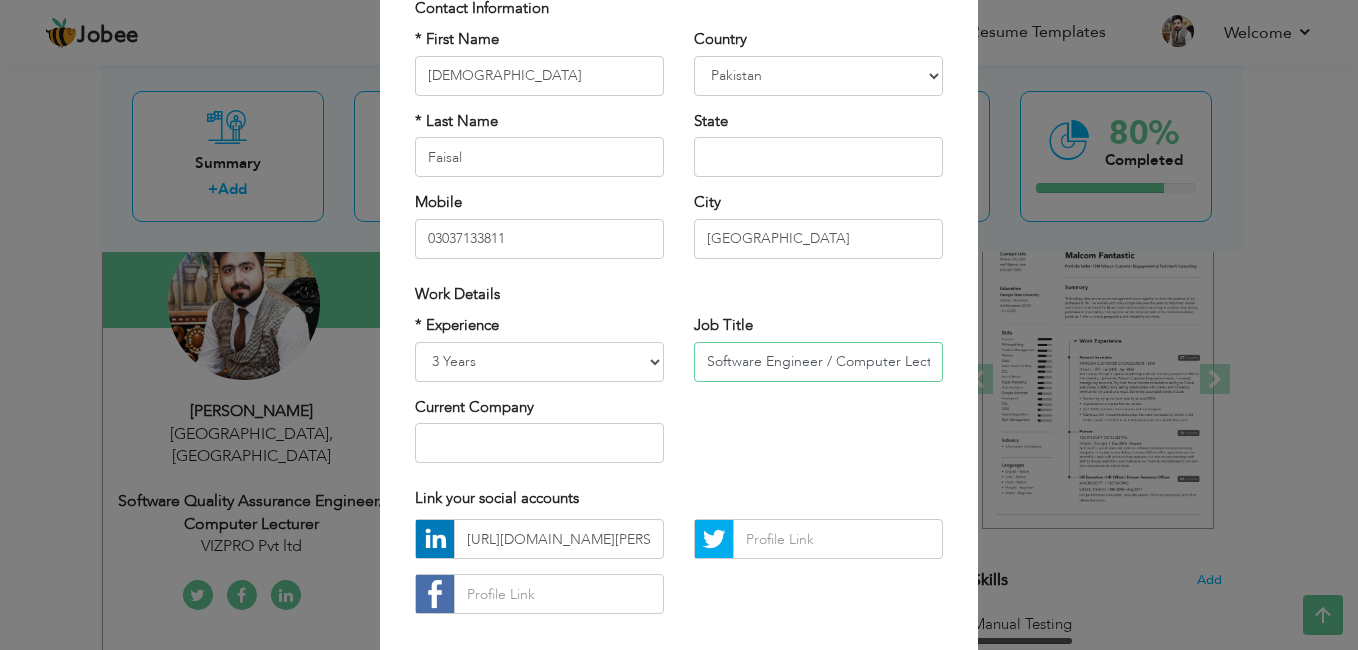 scroll, scrollTop: 0, scrollLeft: 21, axis: horizontal 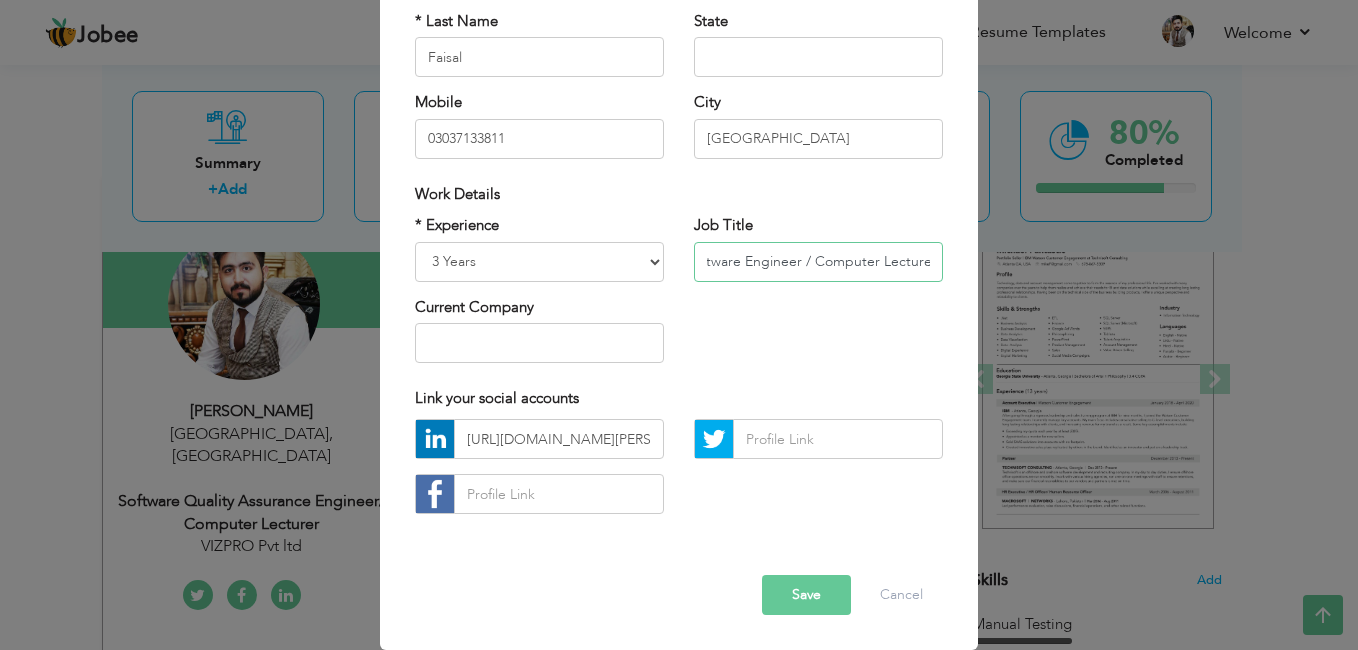 type on "Software Engineer / Computer Lecturer" 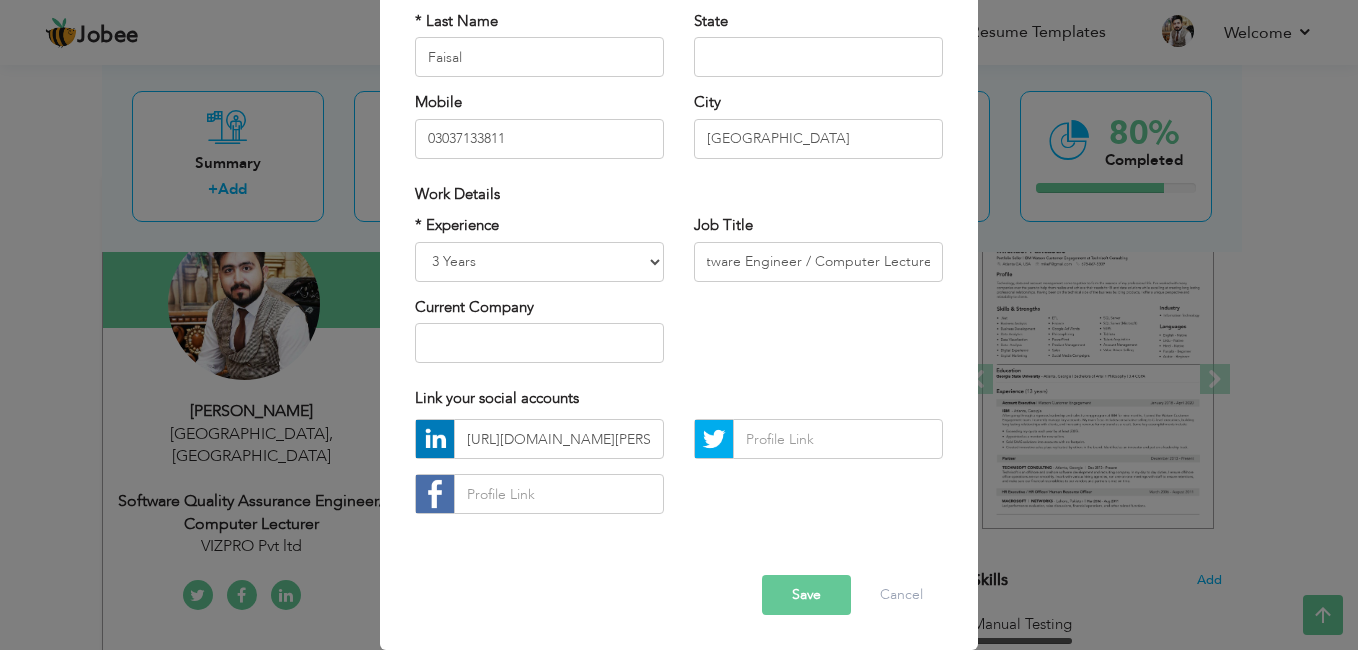 click on "Save" at bounding box center (806, 595) 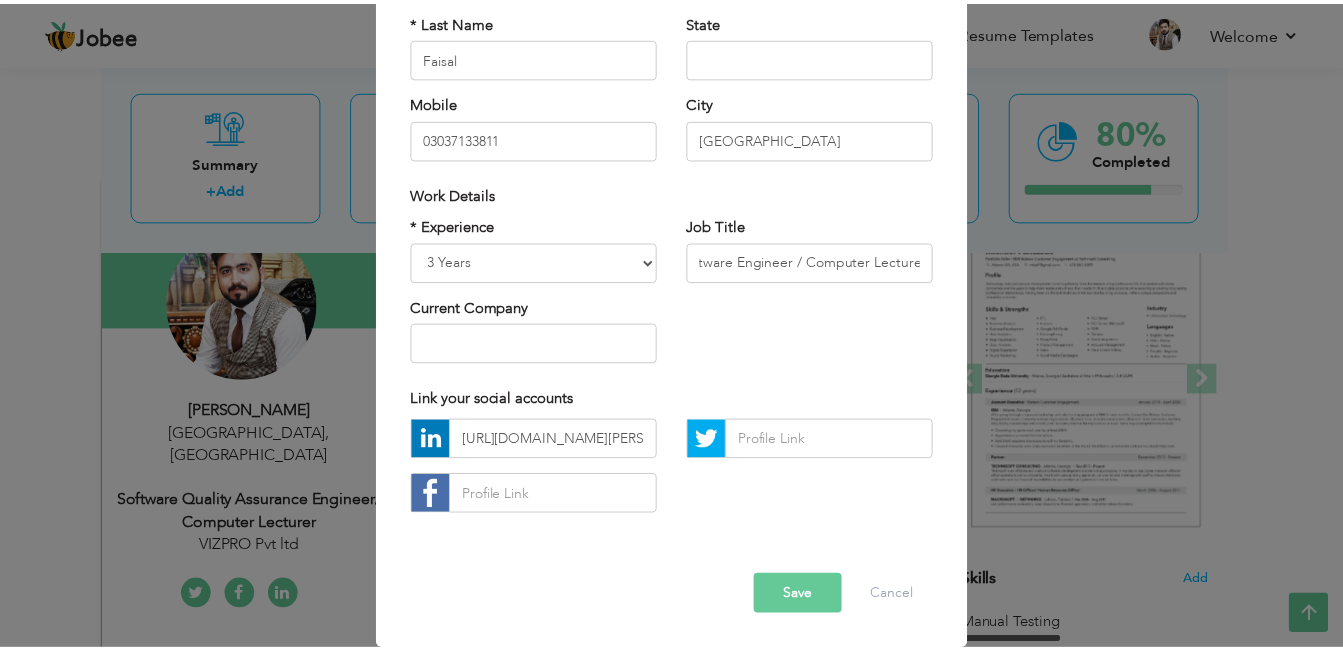 scroll, scrollTop: 0, scrollLeft: 0, axis: both 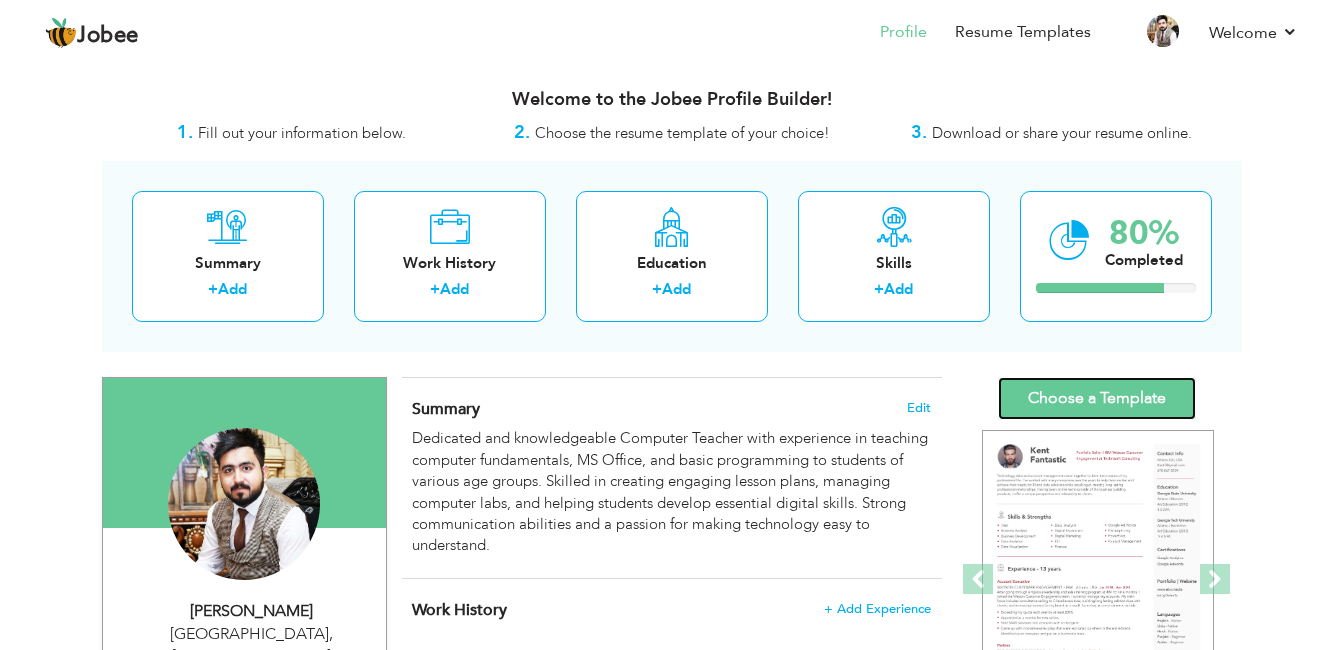click on "Choose a Template" at bounding box center (1097, 398) 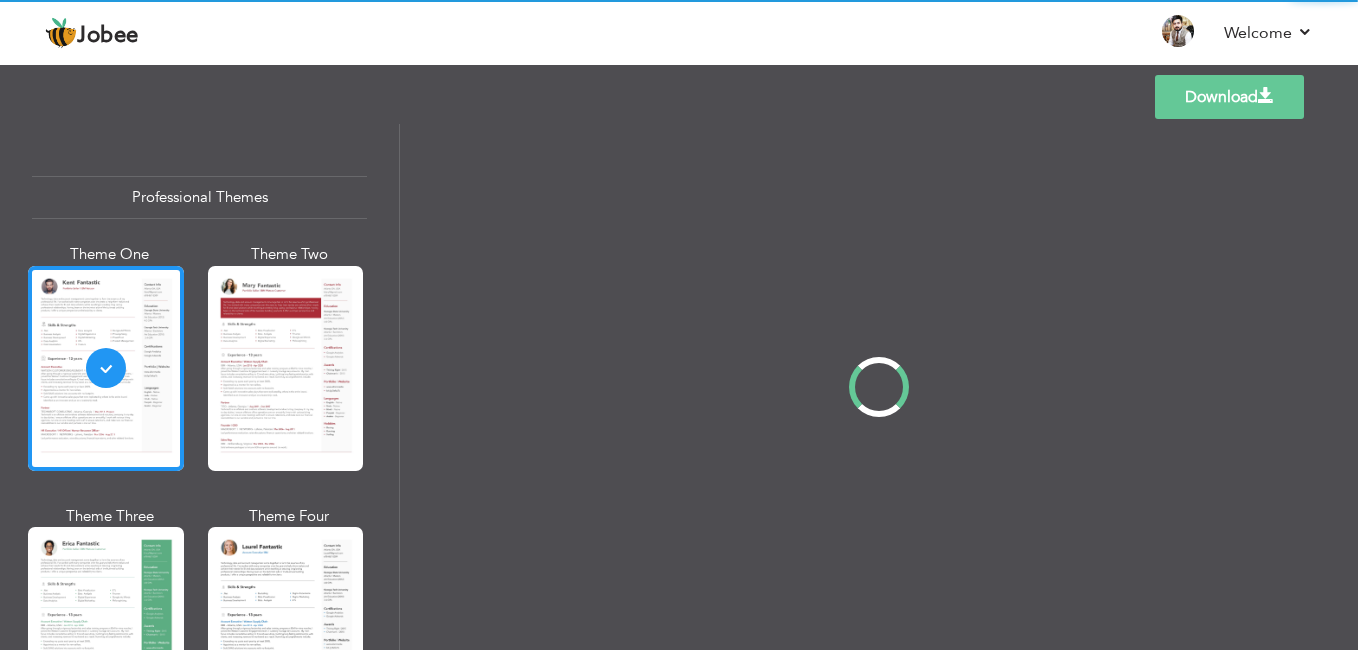 scroll, scrollTop: 0, scrollLeft: 0, axis: both 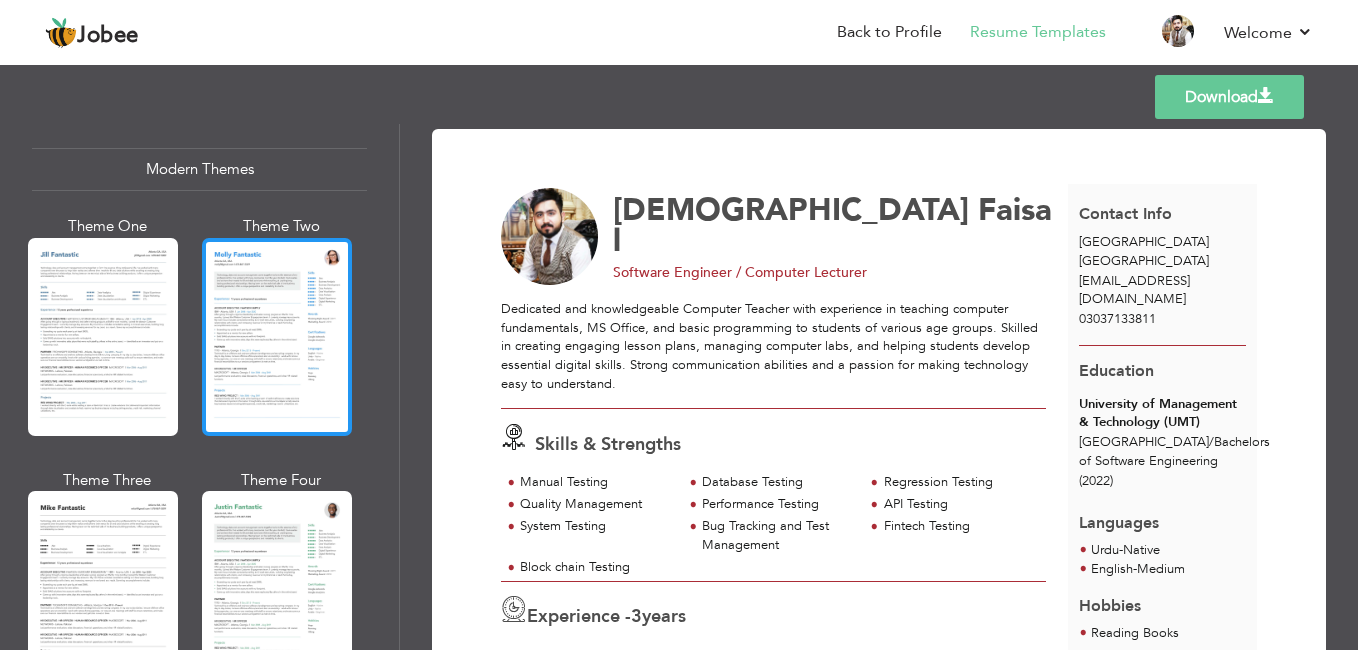 click at bounding box center (277, 337) 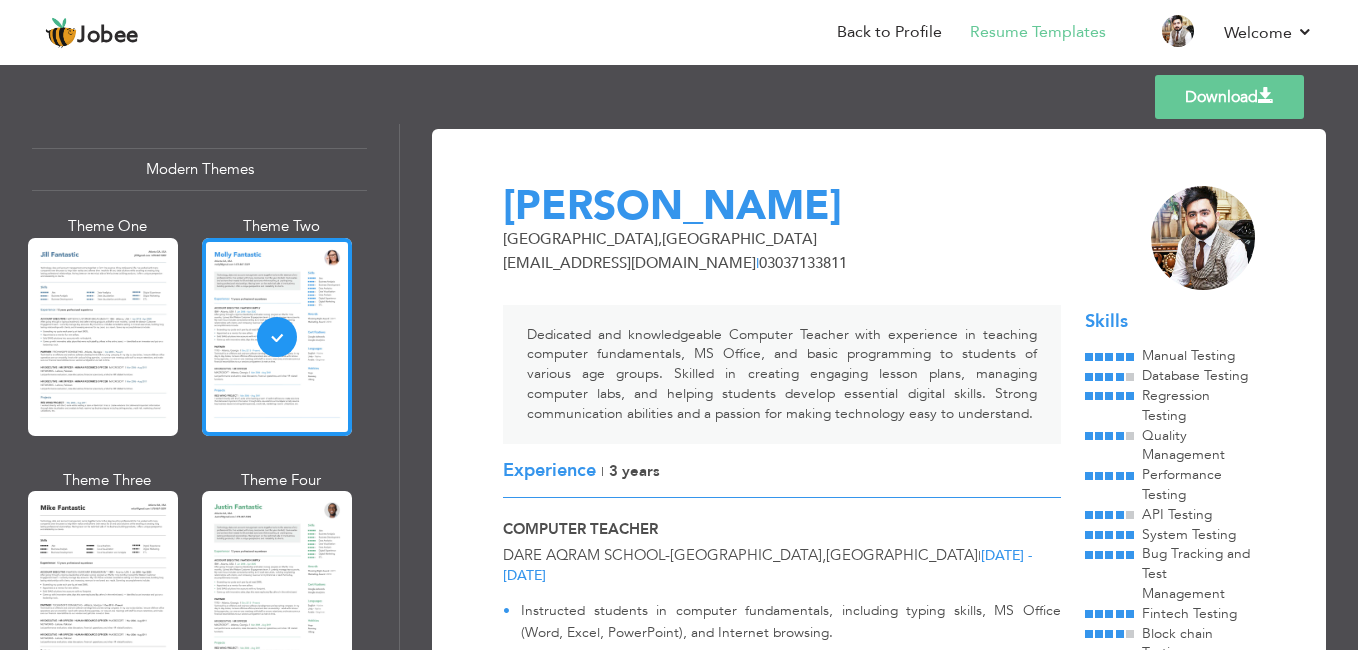 scroll, scrollTop: 500, scrollLeft: 0, axis: vertical 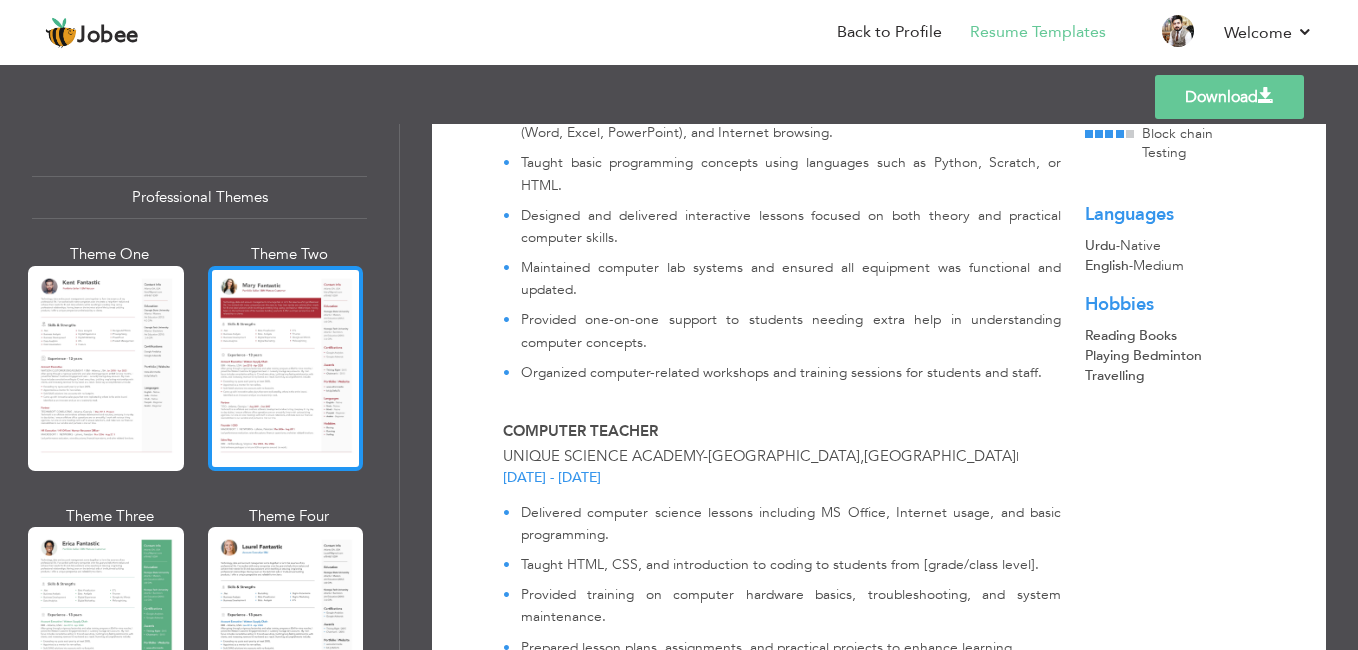 click at bounding box center [286, 368] 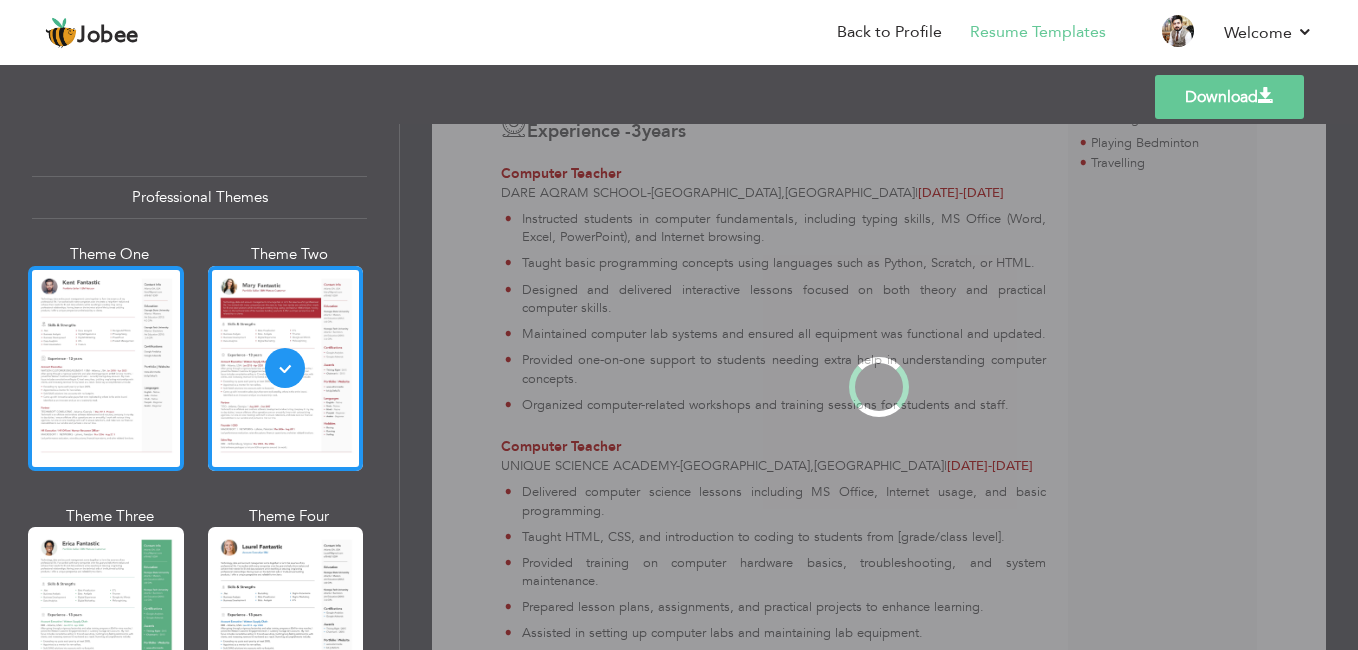 scroll, scrollTop: 0, scrollLeft: 0, axis: both 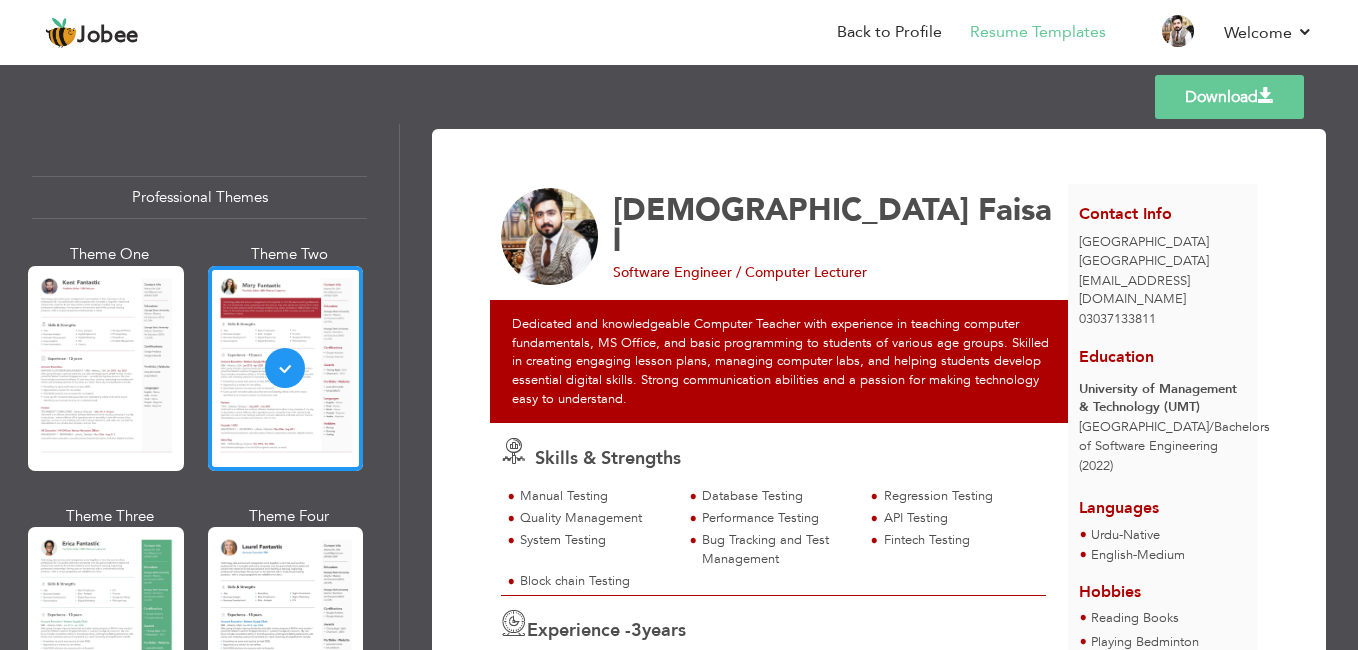 click at bounding box center [106, 368] 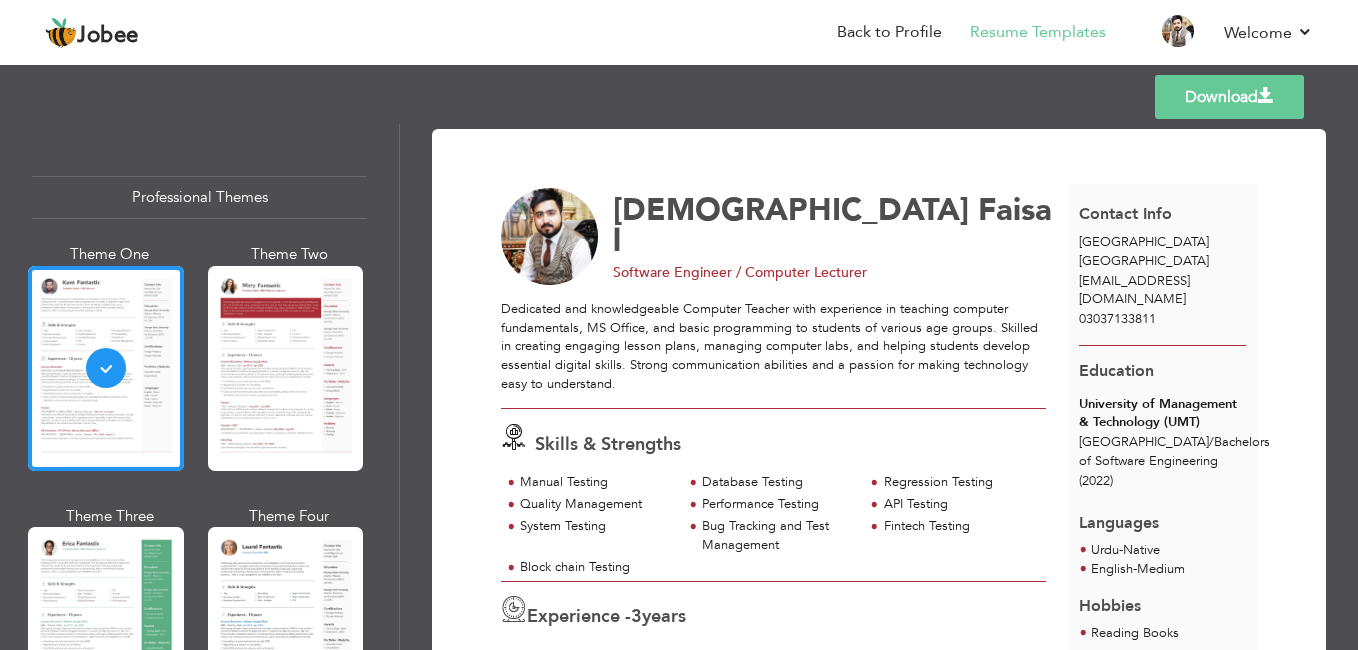 click on "Download" at bounding box center (1229, 97) 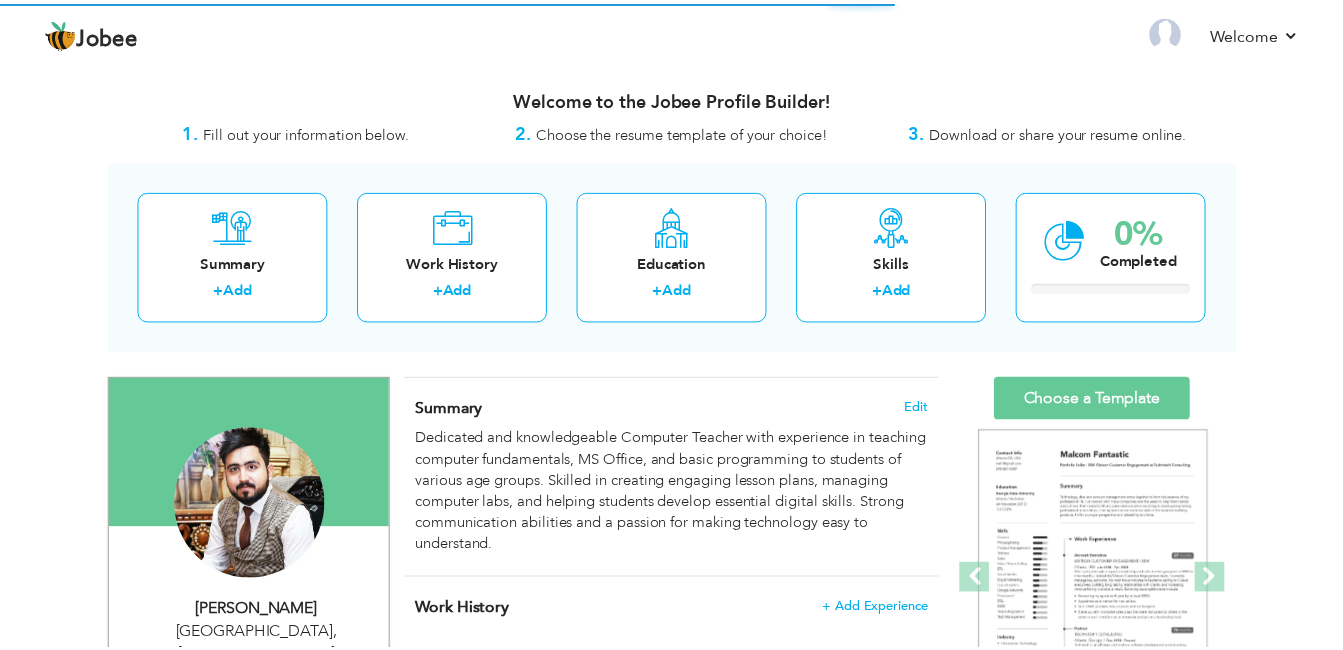 scroll, scrollTop: 0, scrollLeft: 0, axis: both 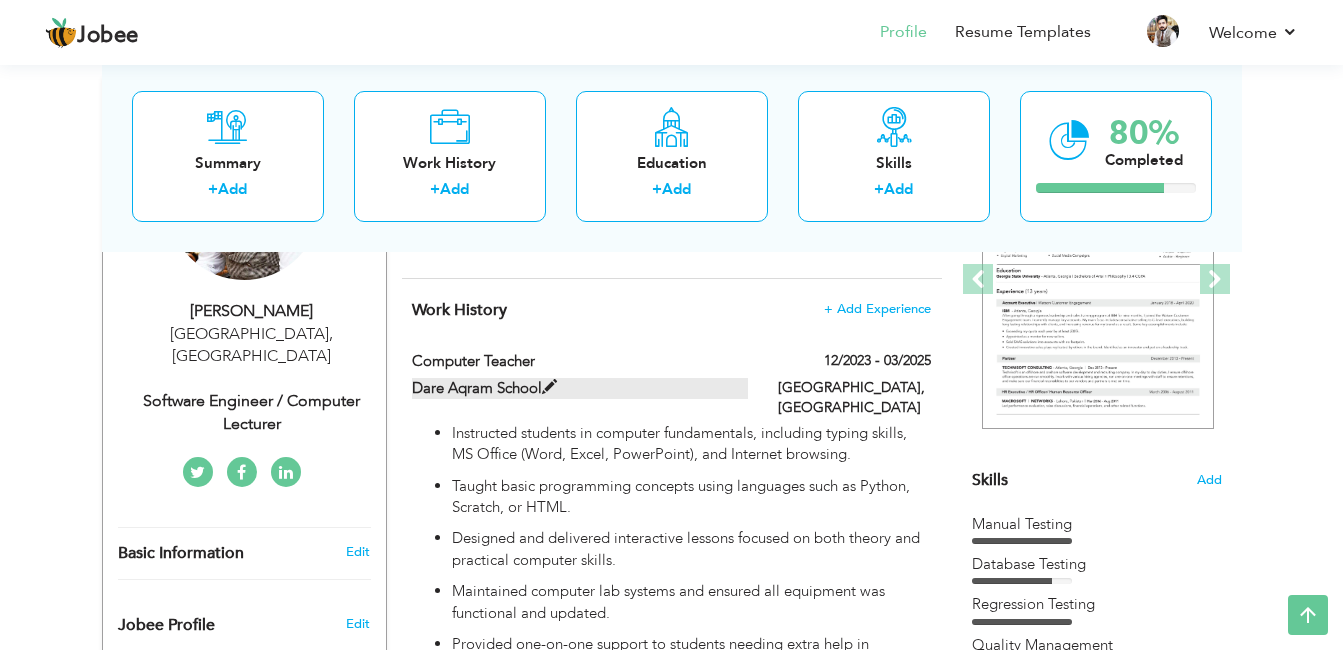 click at bounding box center (549, 387) 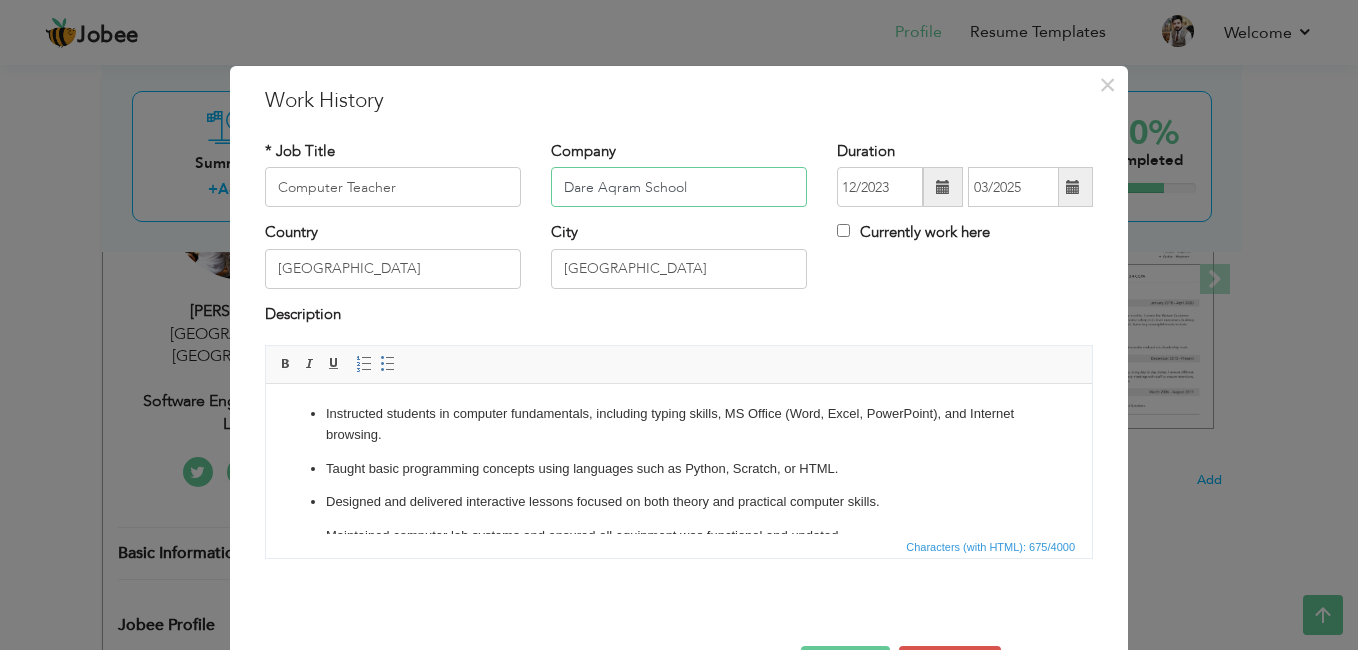 click on "Dare Aqram School" at bounding box center [679, 187] 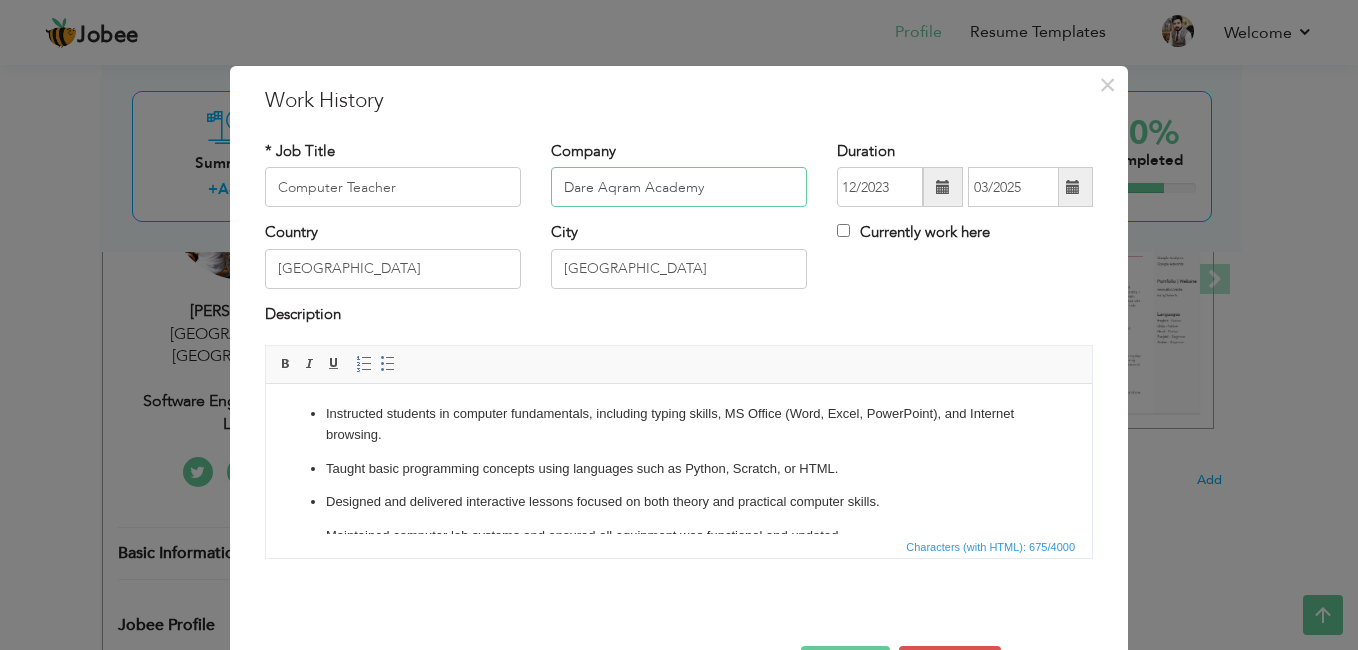 scroll, scrollTop: 101, scrollLeft: 0, axis: vertical 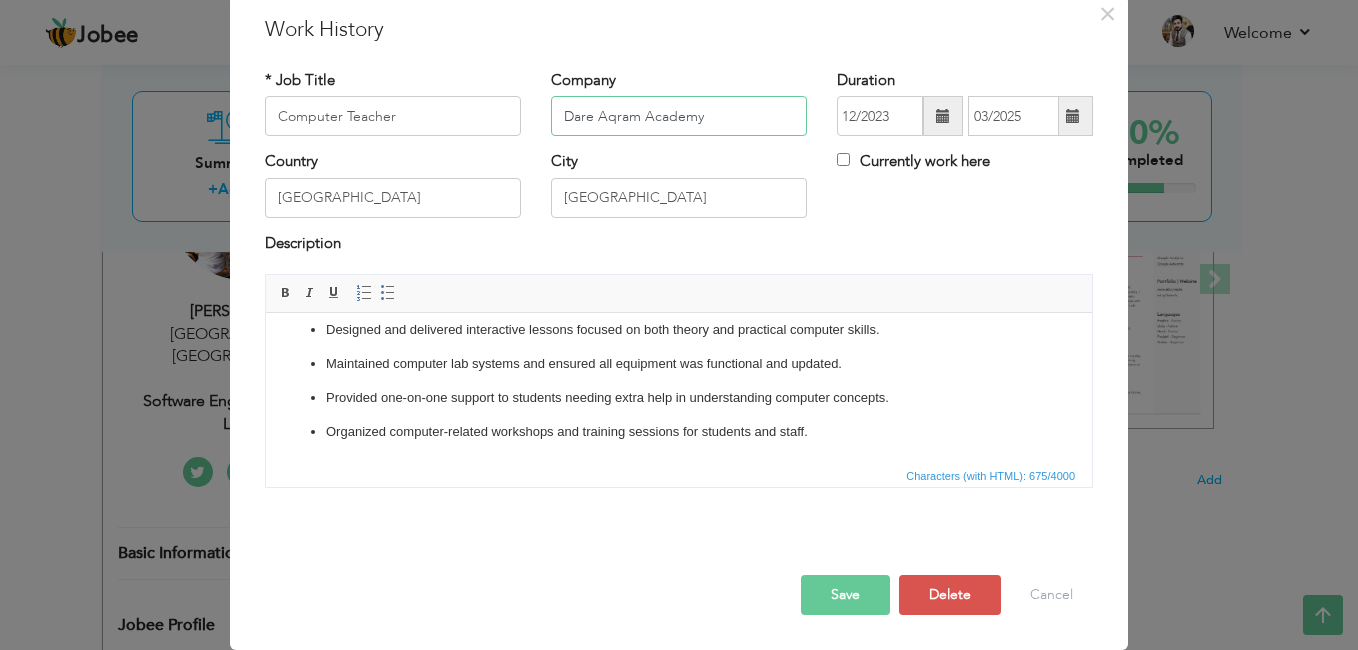 type on "Dare Aqram Academy" 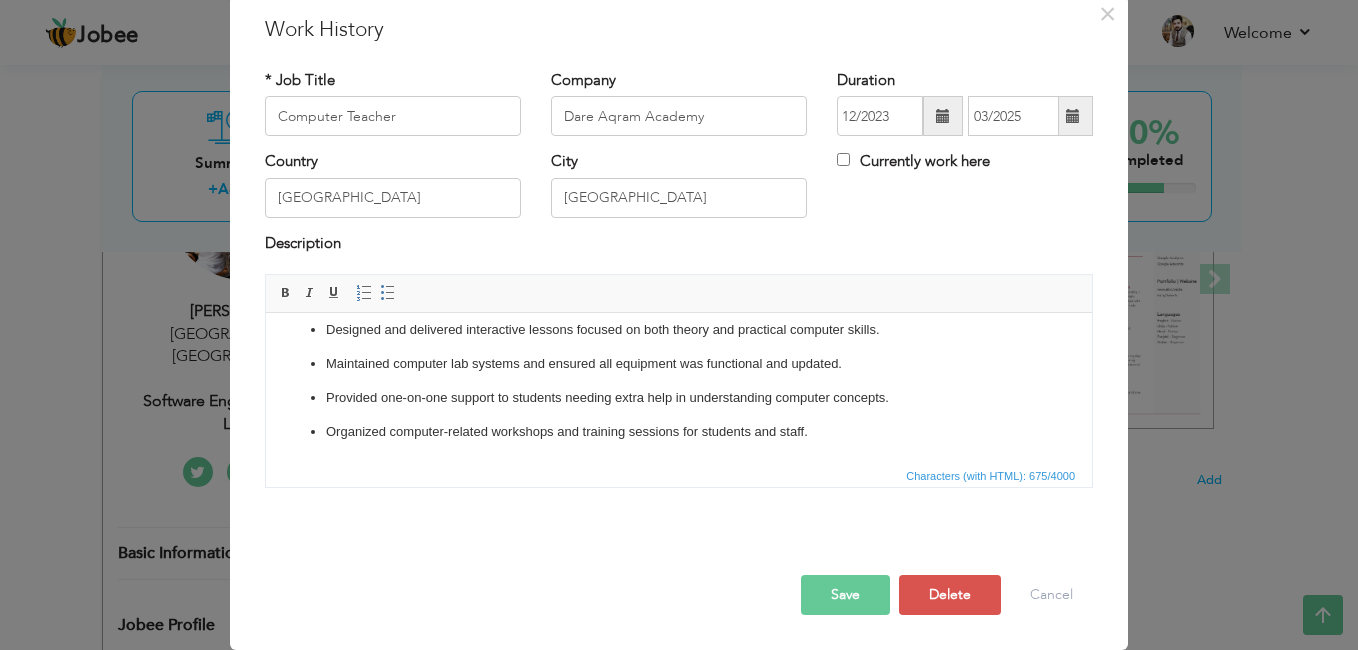 click on "Save" at bounding box center [845, 595] 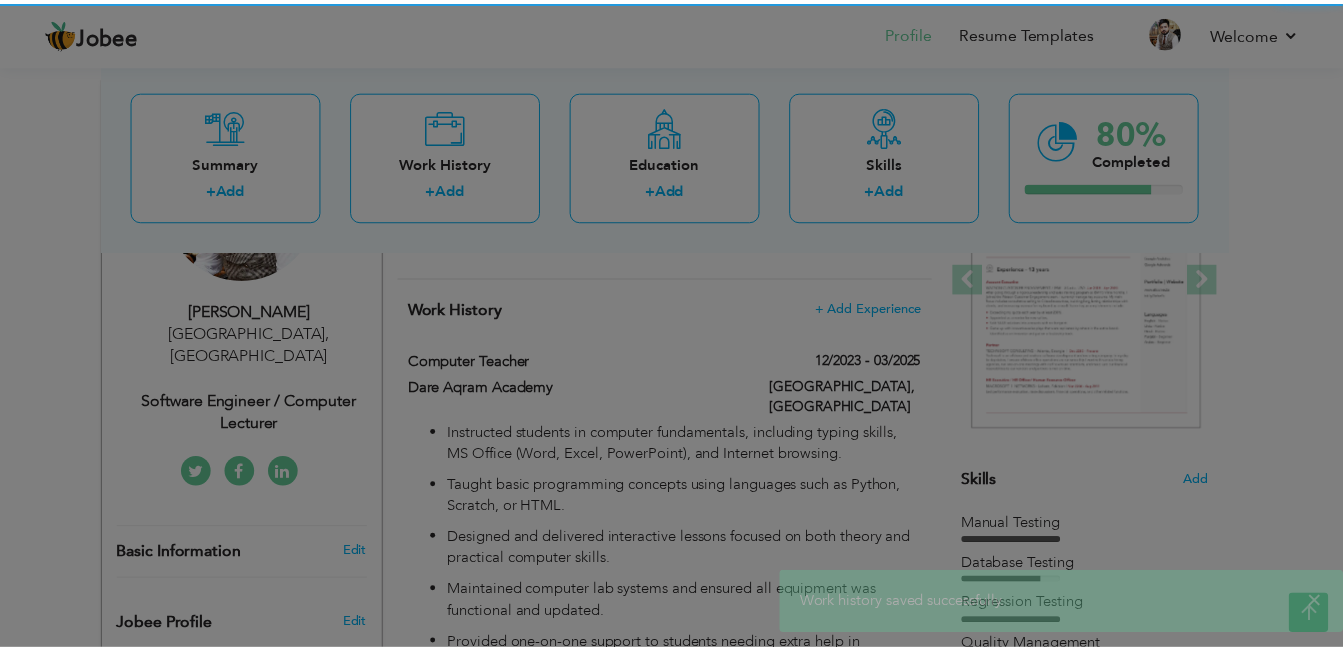 scroll, scrollTop: 0, scrollLeft: 0, axis: both 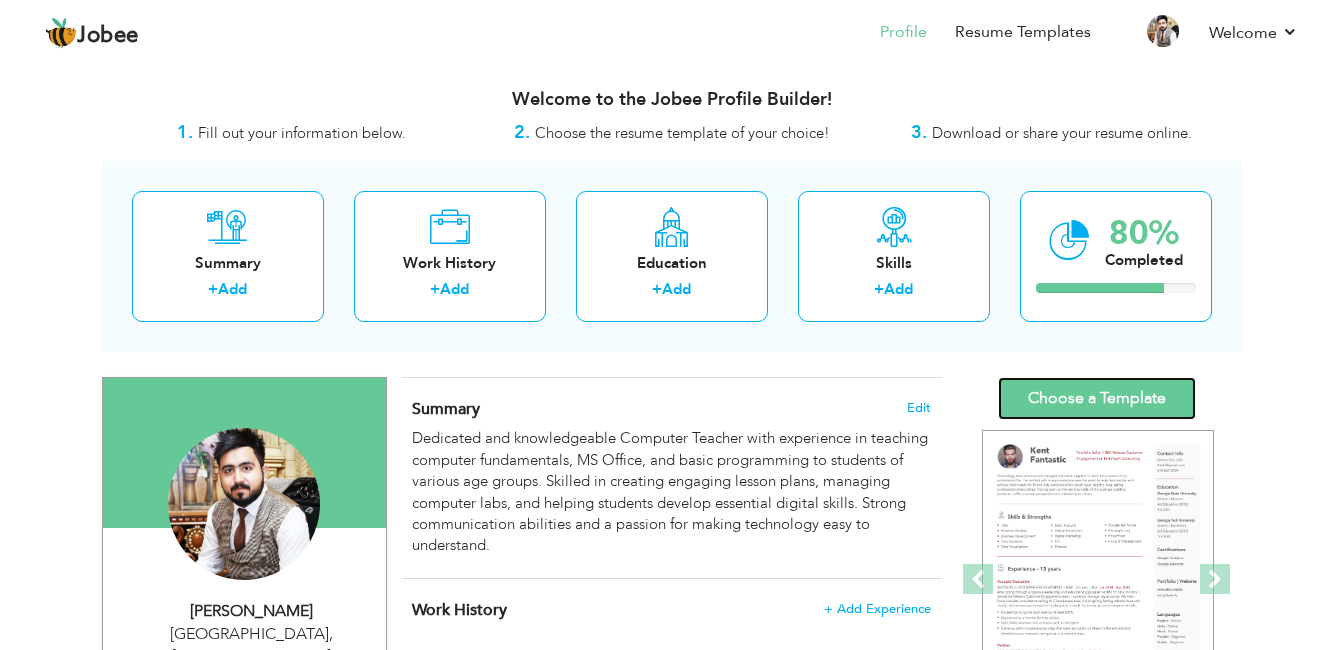 click on "Choose a Template" at bounding box center (1097, 398) 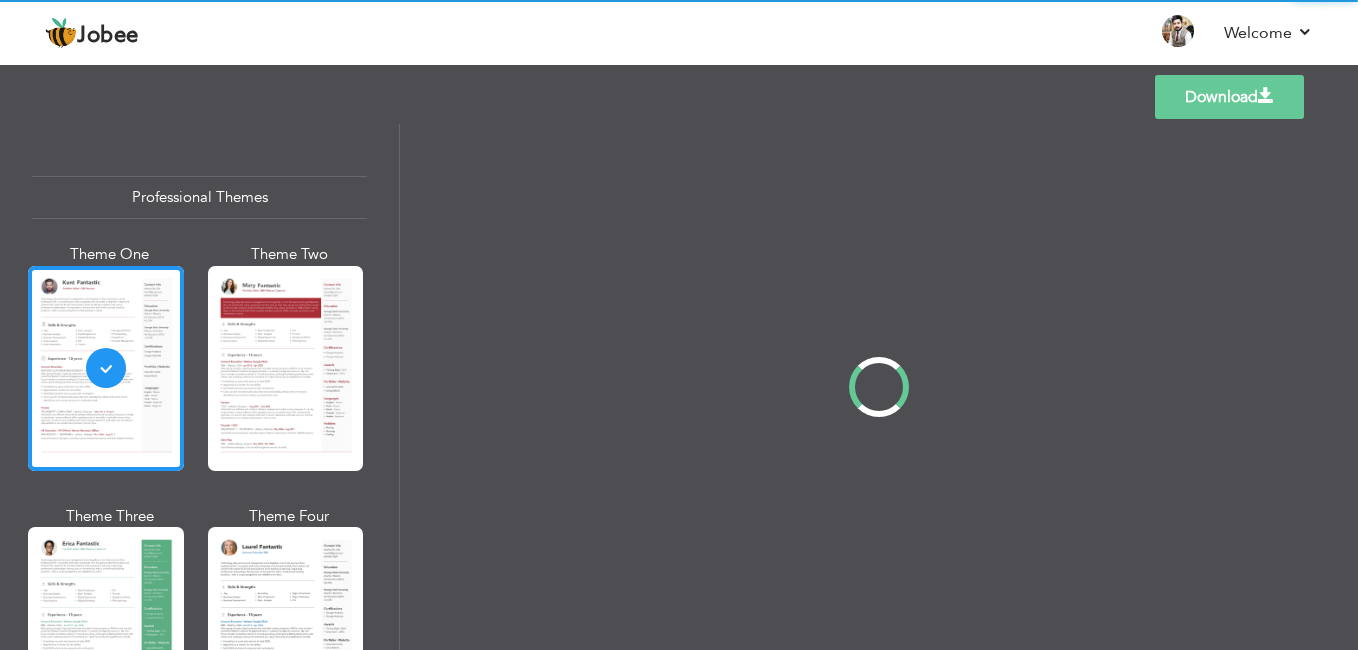 scroll, scrollTop: 0, scrollLeft: 0, axis: both 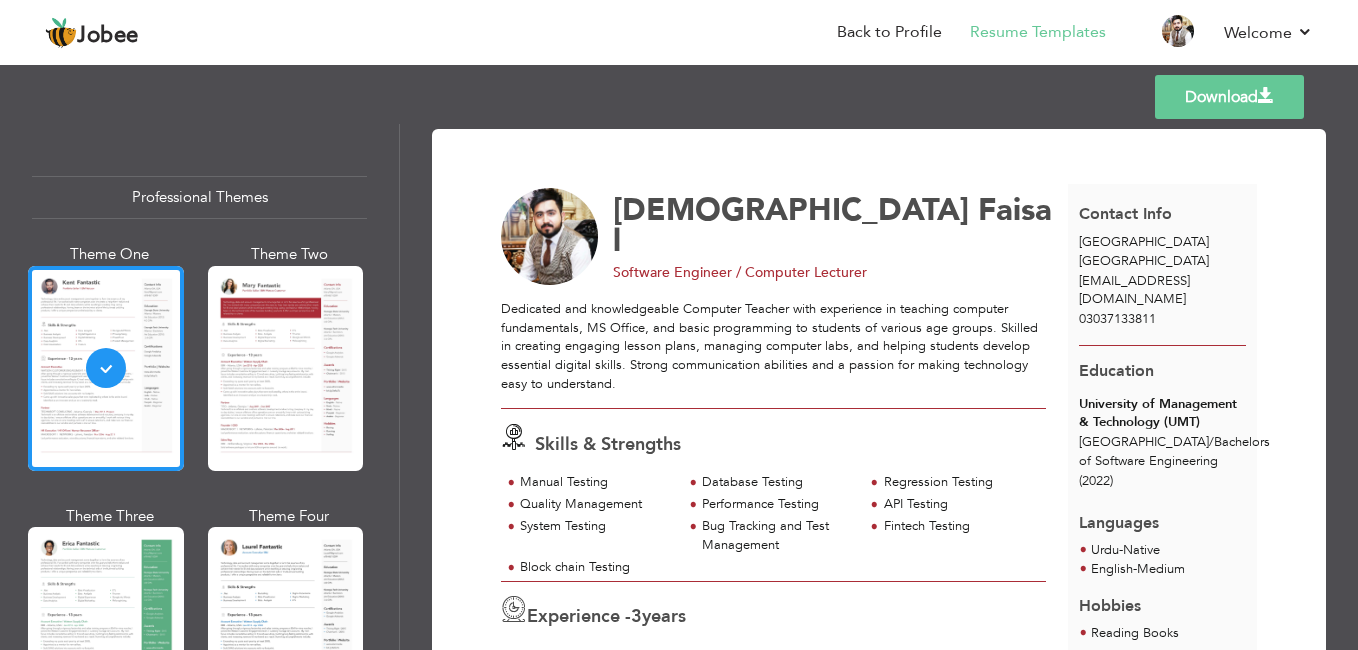 click on "Download" at bounding box center [1229, 97] 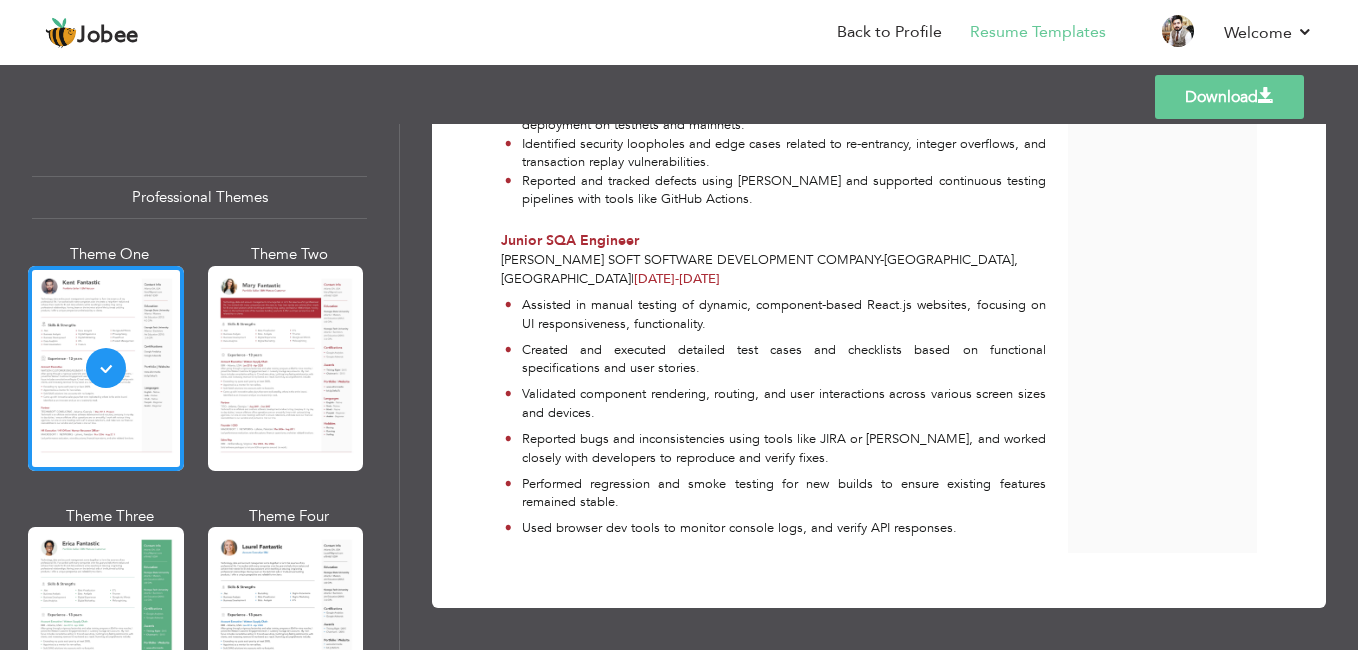 scroll, scrollTop: 1595, scrollLeft: 0, axis: vertical 